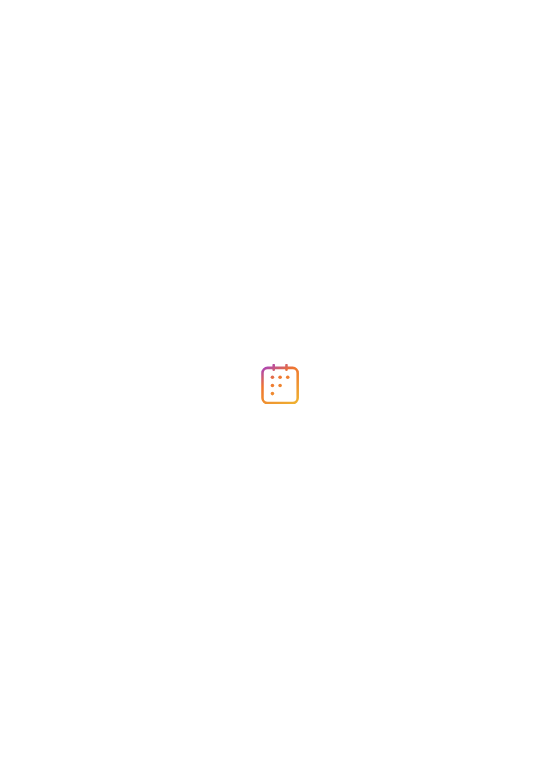 scroll, scrollTop: 0, scrollLeft: 0, axis: both 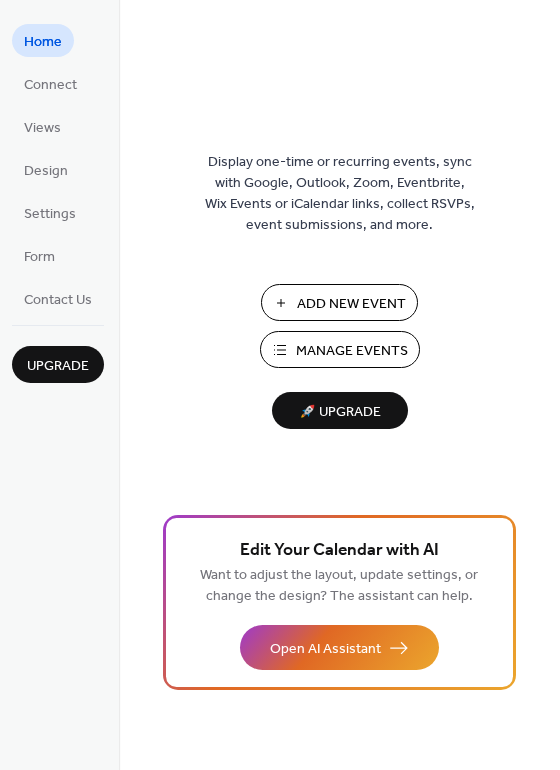 click on "Manage Events" at bounding box center [352, 351] 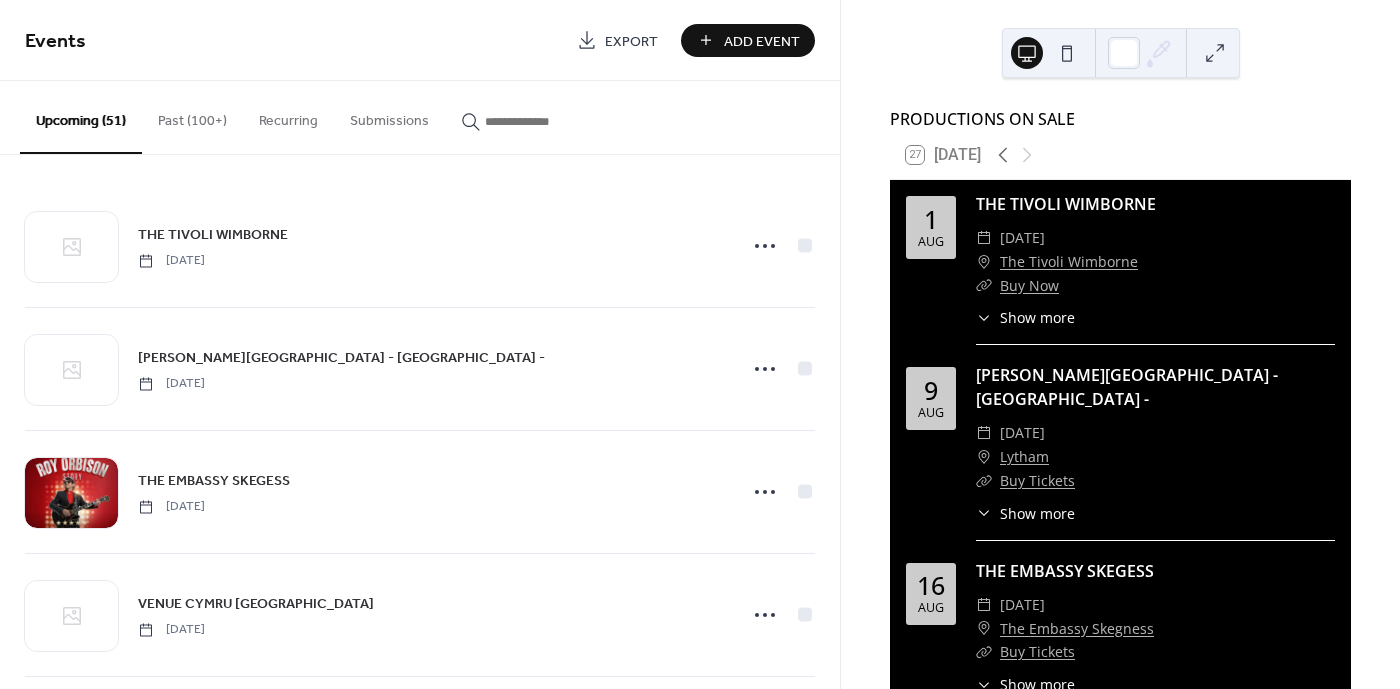 scroll, scrollTop: 0, scrollLeft: 0, axis: both 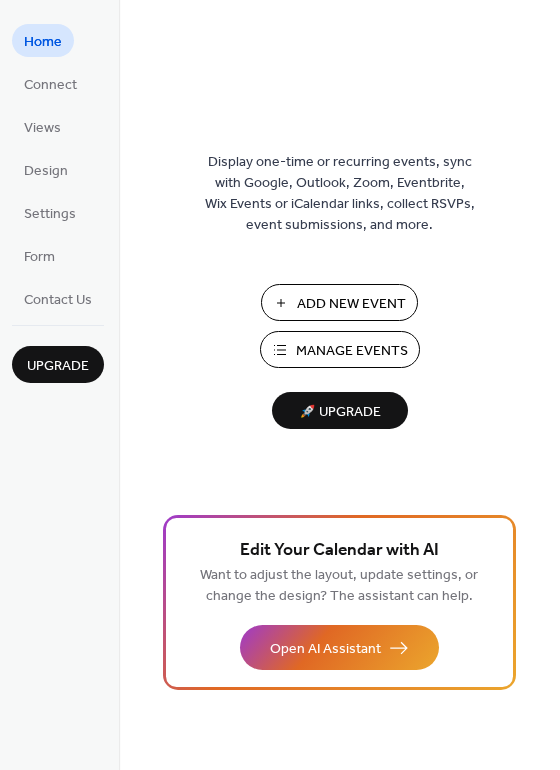 click on "Manage Events" at bounding box center [340, 349] 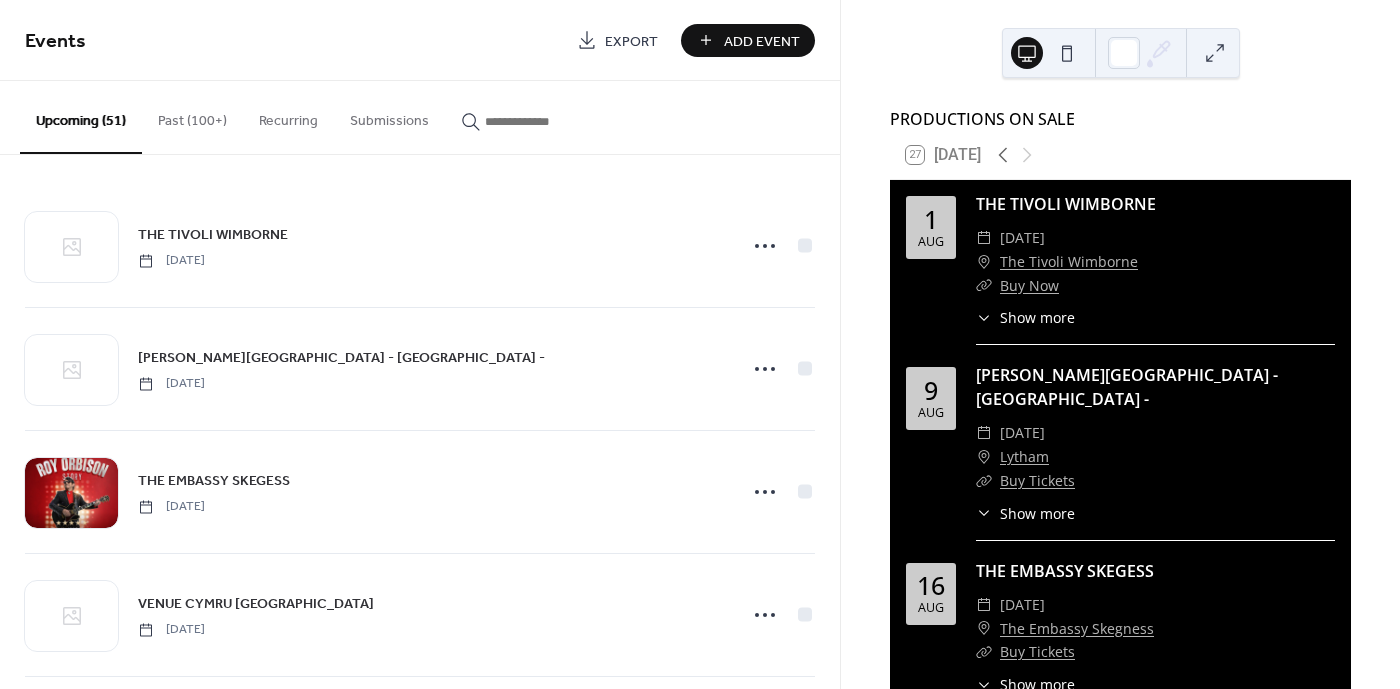 scroll, scrollTop: 0, scrollLeft: 0, axis: both 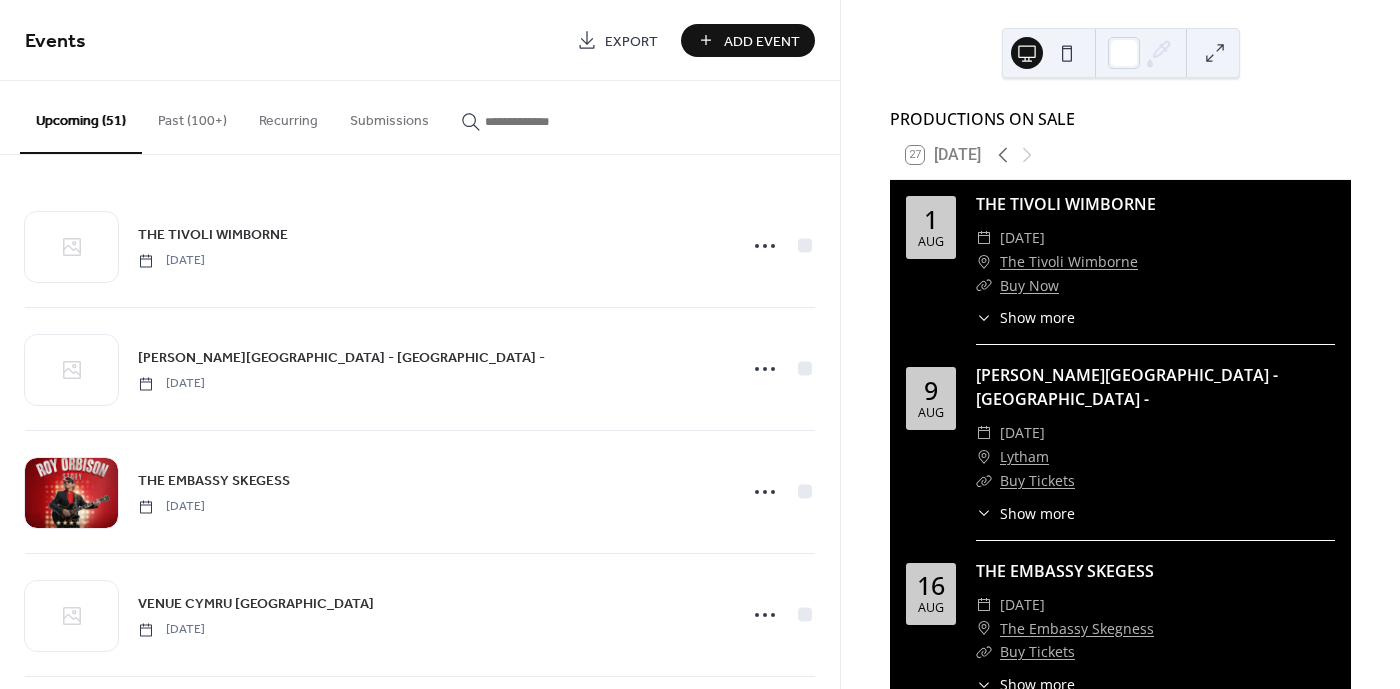 click at bounding box center [545, 121] 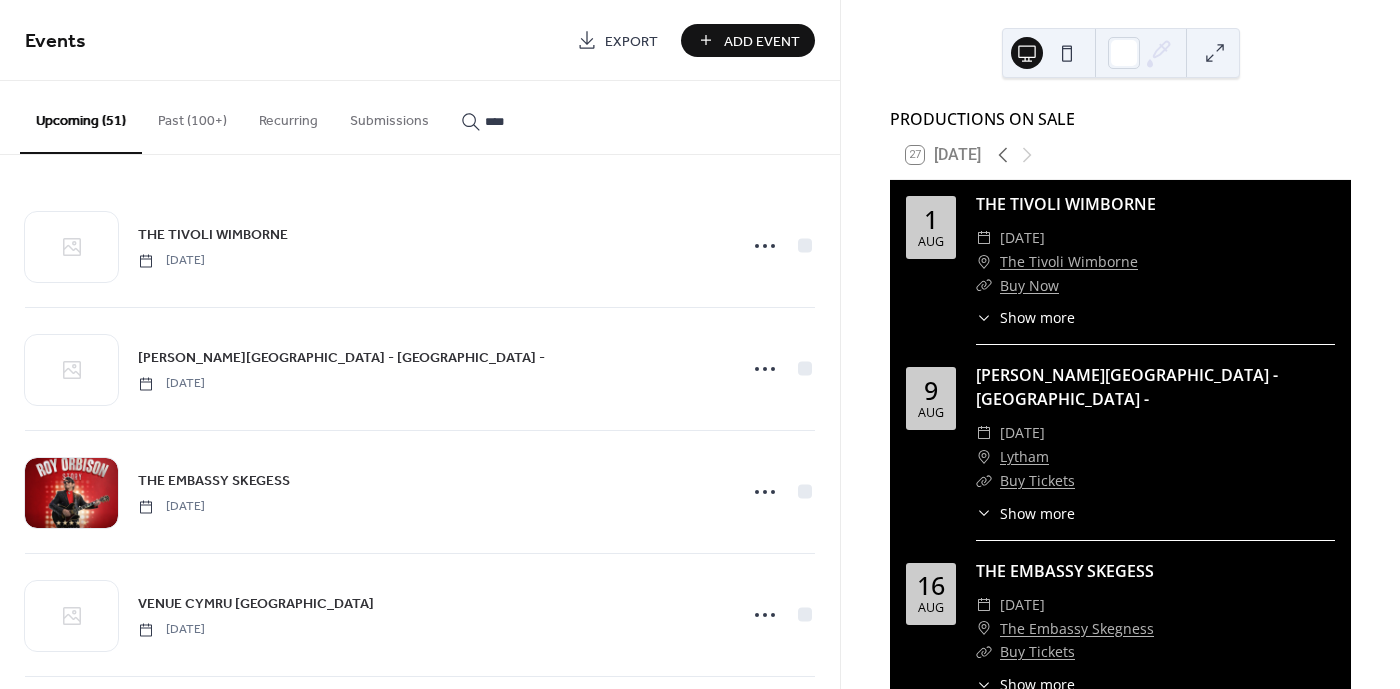 type on "****" 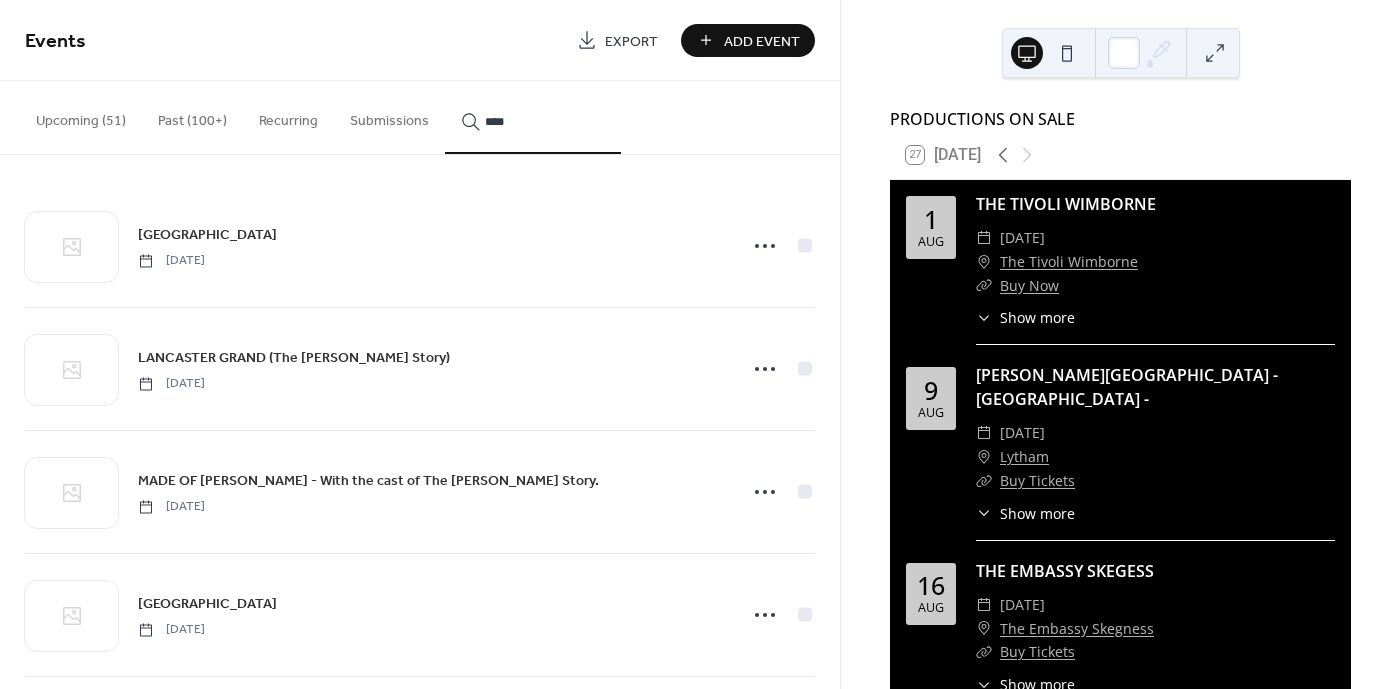 scroll, scrollTop: 263, scrollLeft: 0, axis: vertical 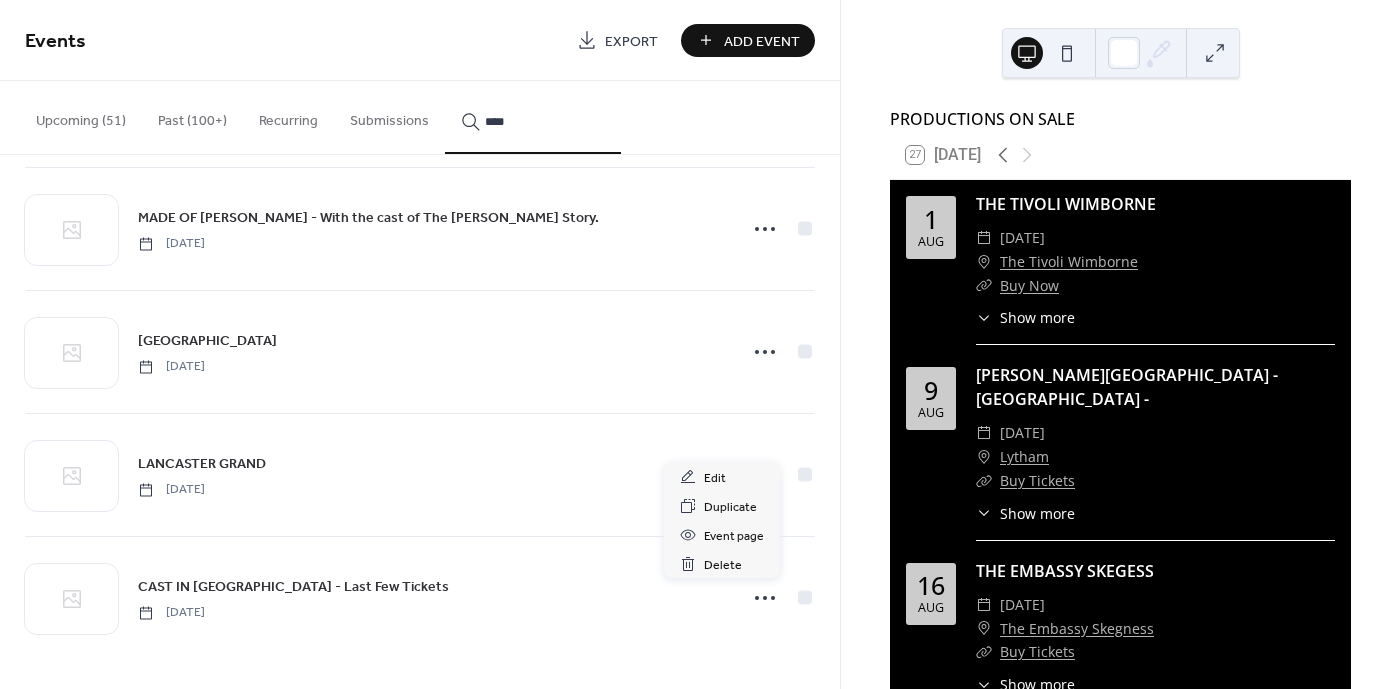 click 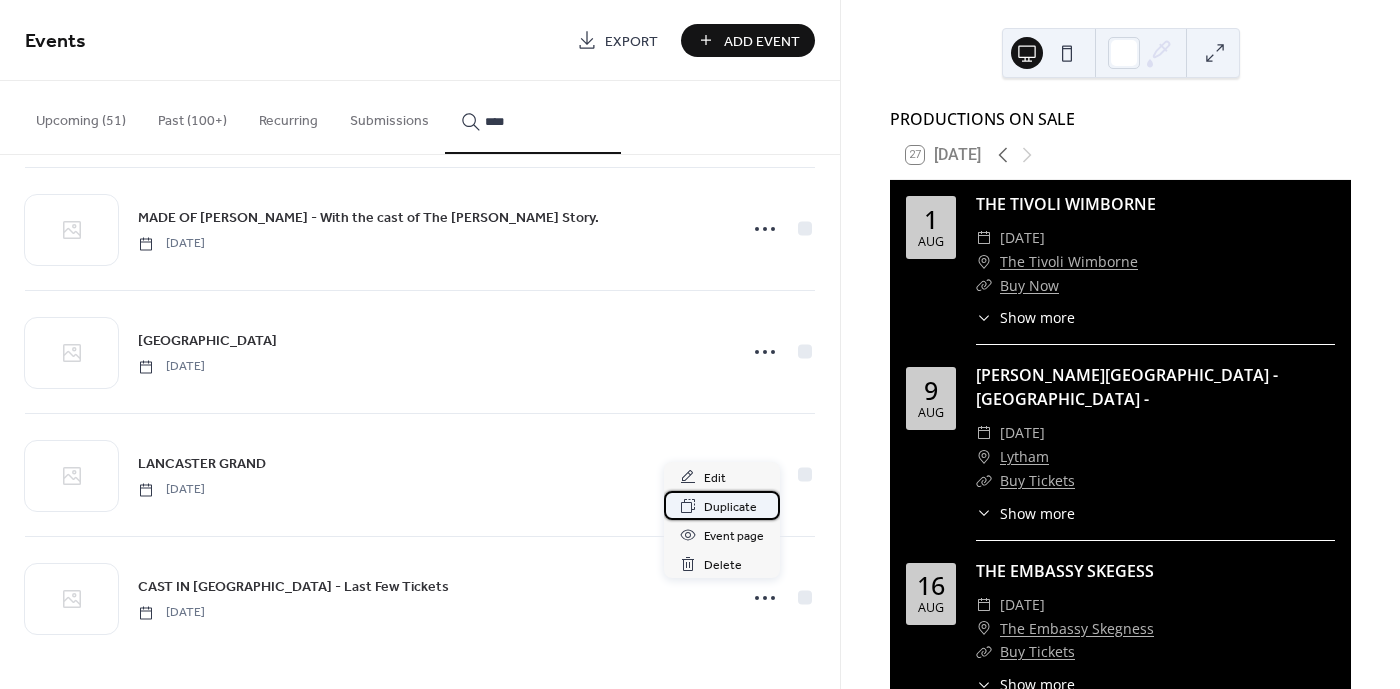 click on "Duplicate" at bounding box center [730, 507] 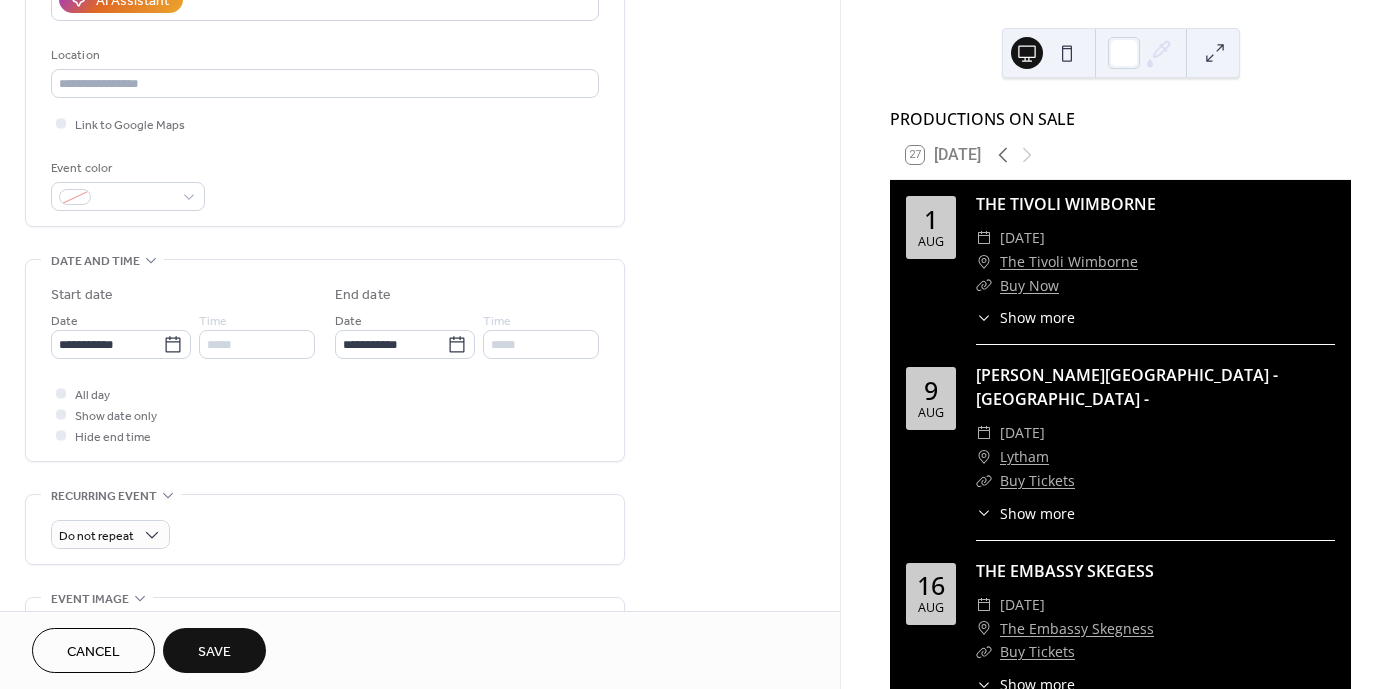 scroll, scrollTop: 553, scrollLeft: 0, axis: vertical 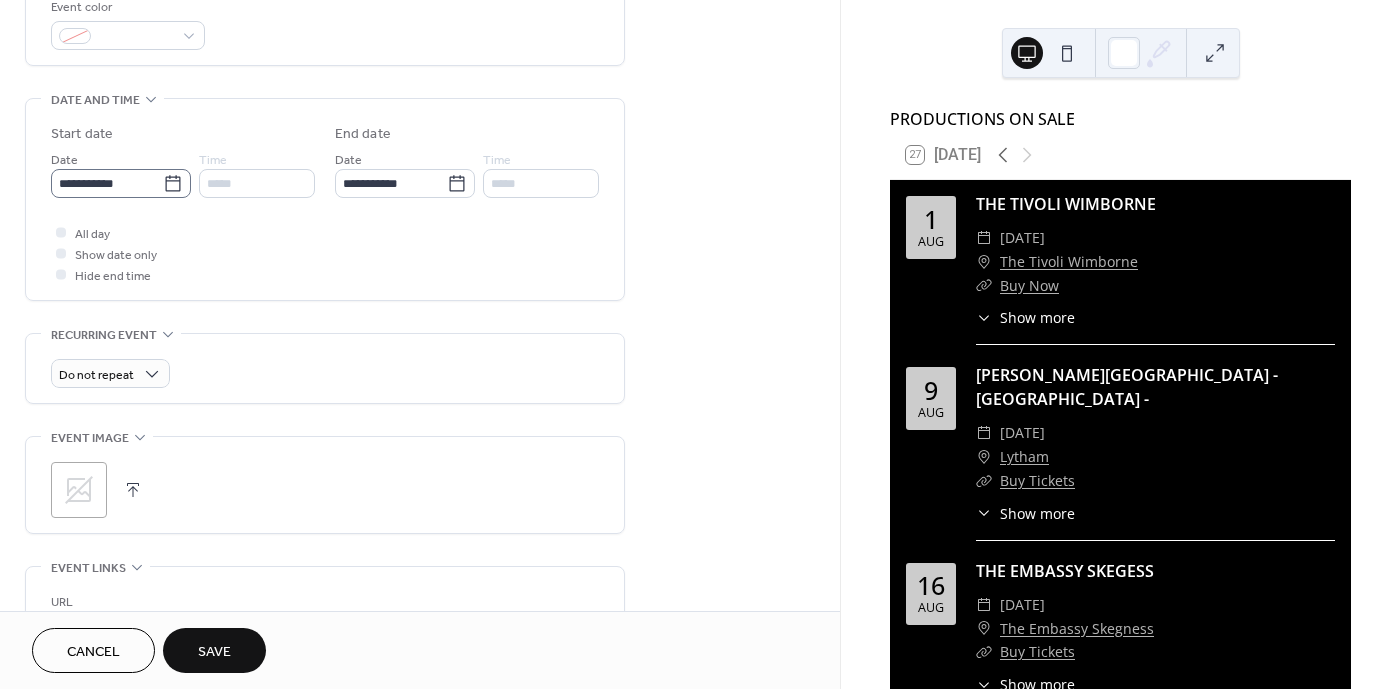 type on "**********" 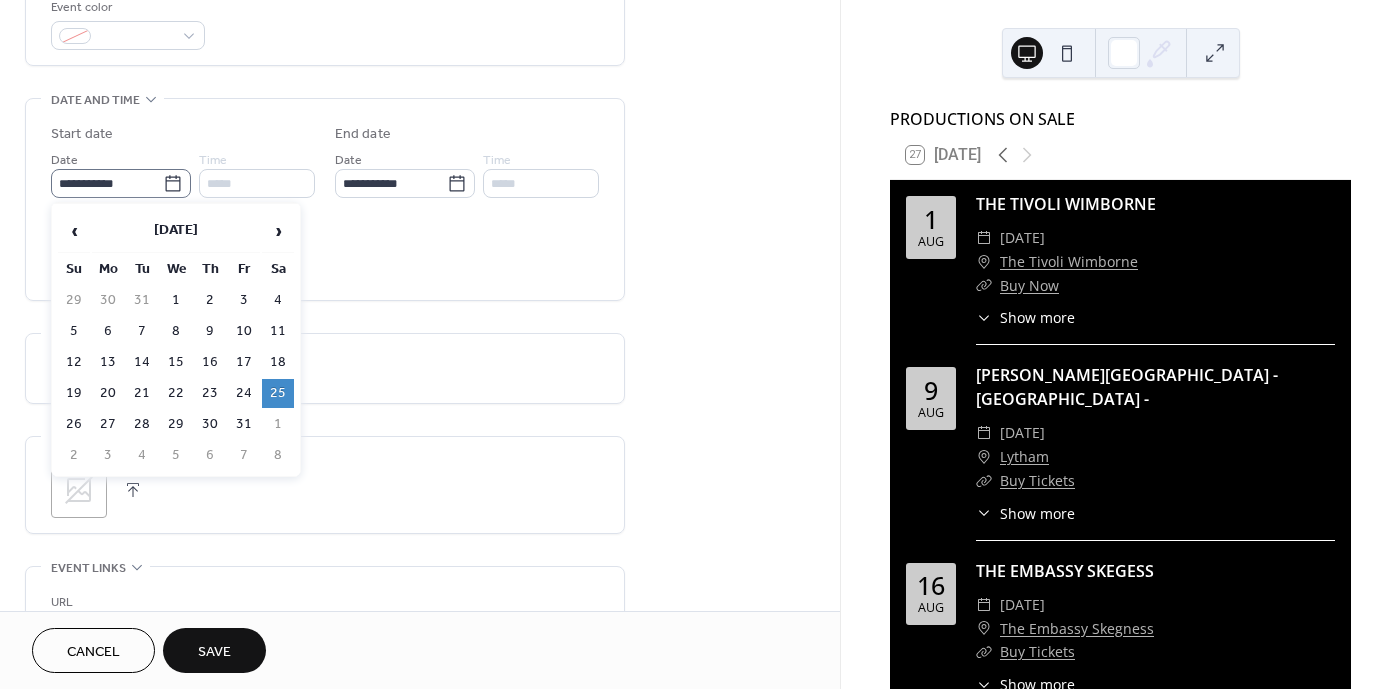 click 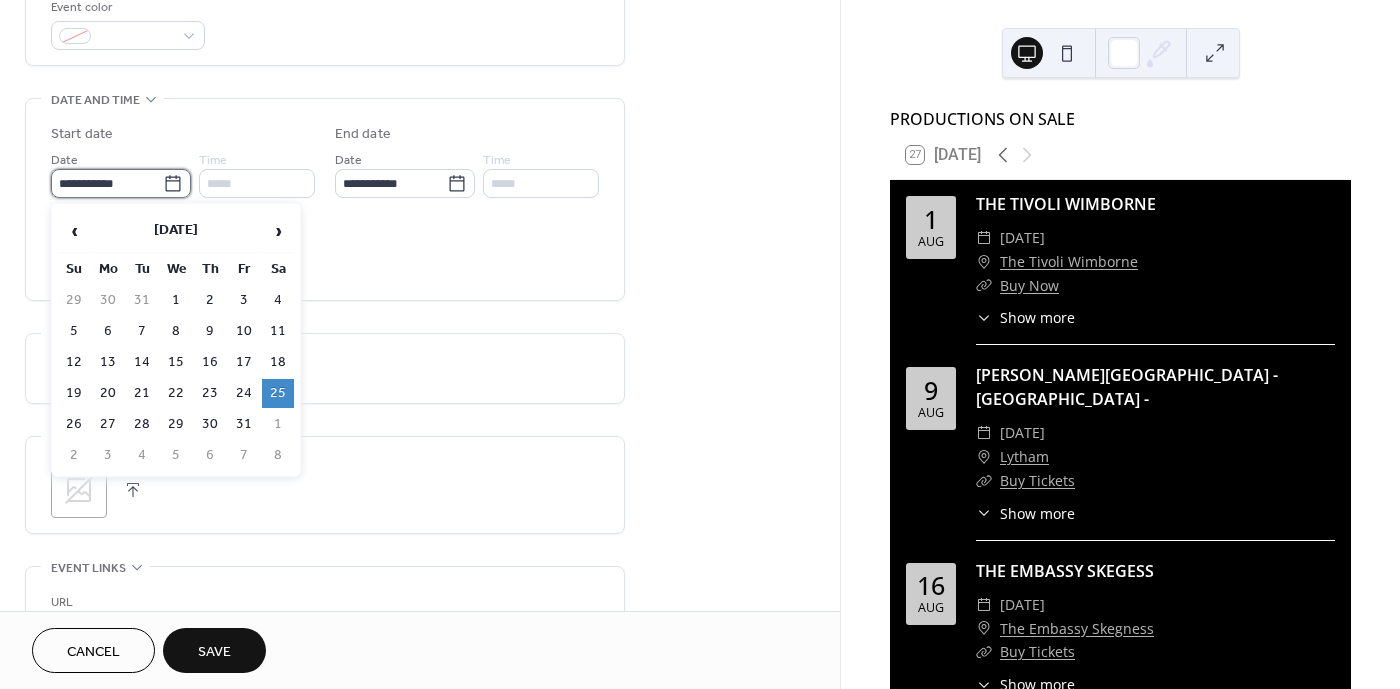 click on "**********" at bounding box center (107, 183) 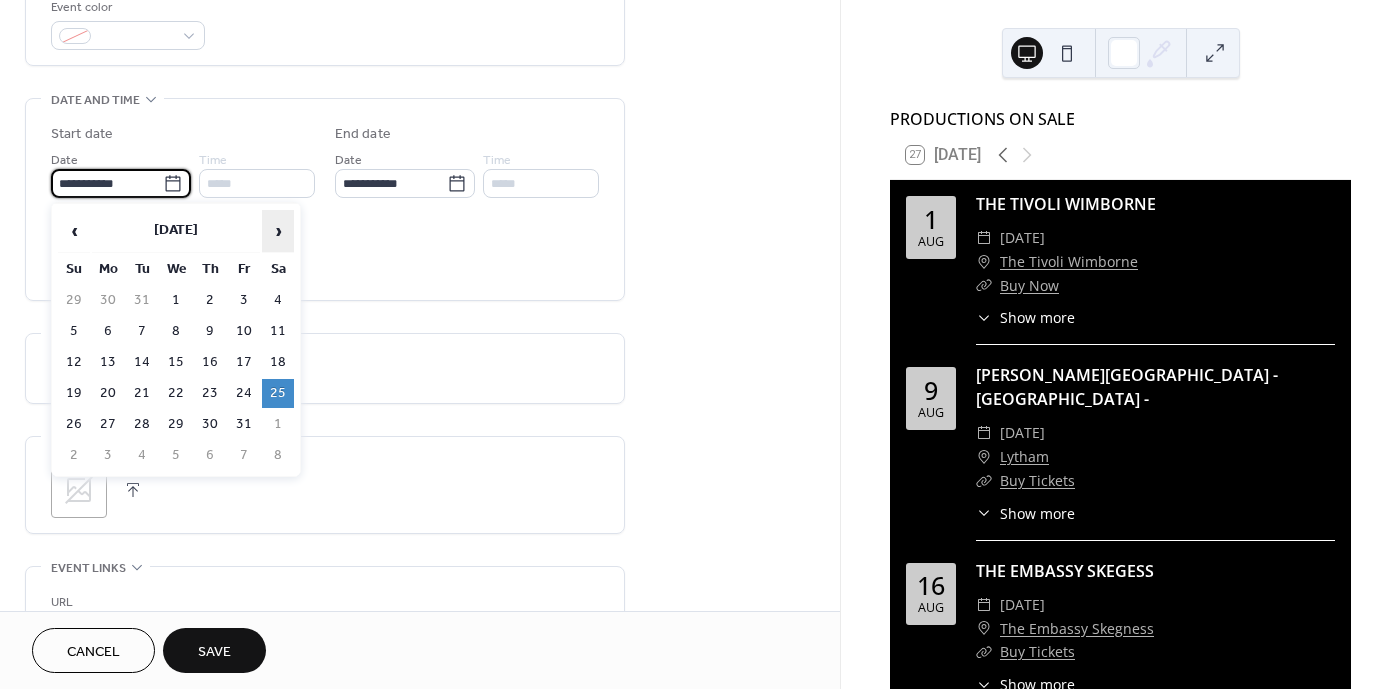 click on "›" at bounding box center (278, 231) 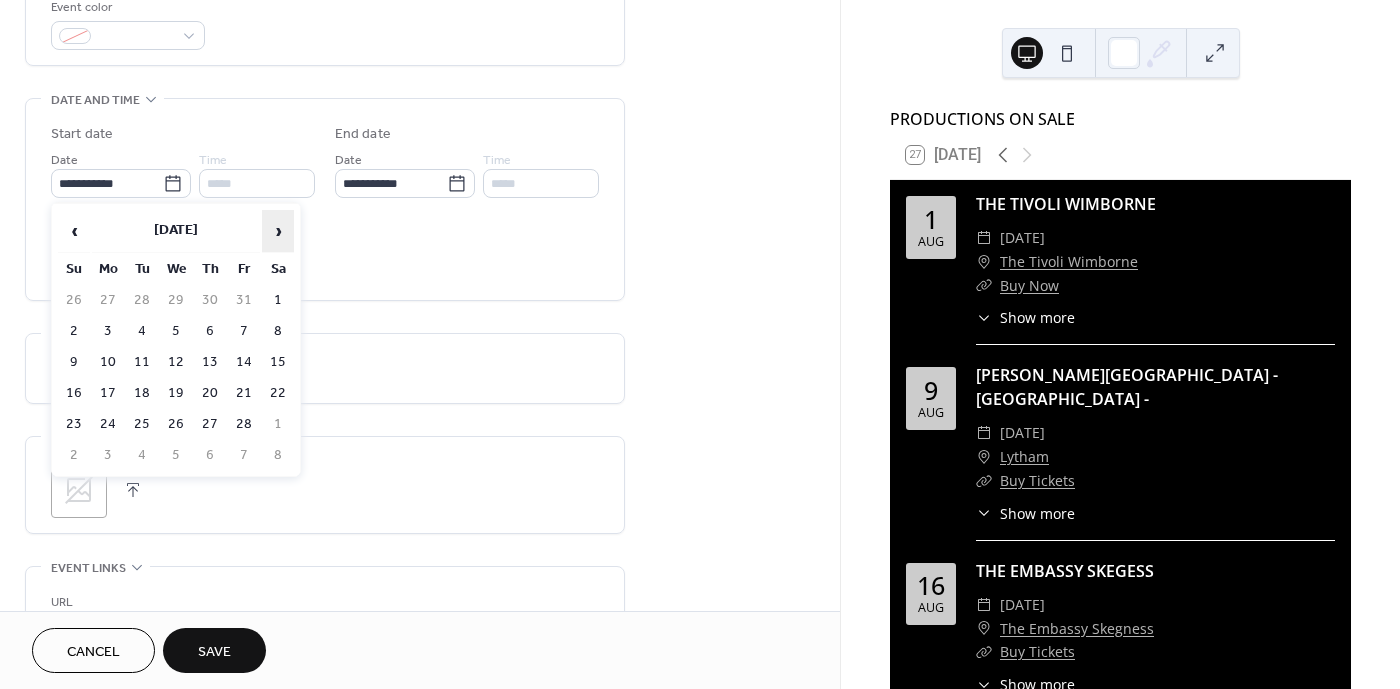click on "›" at bounding box center (278, 231) 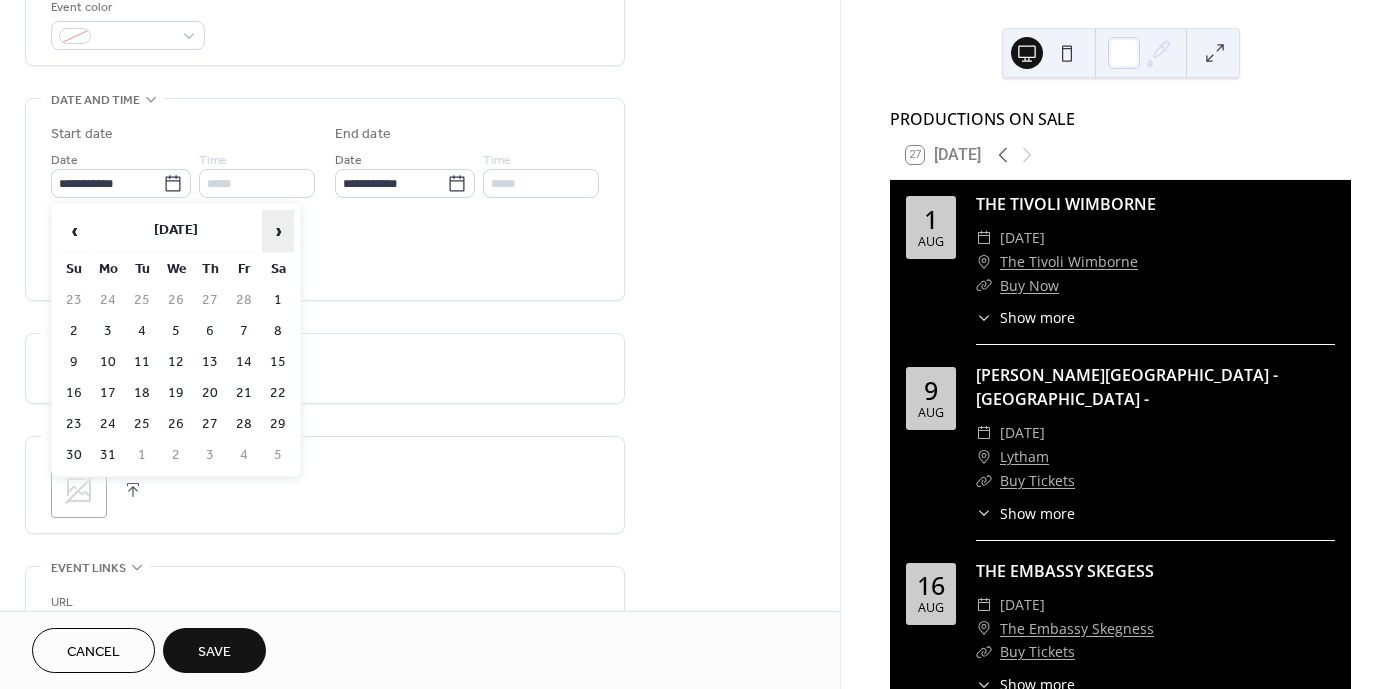 click on "›" at bounding box center (278, 231) 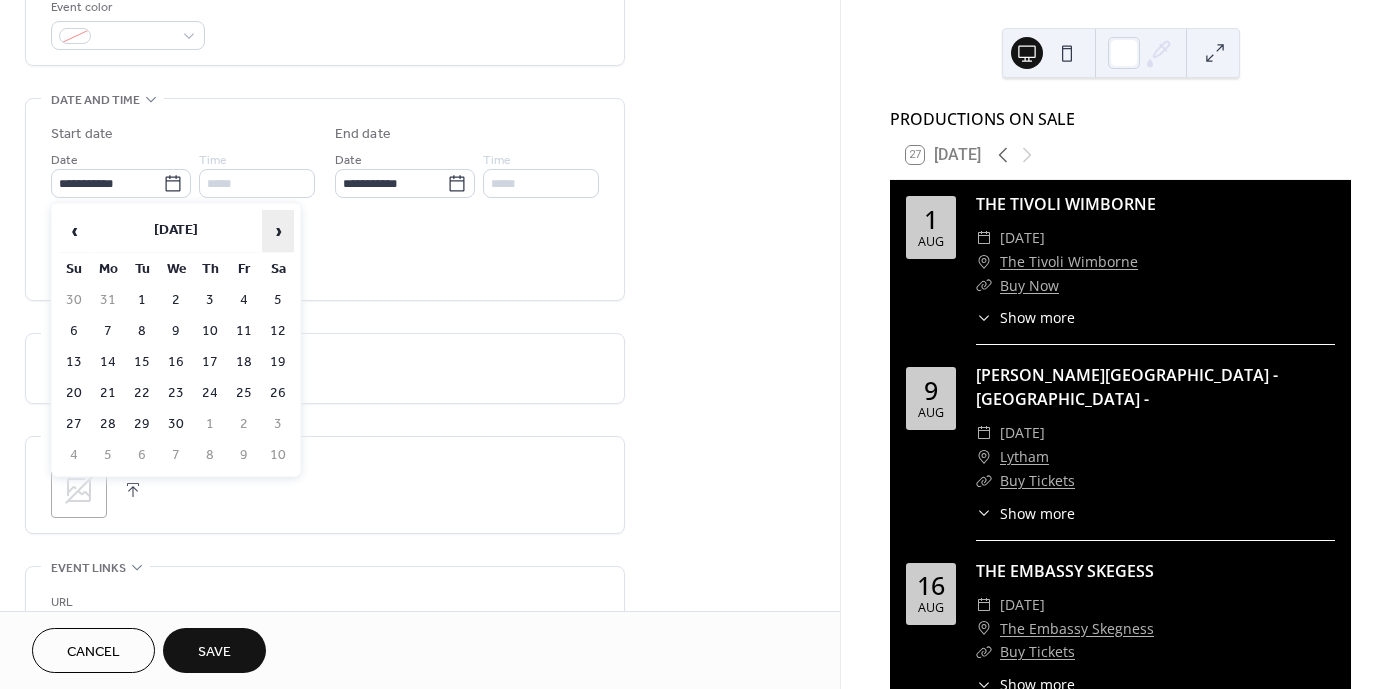 click on "›" at bounding box center (278, 231) 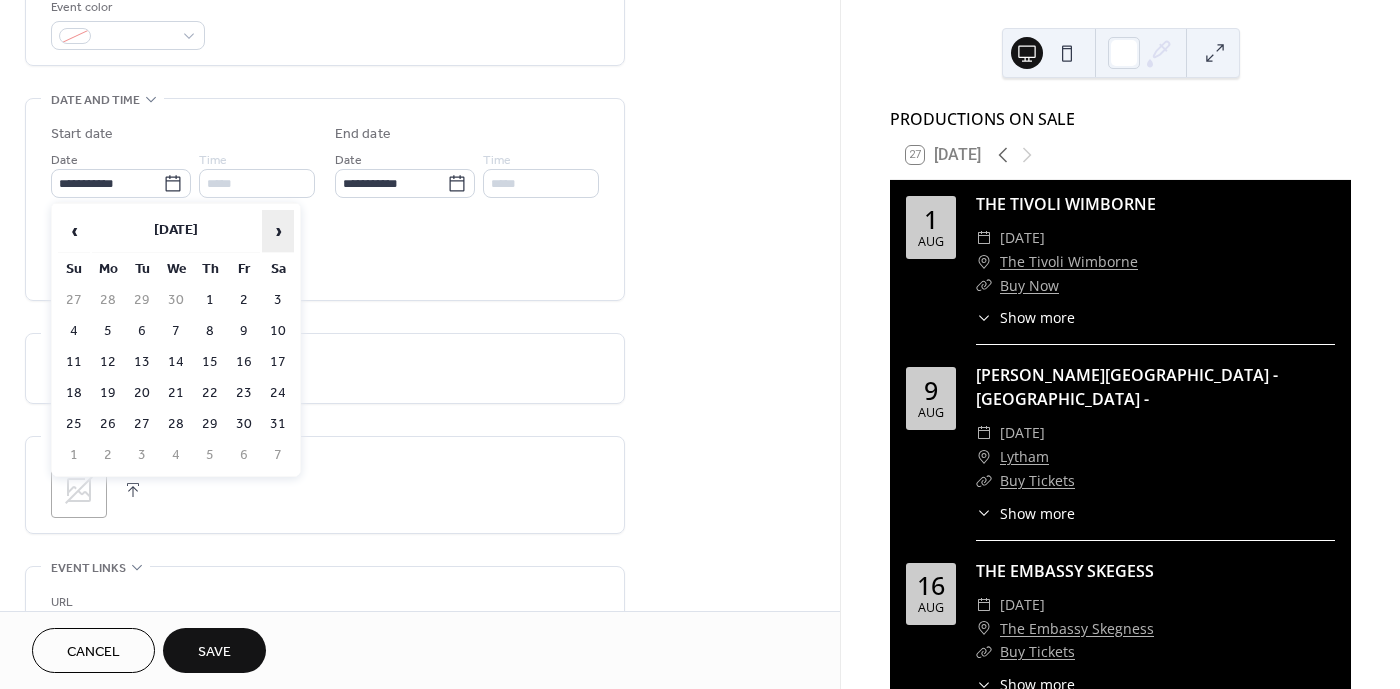 click on "›" at bounding box center (278, 231) 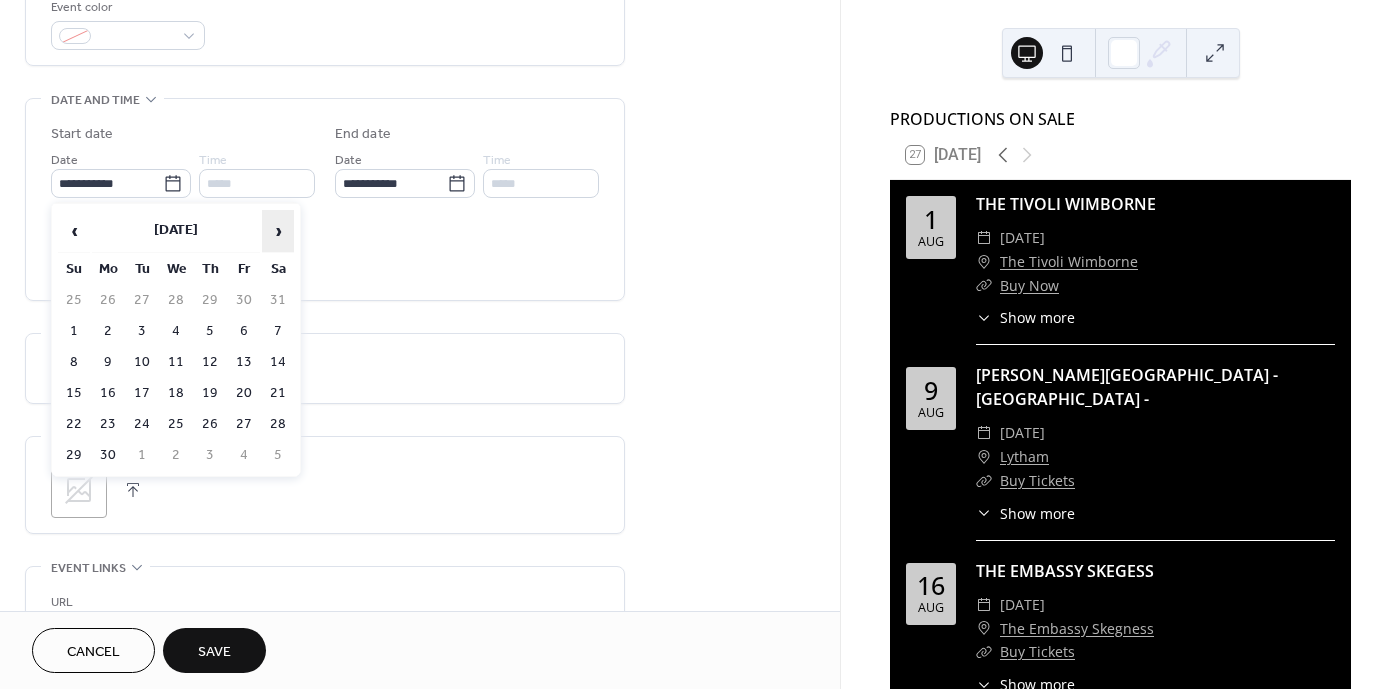 click on "›" at bounding box center (278, 231) 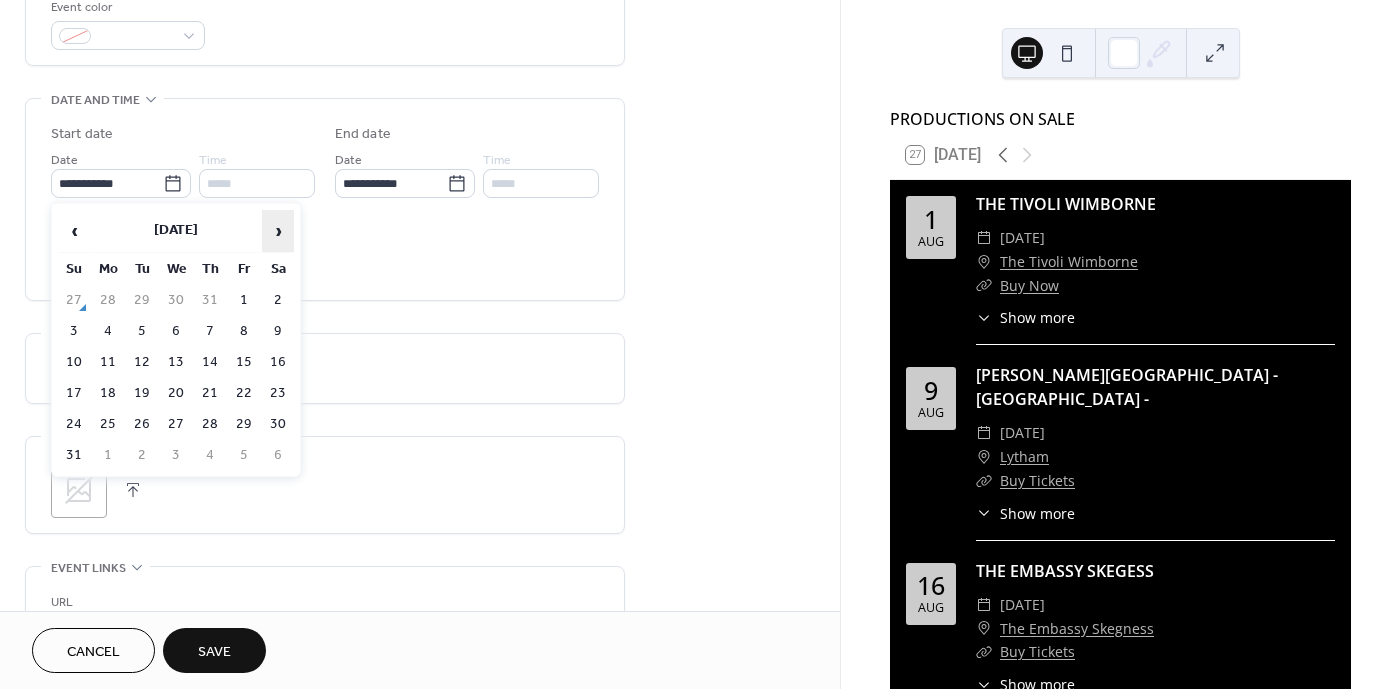 click on "›" at bounding box center (278, 231) 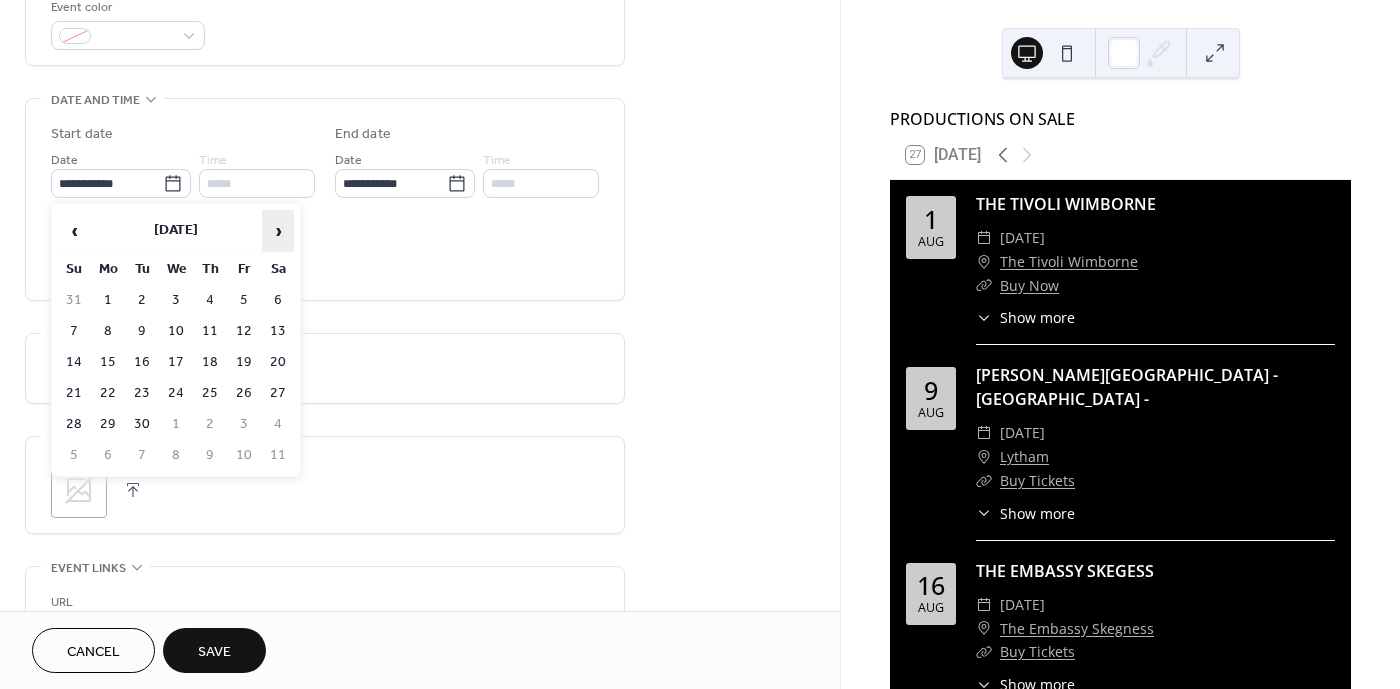 click on "›" at bounding box center [278, 231] 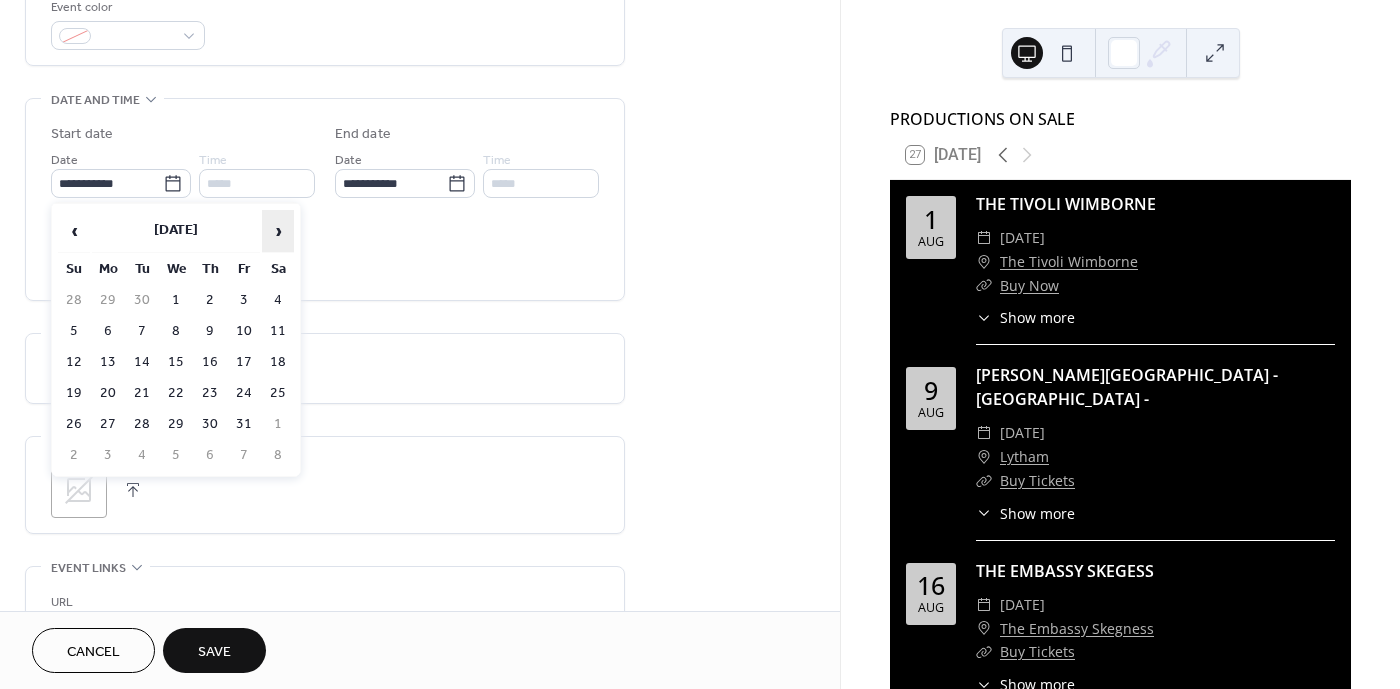 click on "›" at bounding box center [278, 231] 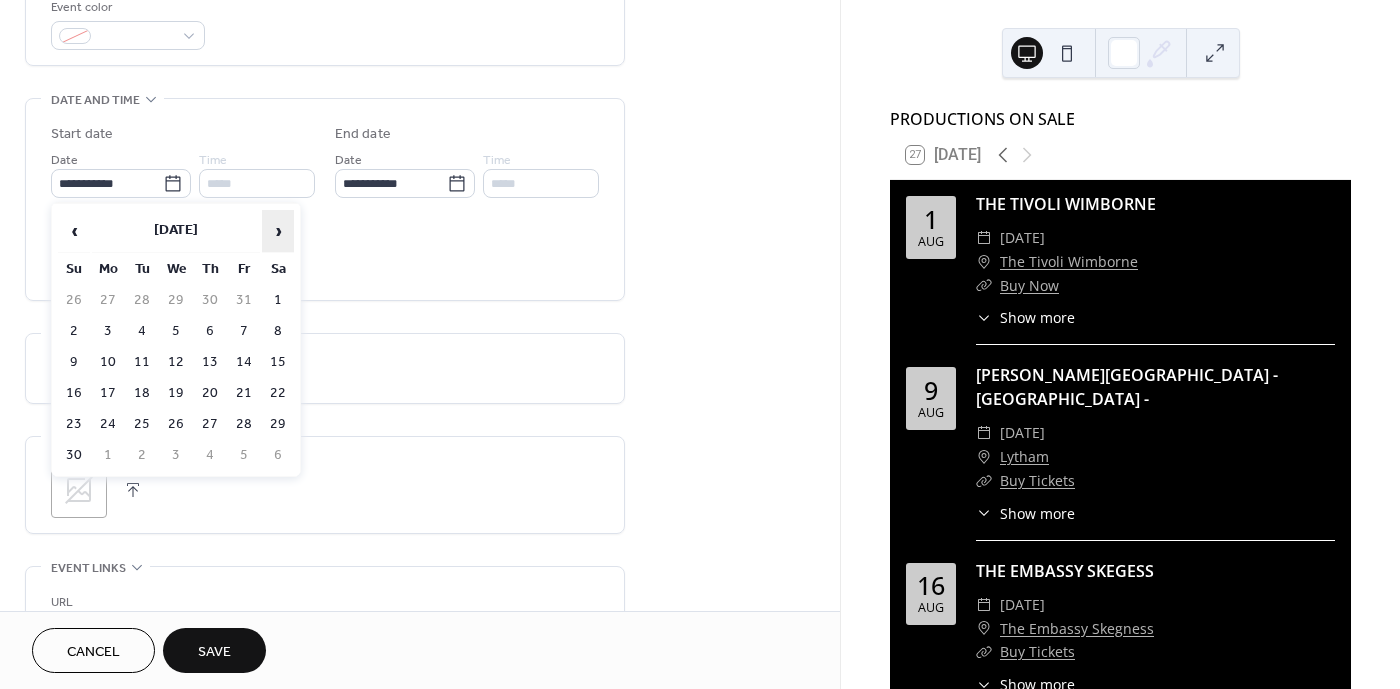 click on "›" at bounding box center [278, 231] 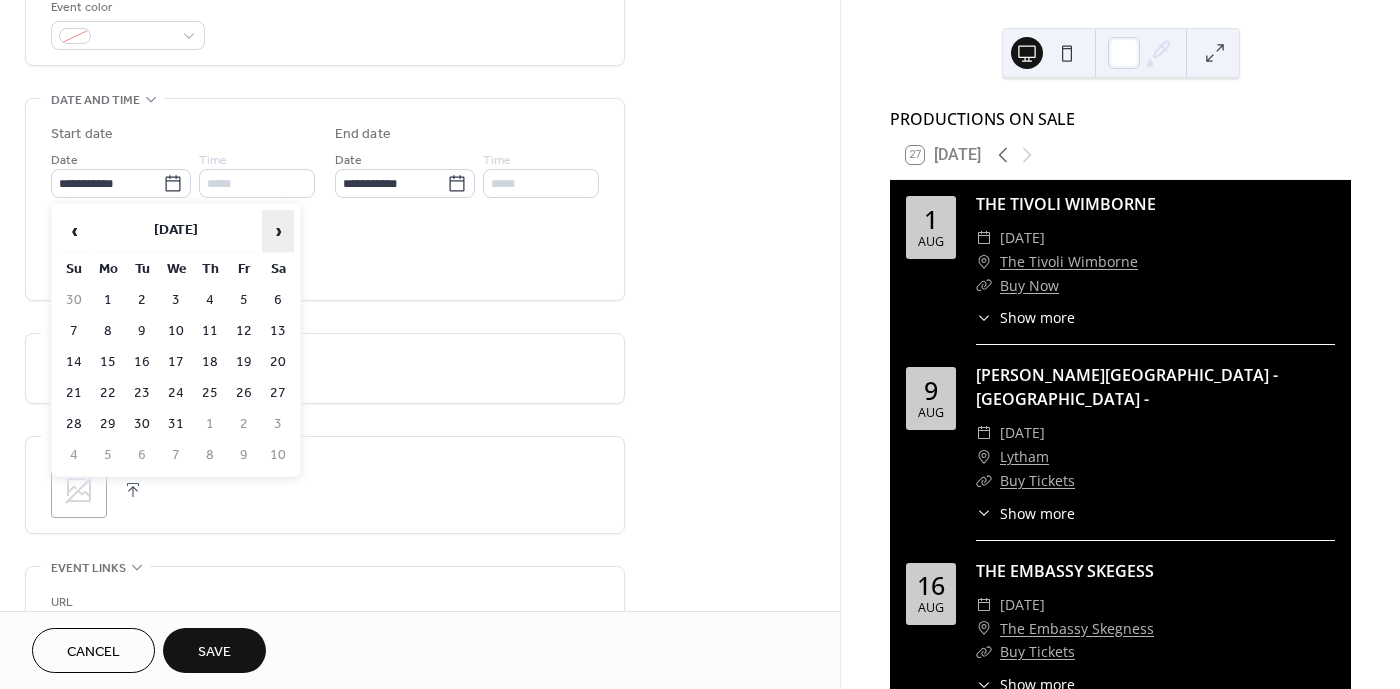 click on "›" at bounding box center (278, 231) 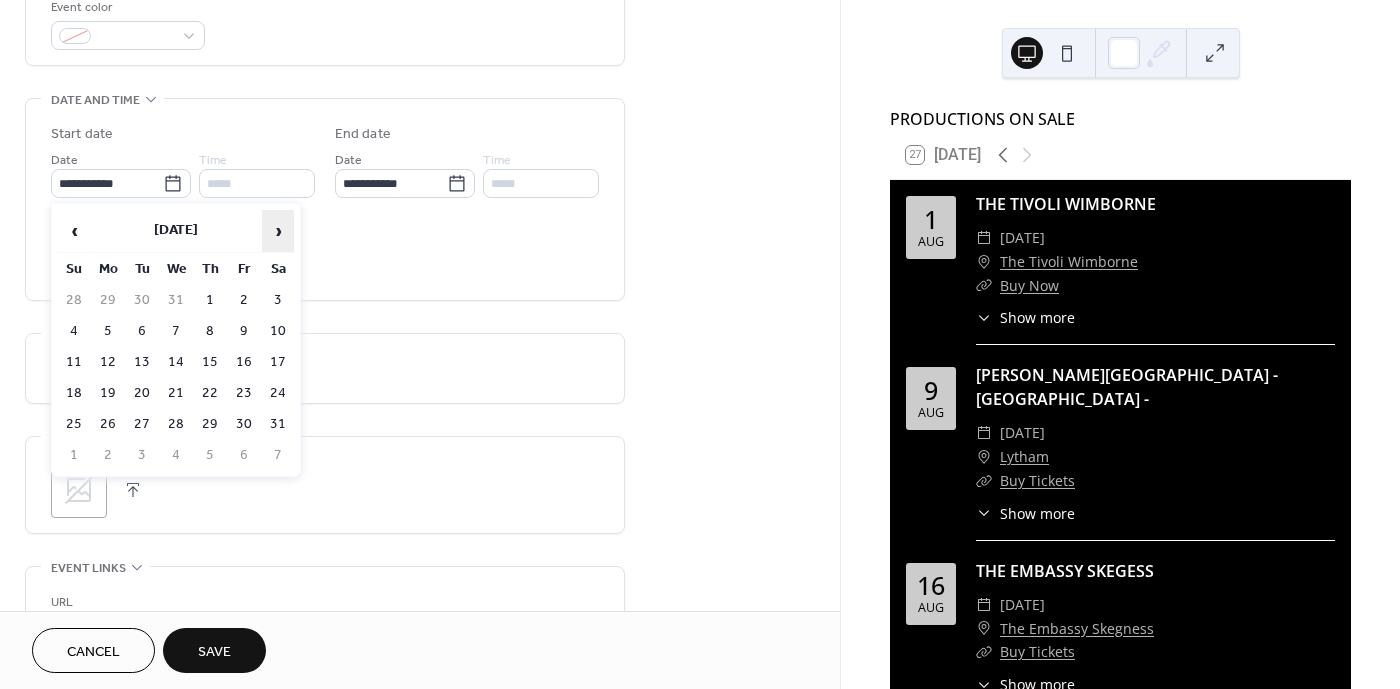 click on "›" at bounding box center (278, 231) 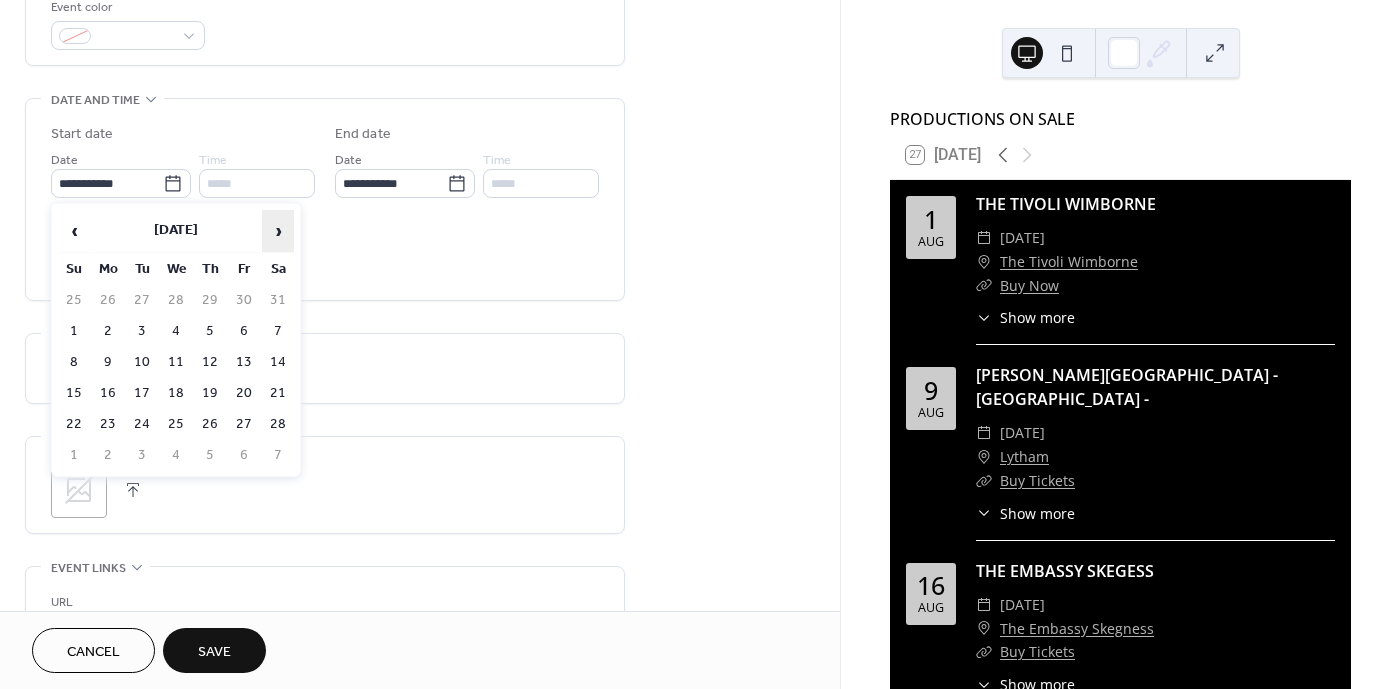 click on "›" at bounding box center (278, 231) 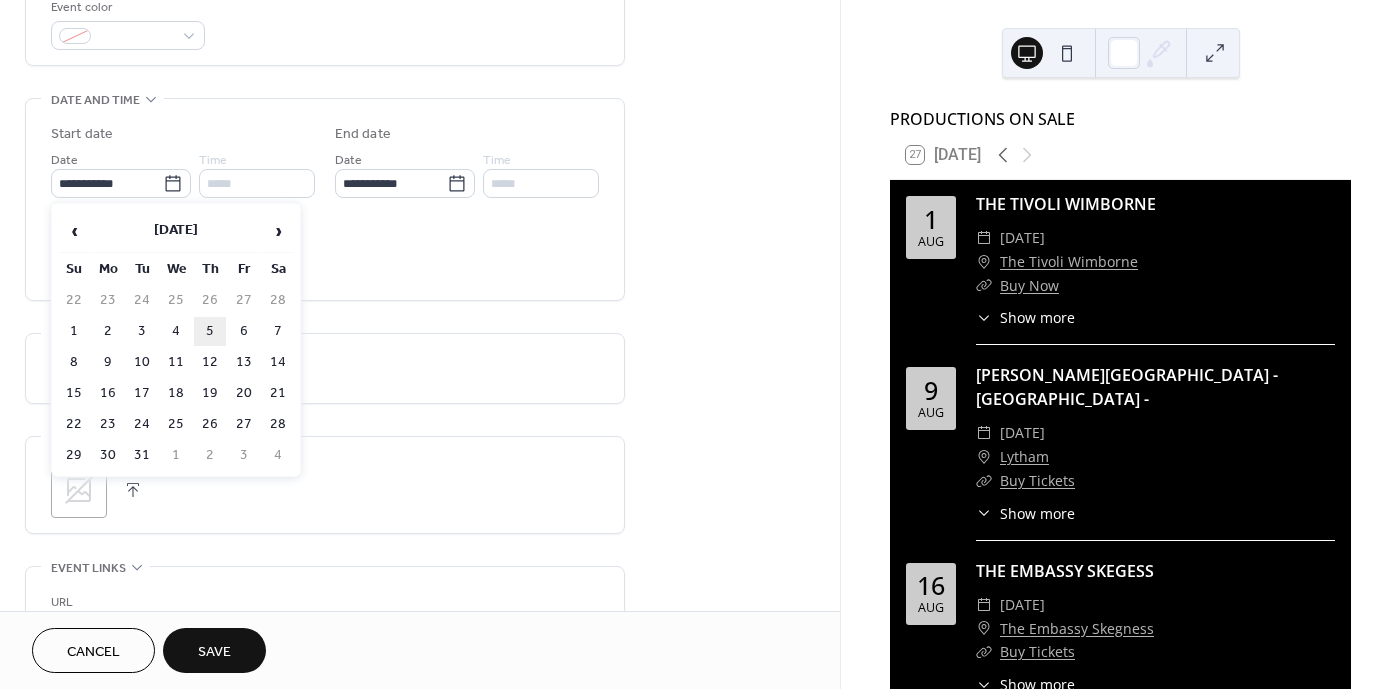 click on "5" at bounding box center (210, 331) 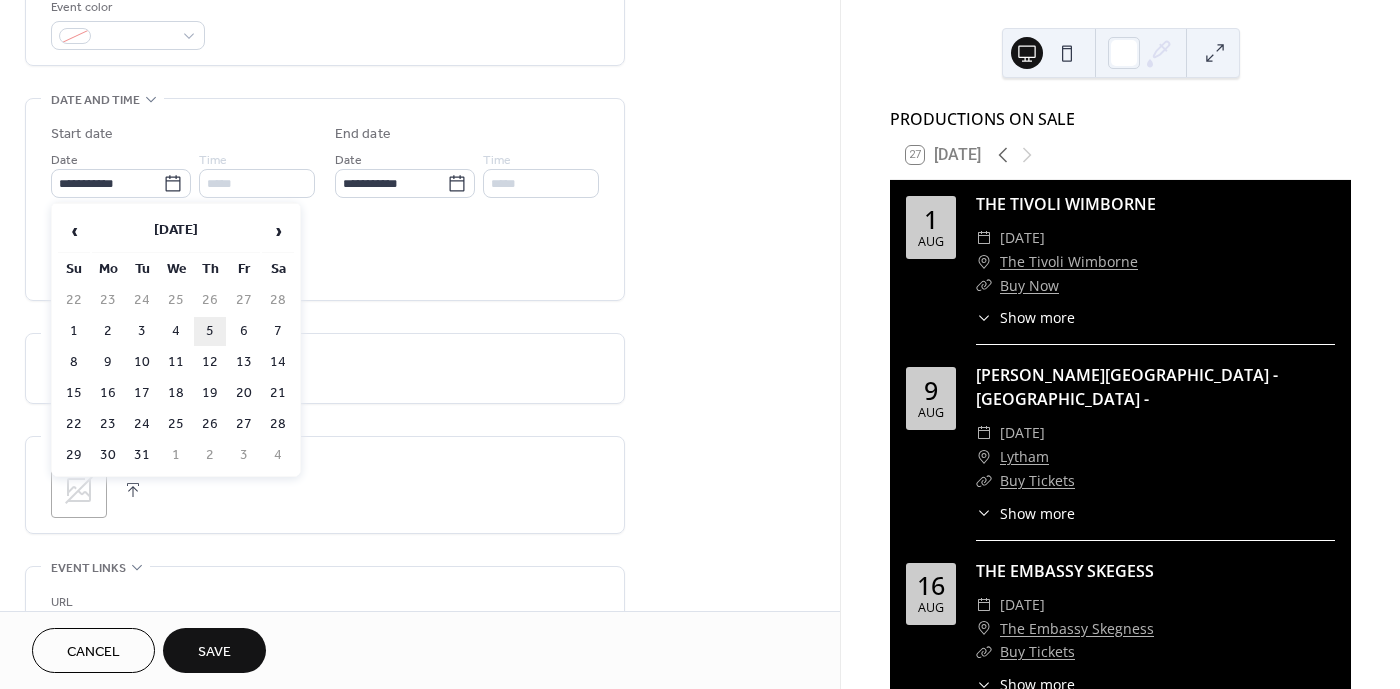type on "**********" 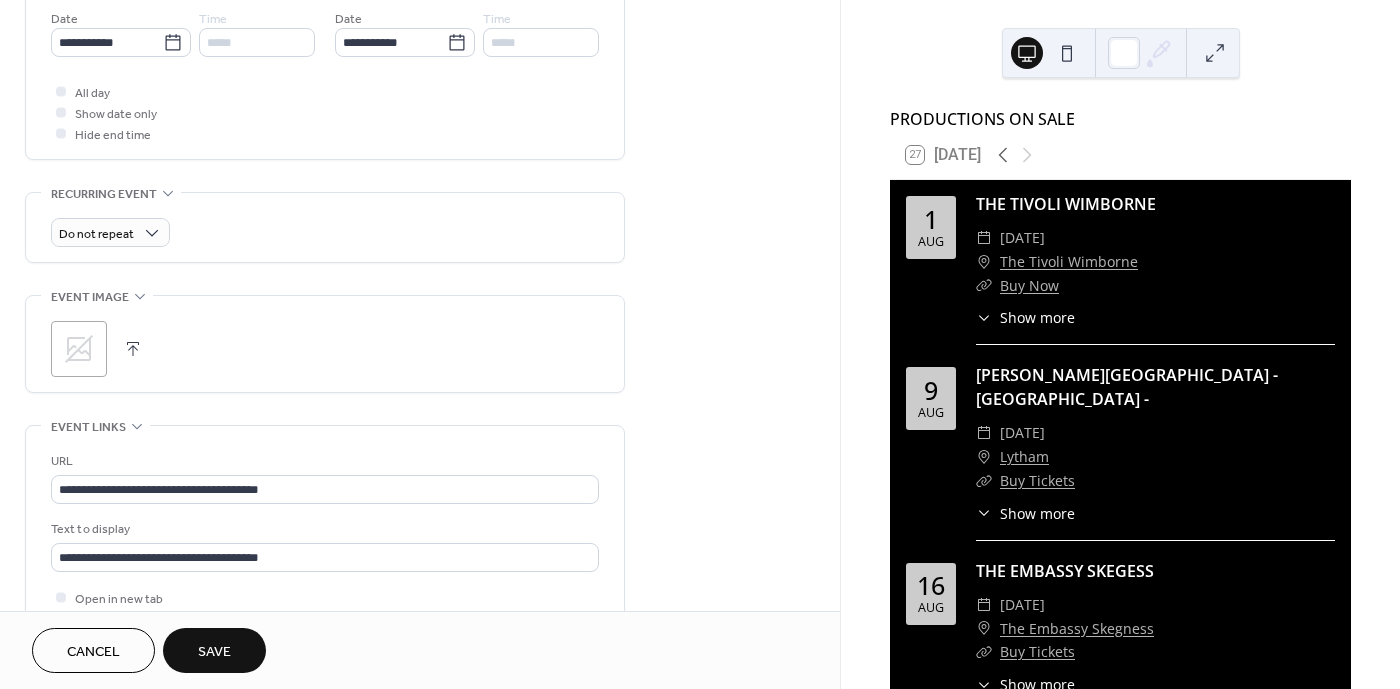 scroll, scrollTop: 875, scrollLeft: 0, axis: vertical 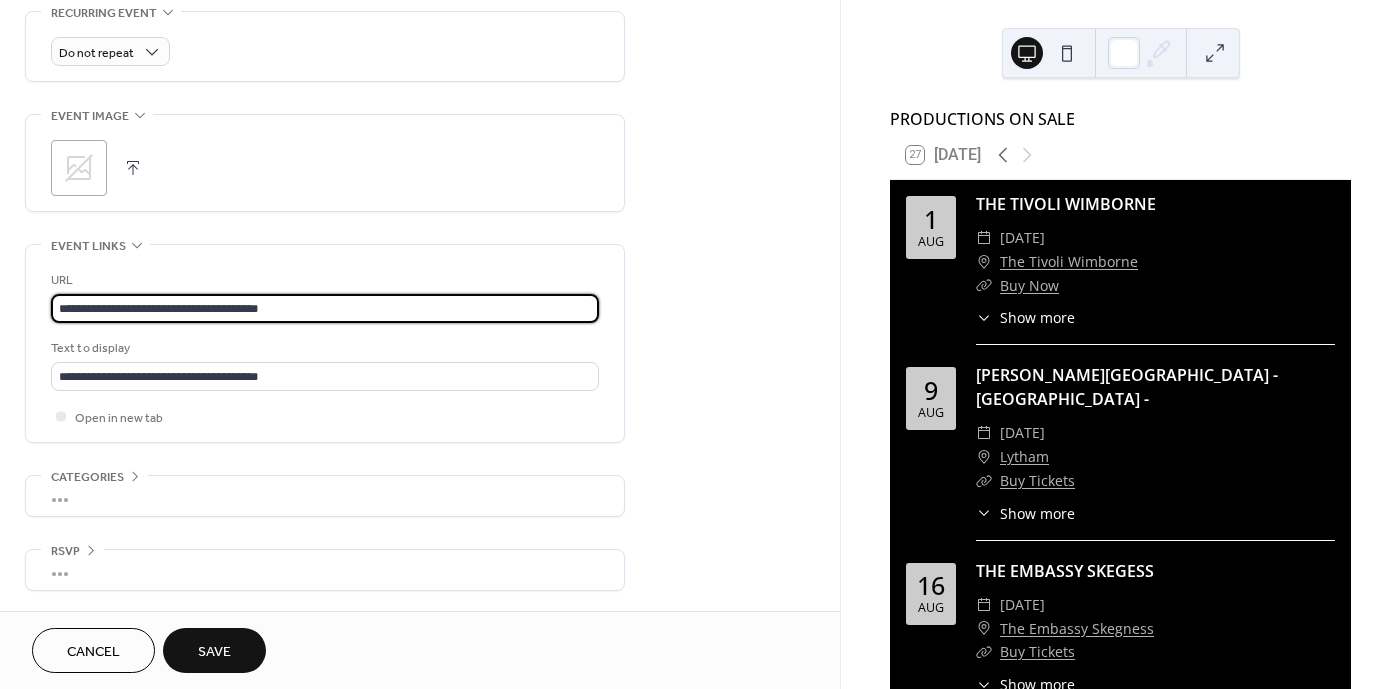 drag, startPoint x: 284, startPoint y: 309, endPoint x: 31, endPoint y: 296, distance: 253.33377 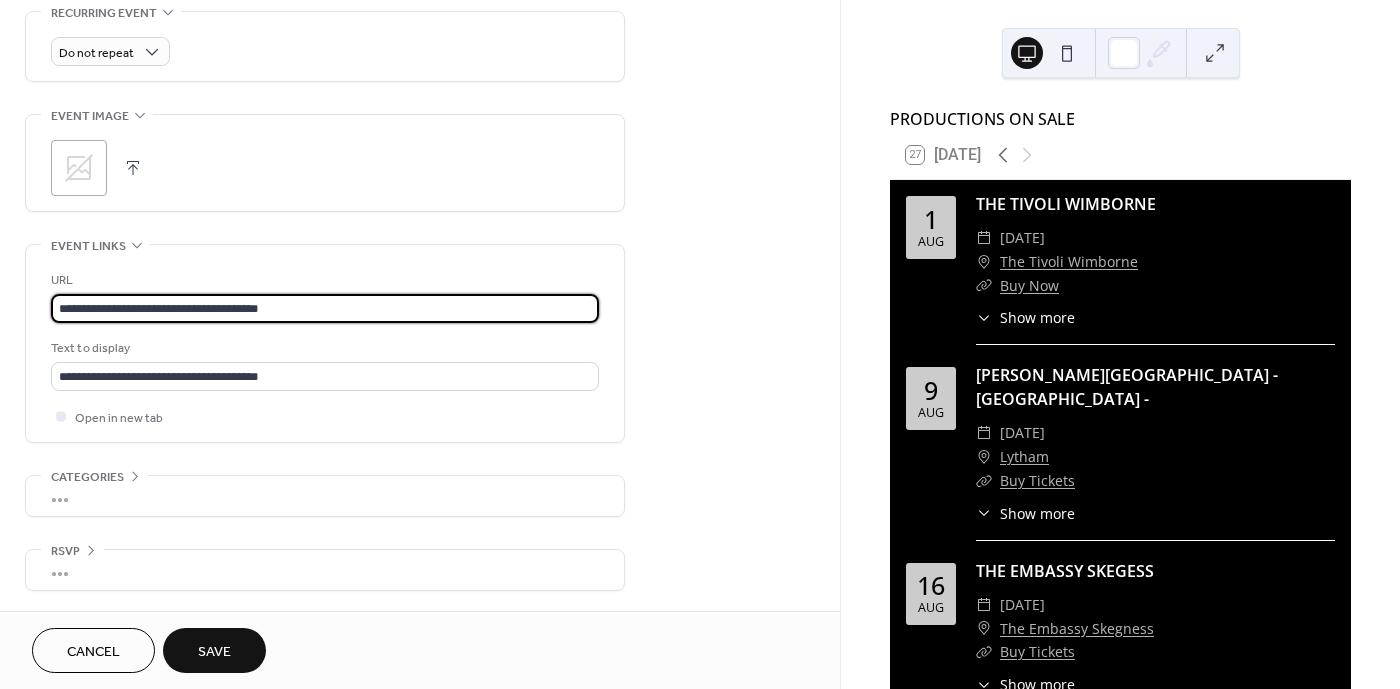 click on "**********" at bounding box center [325, 343] 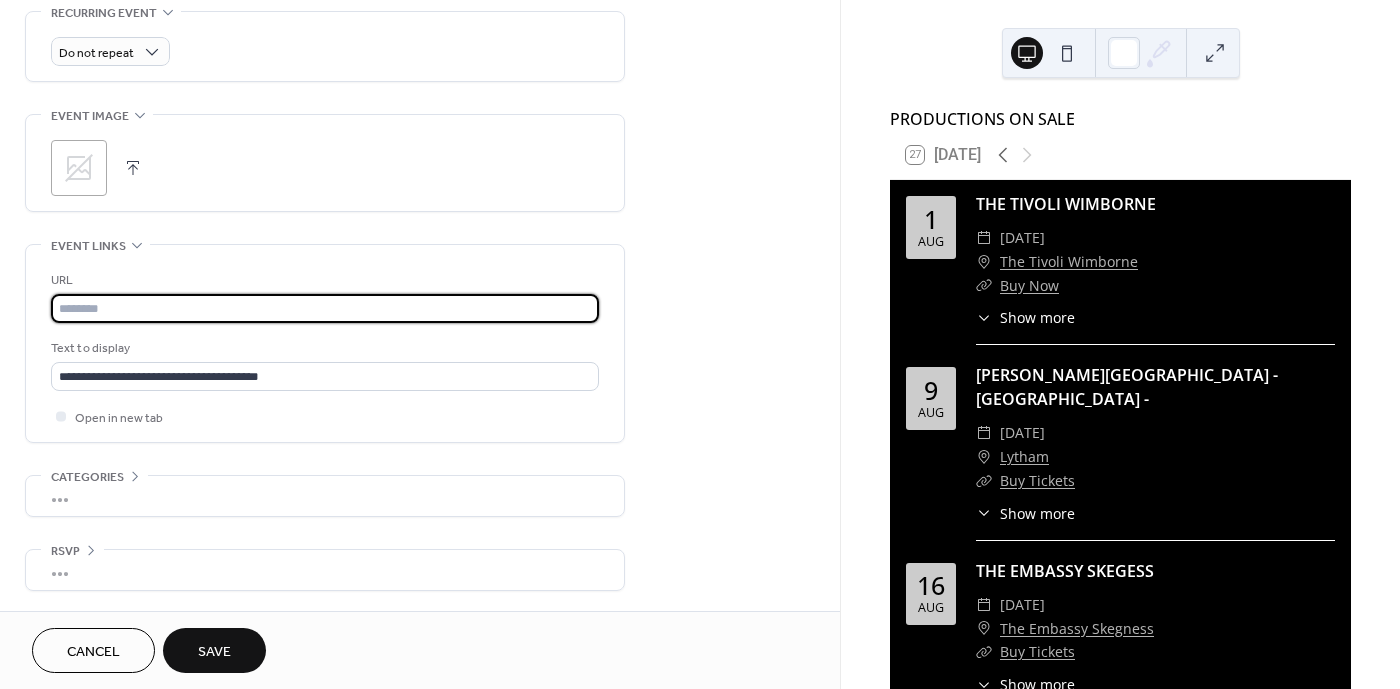paste on "**********" 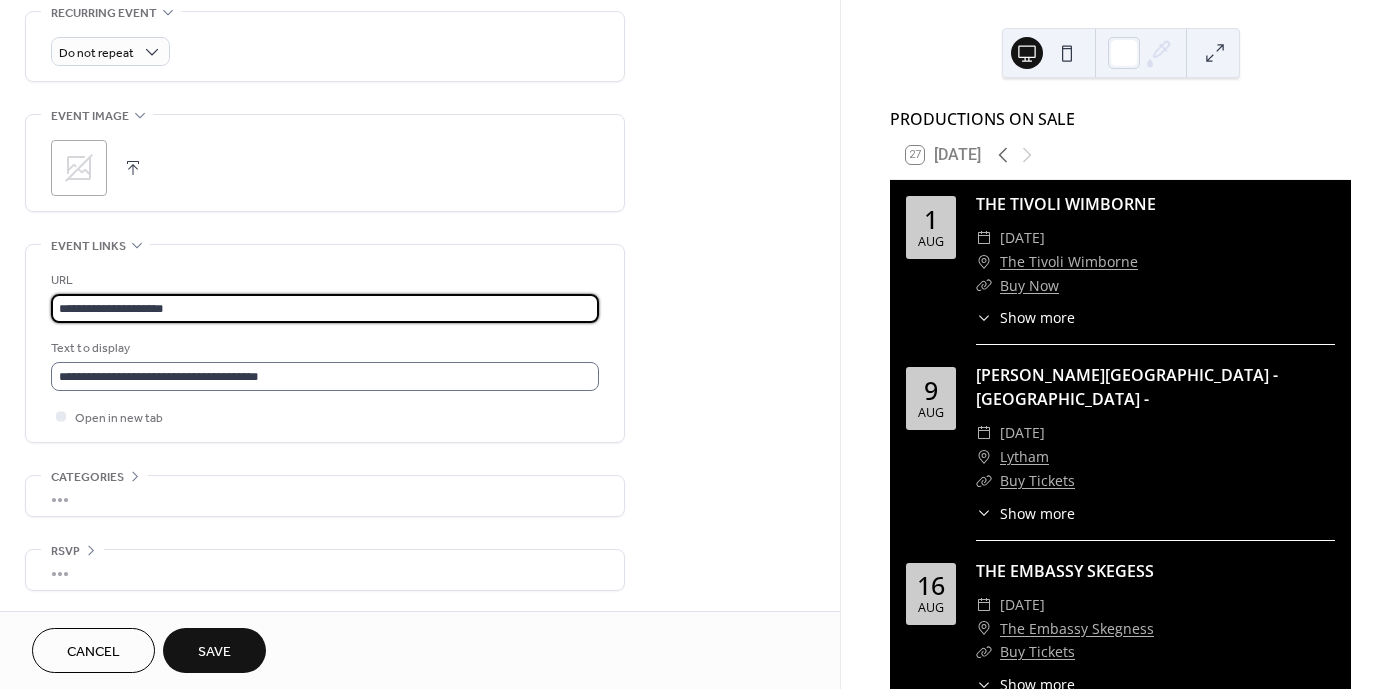 type on "**********" 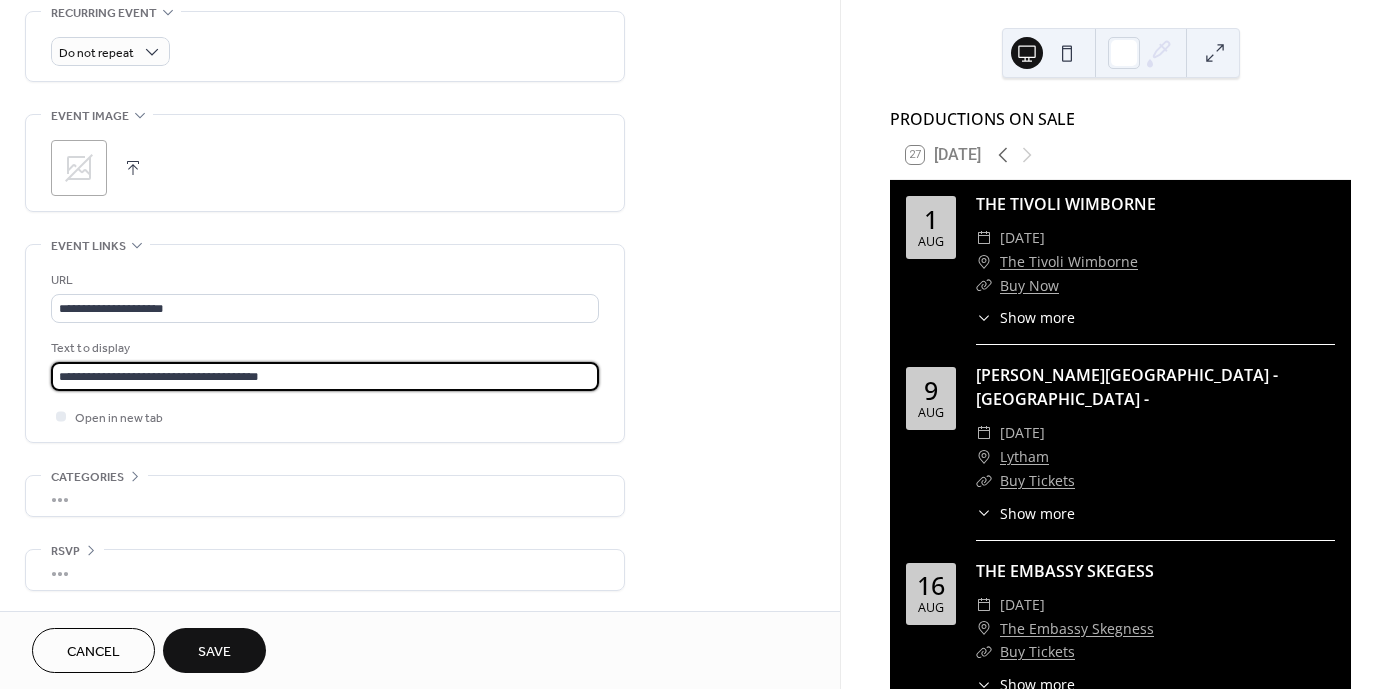 scroll, scrollTop: 0, scrollLeft: 0, axis: both 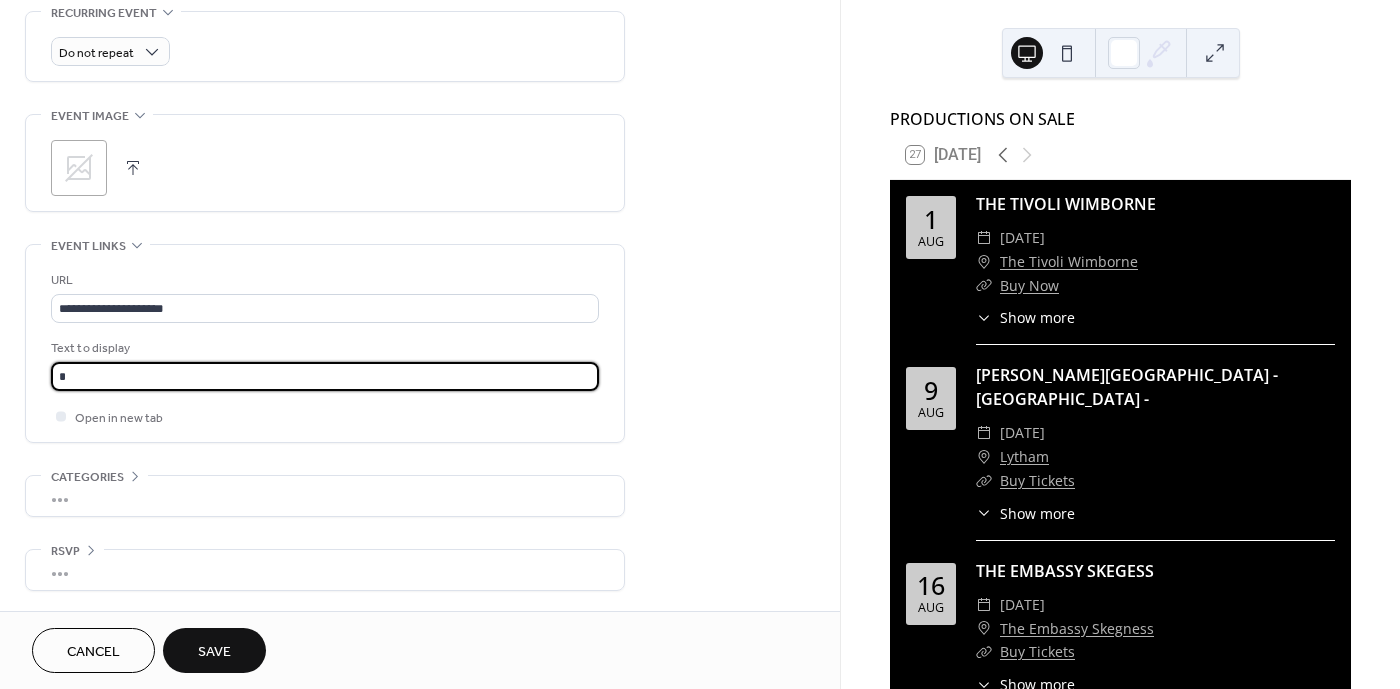 type on "**********" 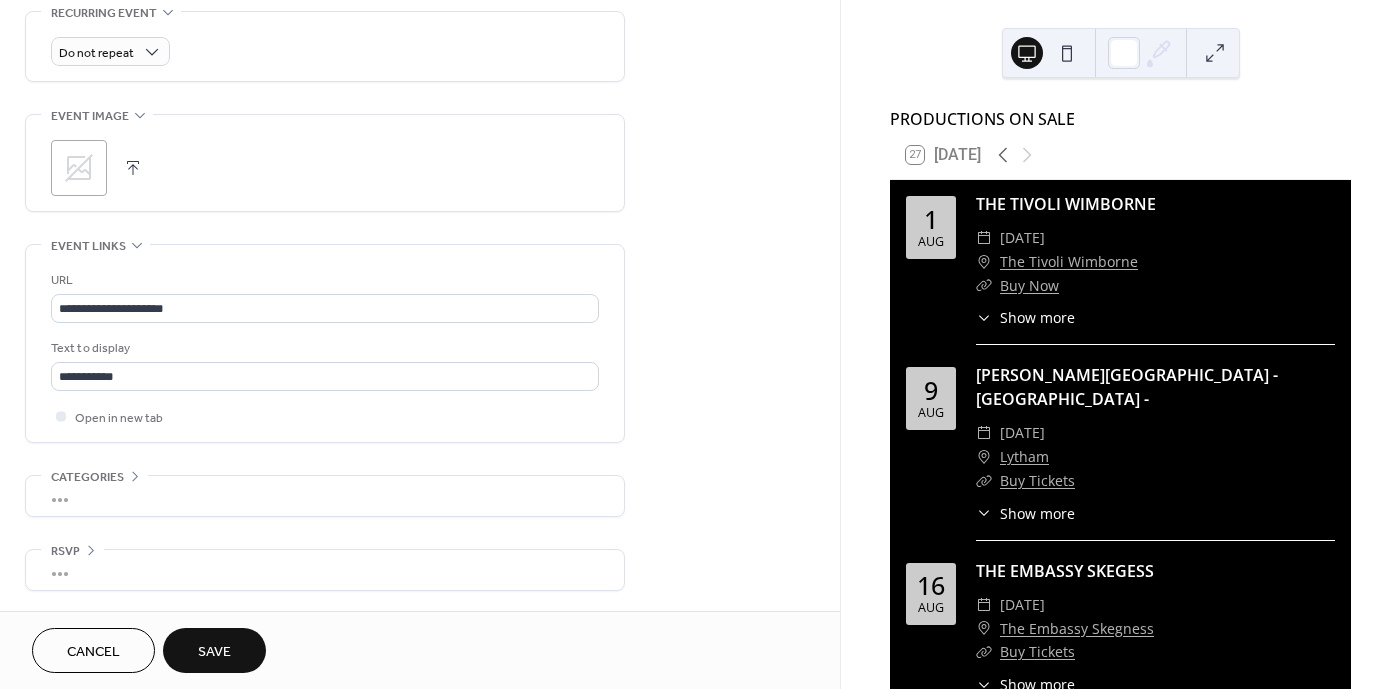 click on "Save" at bounding box center (214, 652) 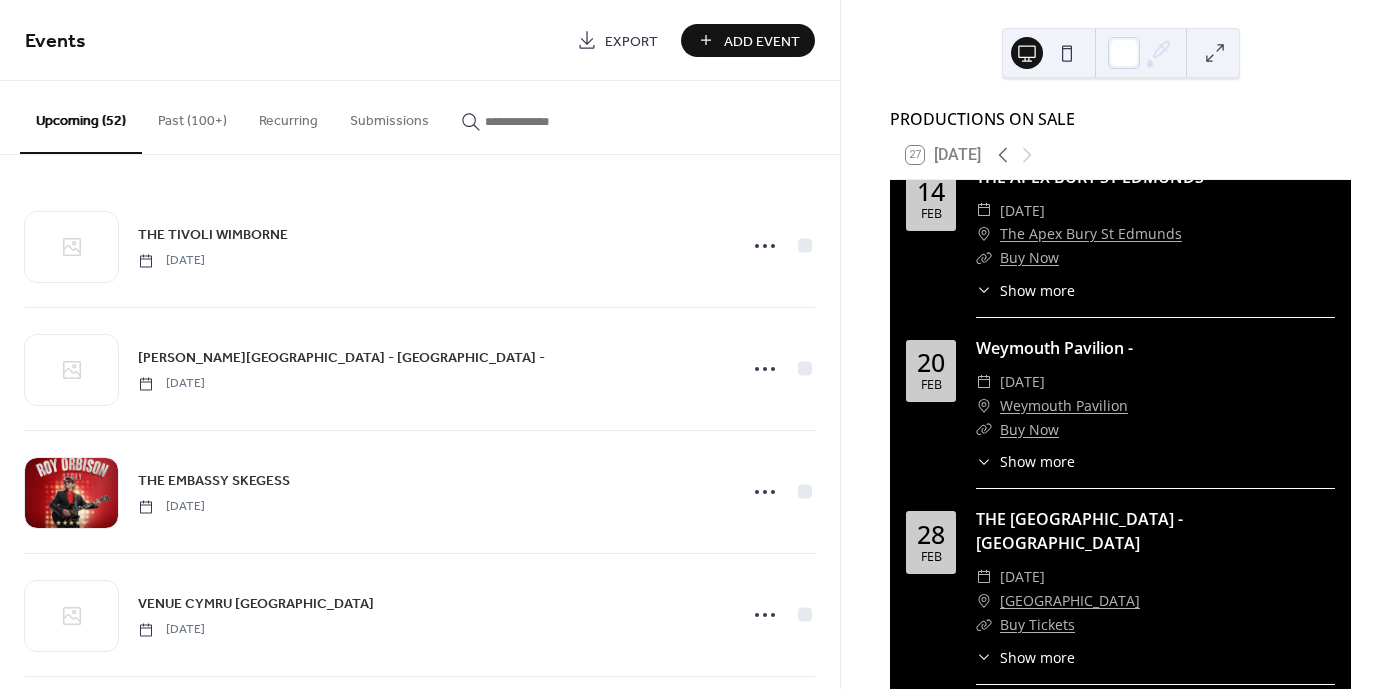 scroll, scrollTop: 7905, scrollLeft: 0, axis: vertical 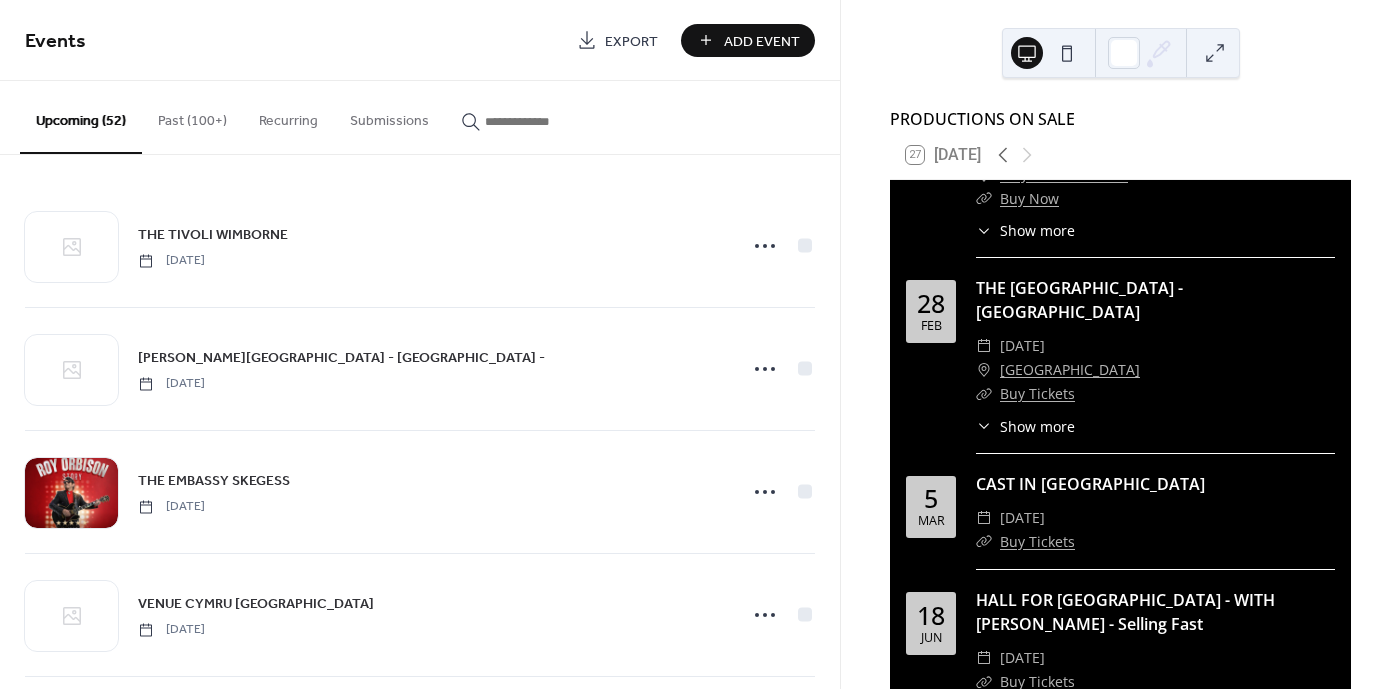 click at bounding box center [545, 121] 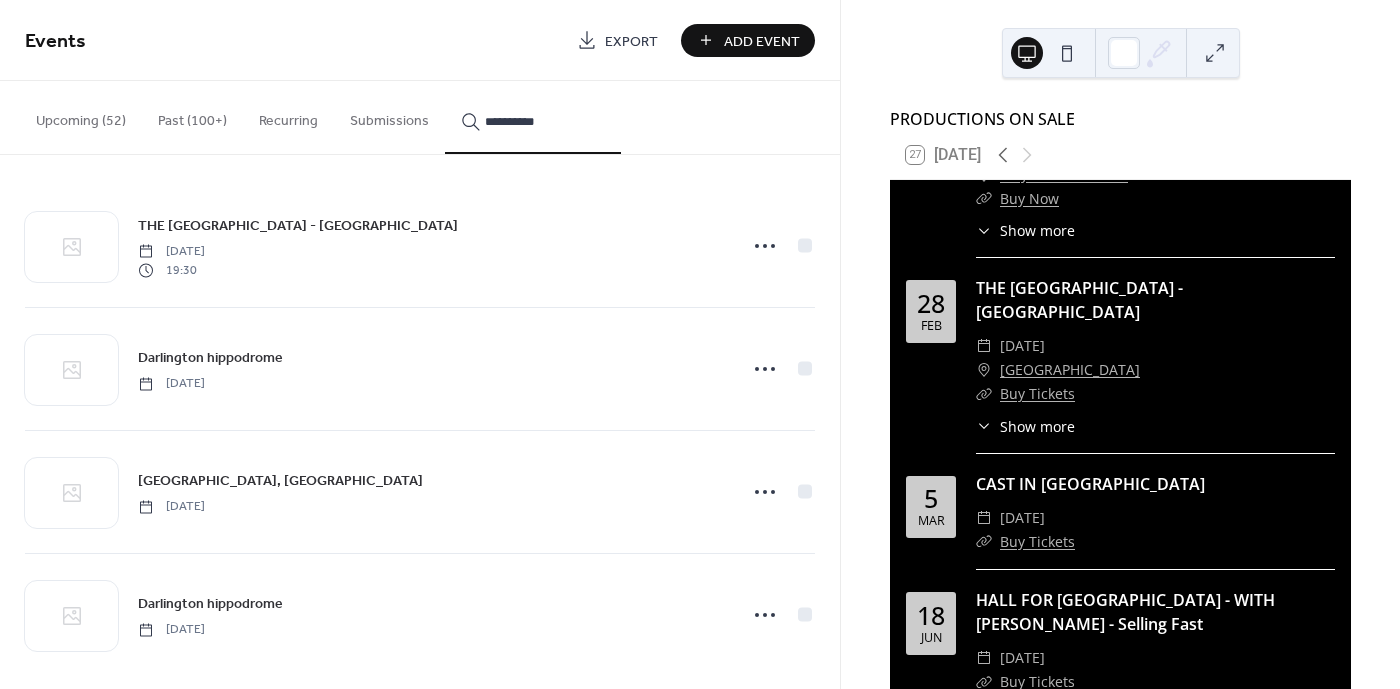 type on "**********" 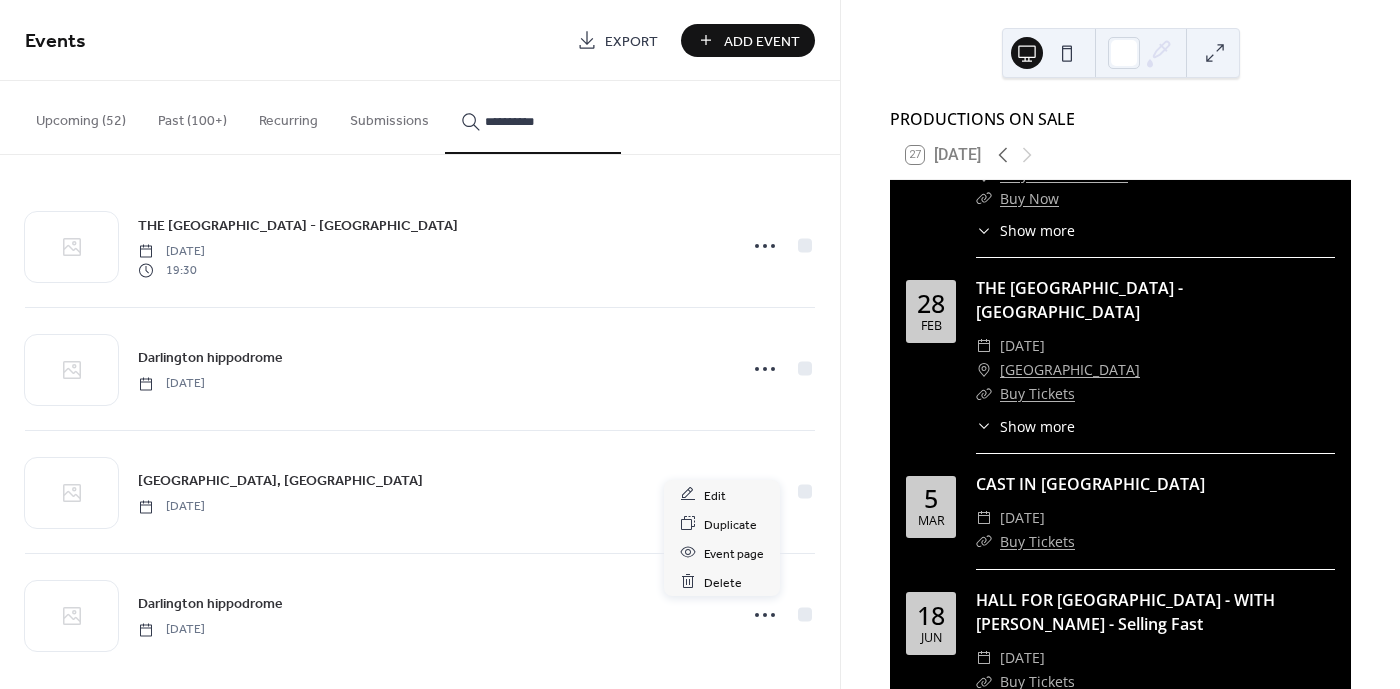 click 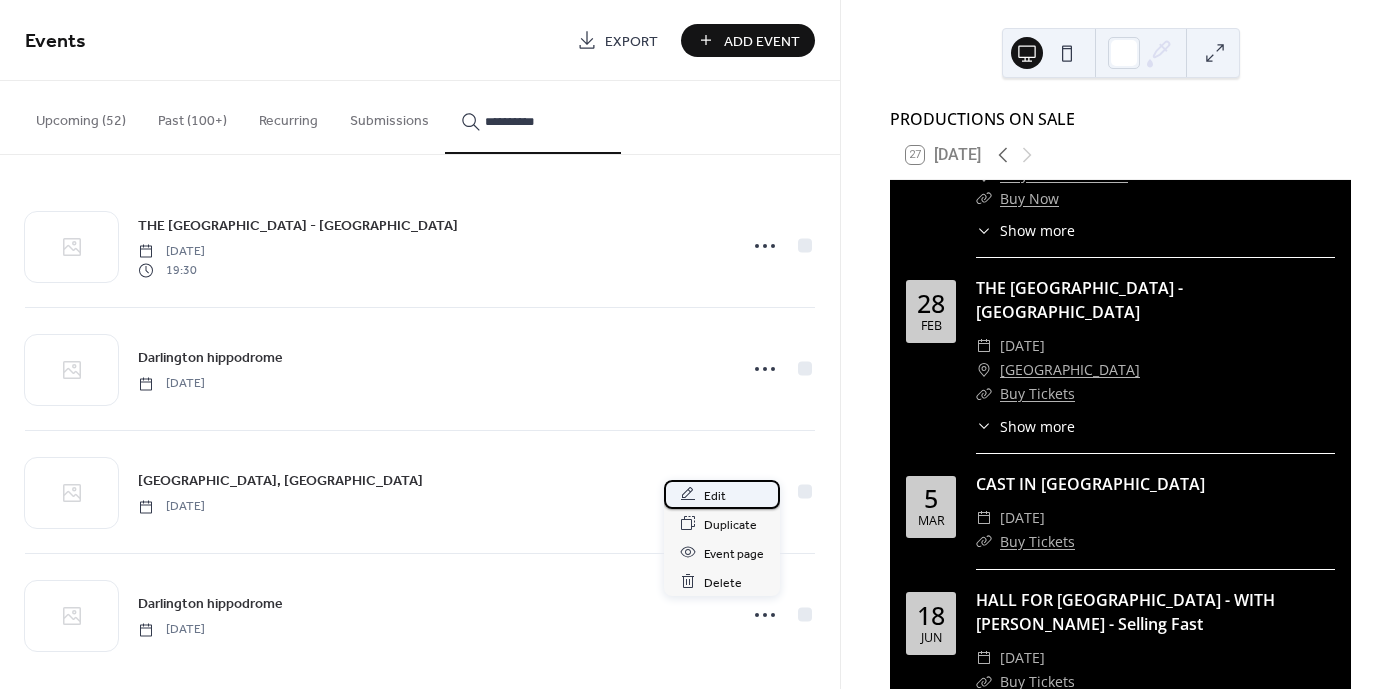 click on "Edit" at bounding box center [715, 495] 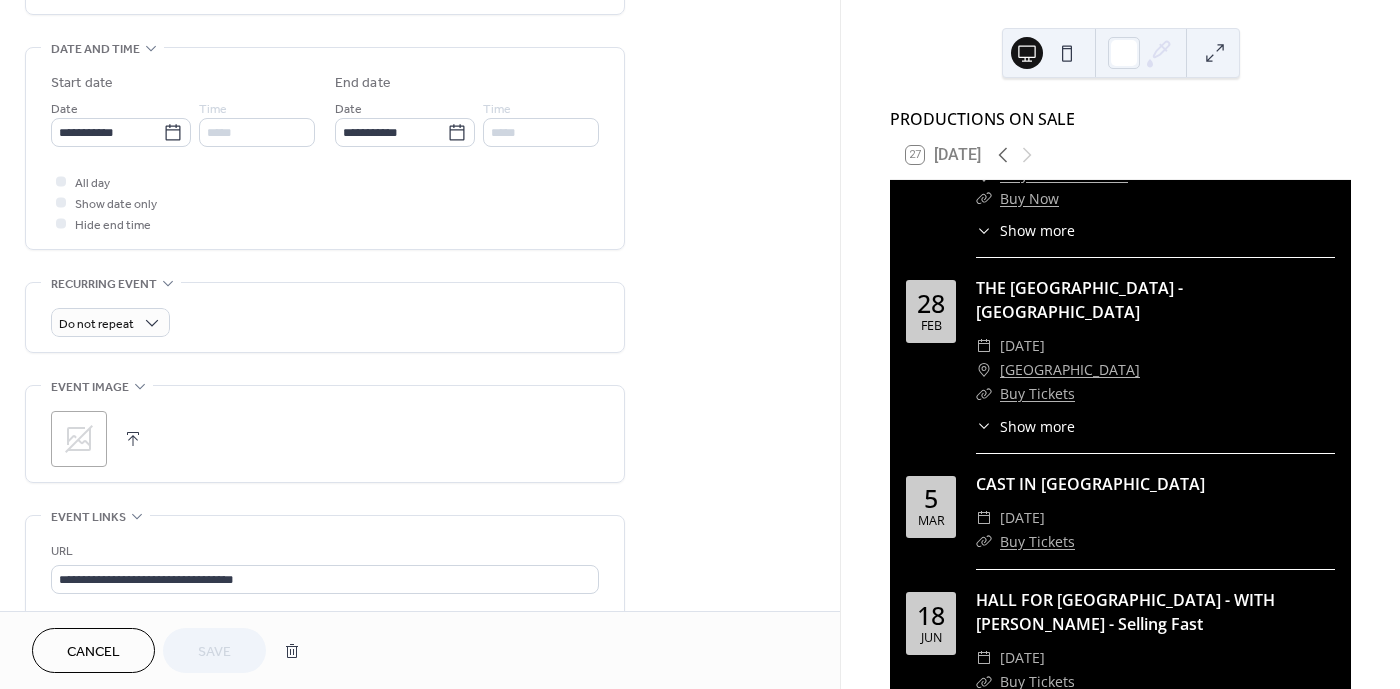 scroll, scrollTop: 705, scrollLeft: 0, axis: vertical 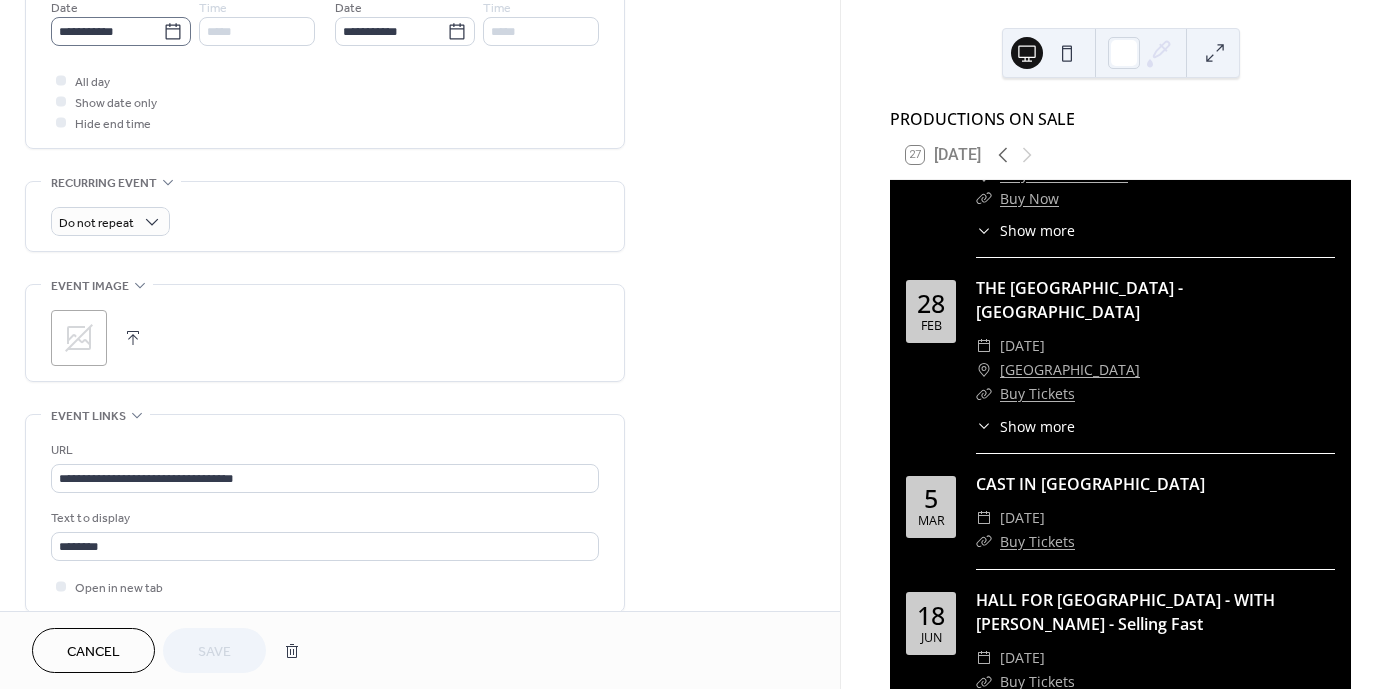 click 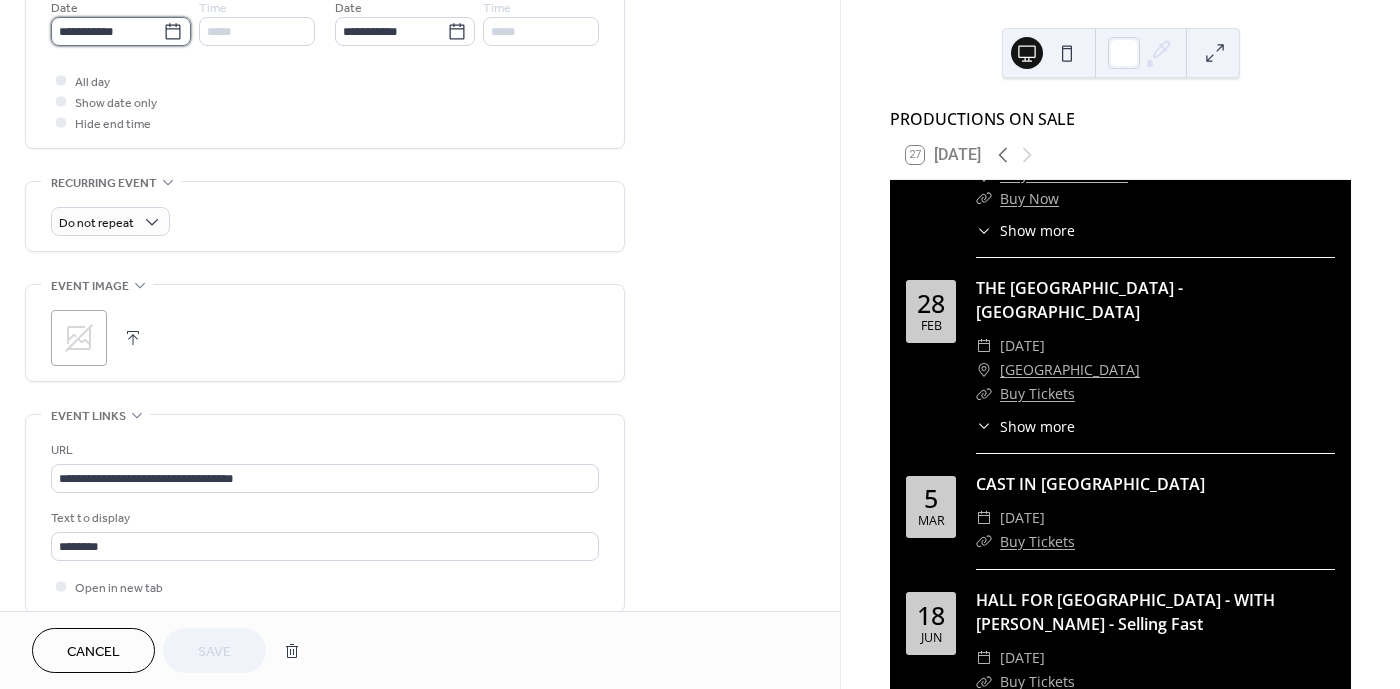 click on "**********" at bounding box center [107, 31] 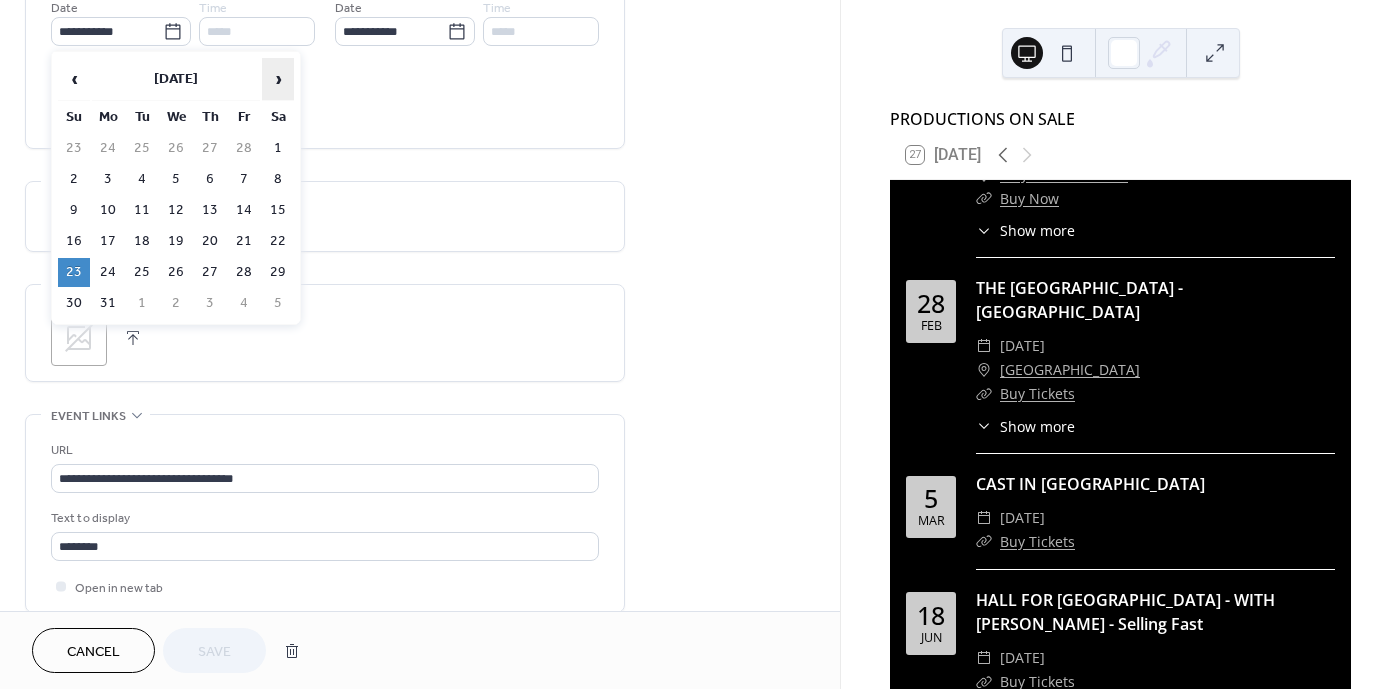 click on "›" at bounding box center [278, 79] 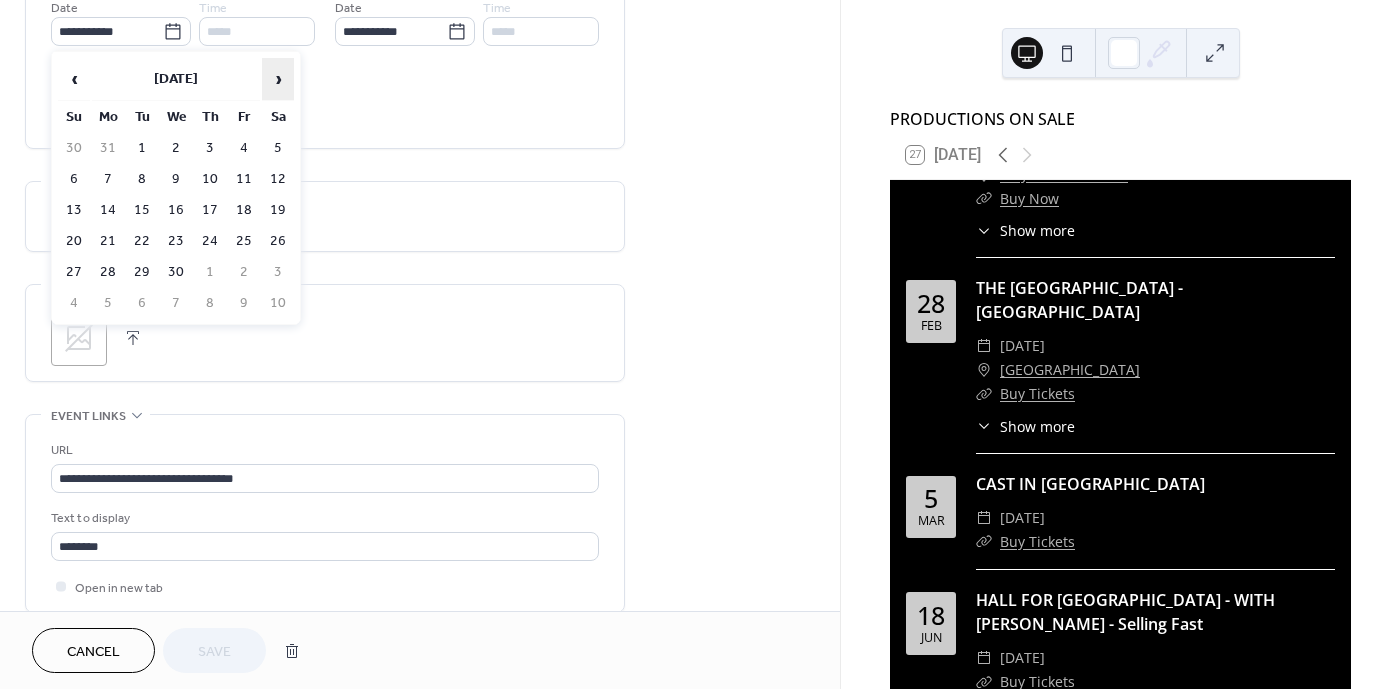 click on "›" at bounding box center [278, 79] 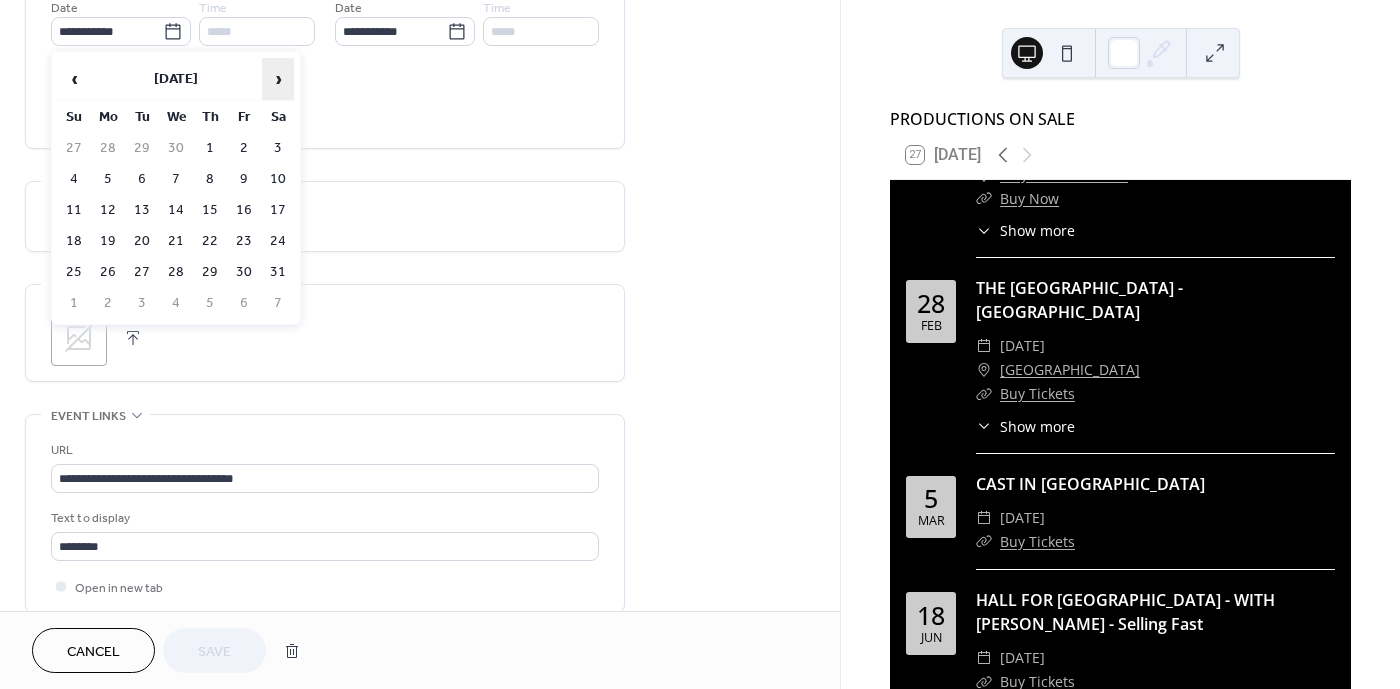 click on "›" at bounding box center (278, 79) 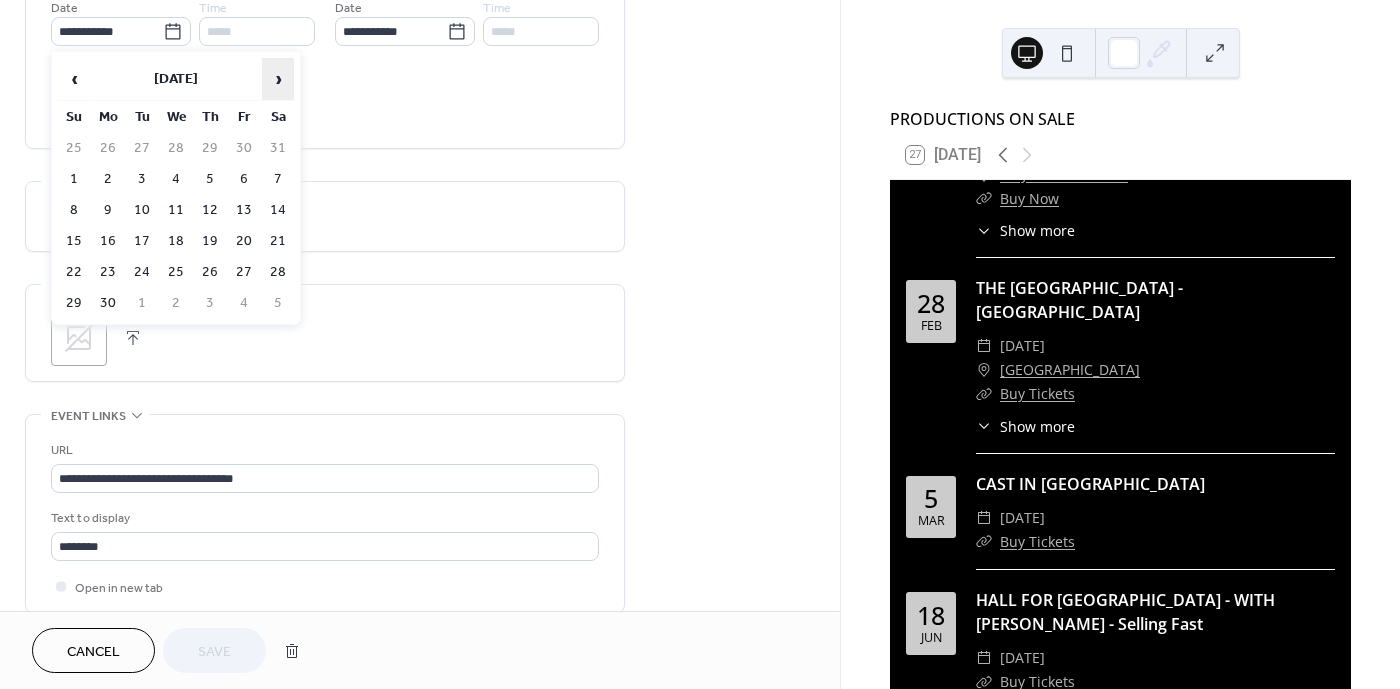 click on "›" at bounding box center [278, 79] 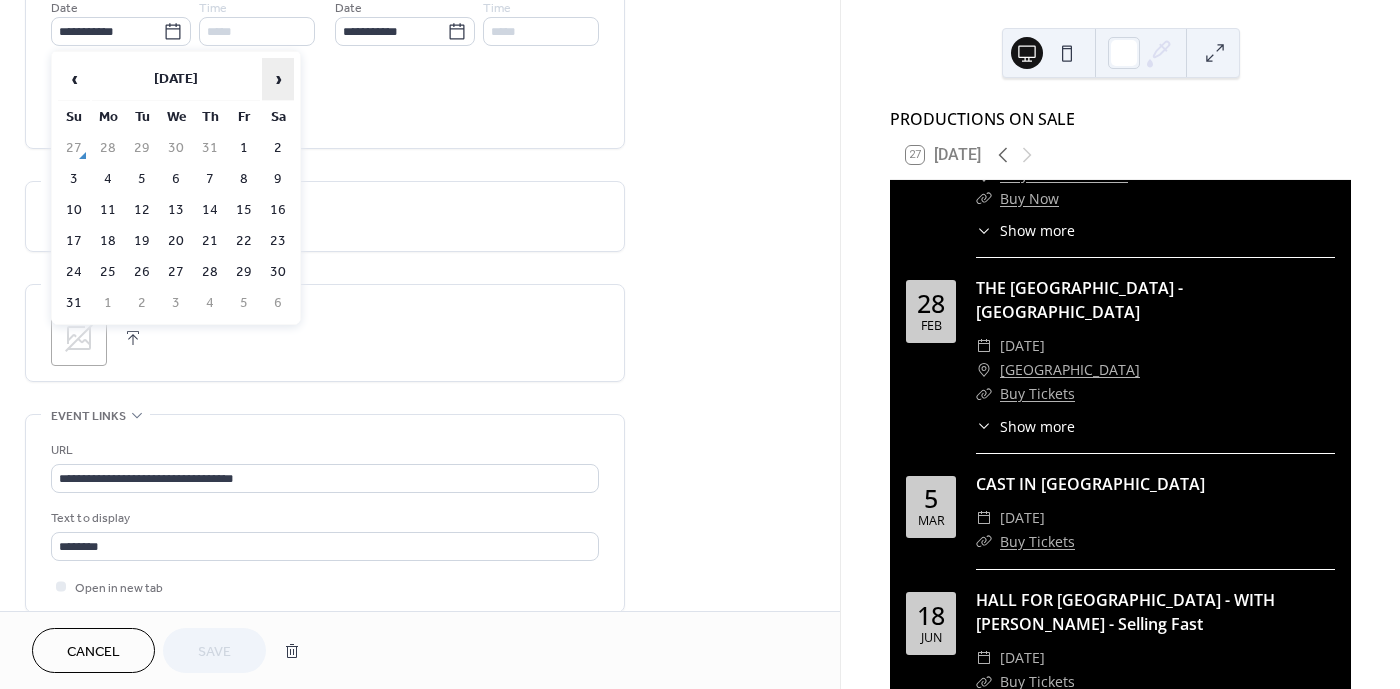 click on "›" at bounding box center (278, 79) 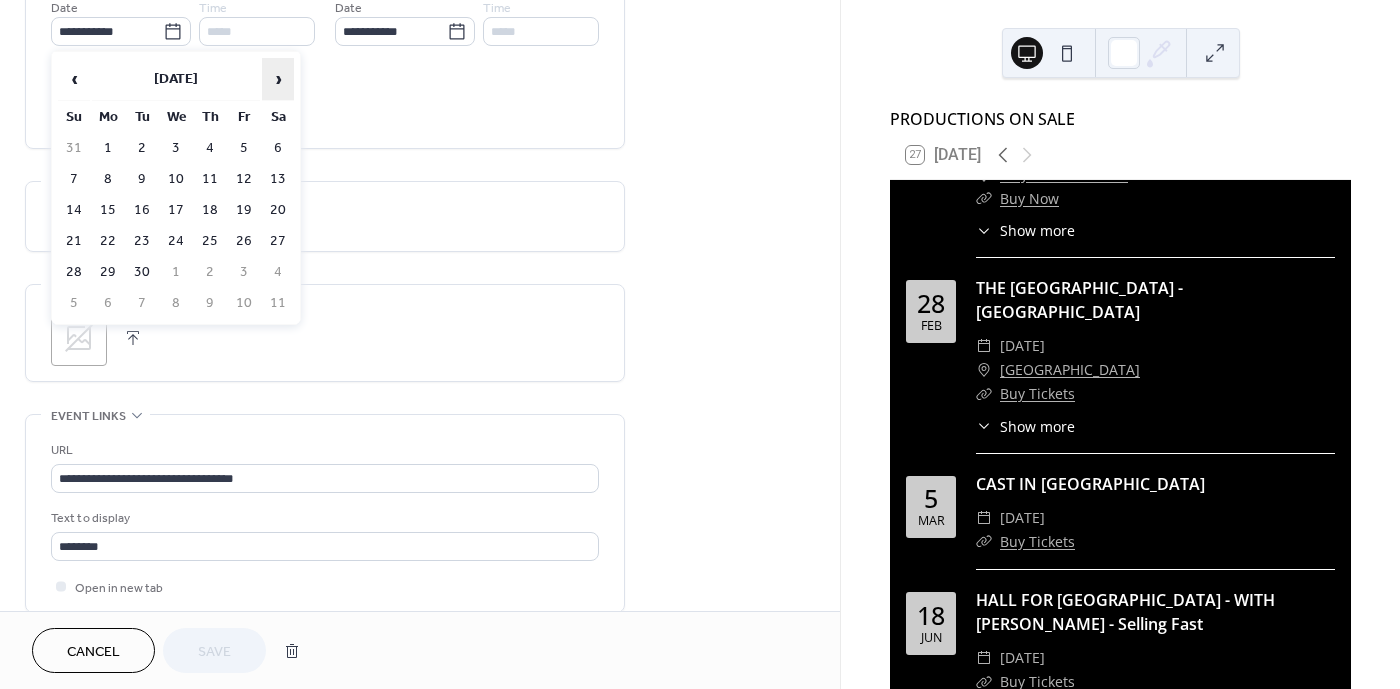 click on "›" at bounding box center (278, 79) 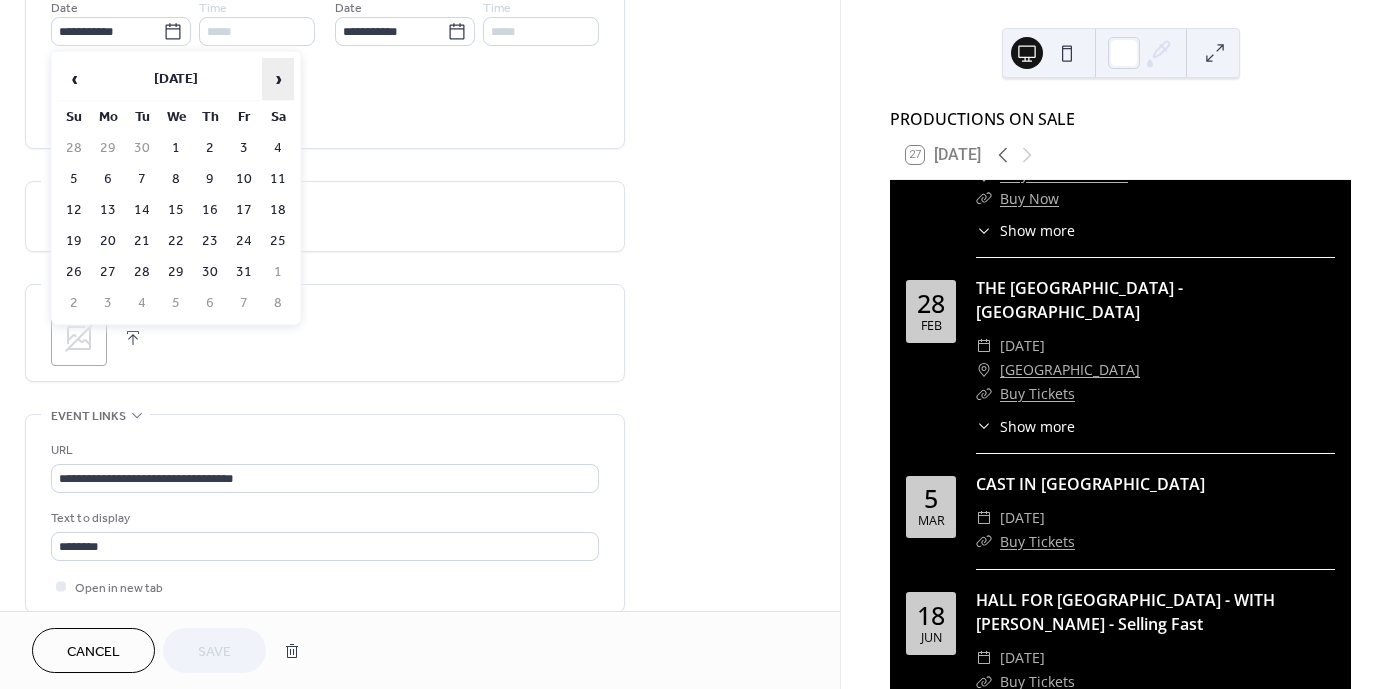 click on "›" at bounding box center [278, 79] 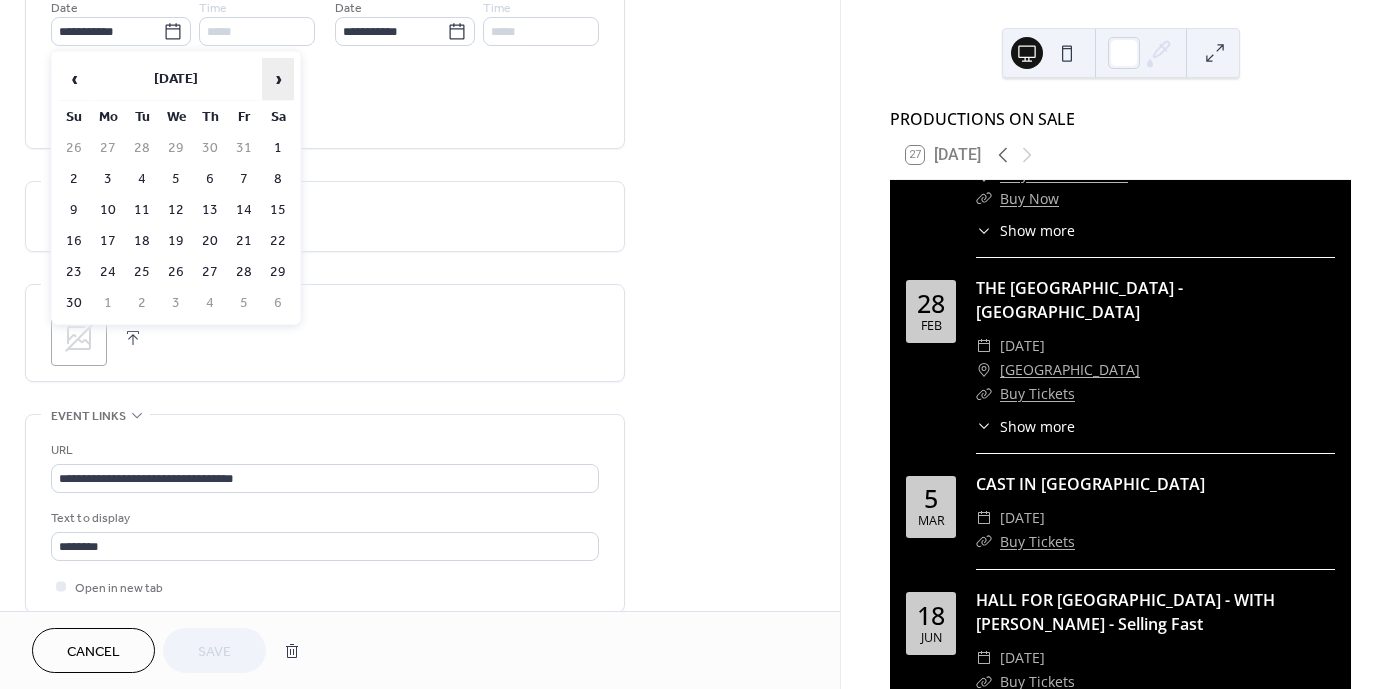 click on "›" at bounding box center (278, 79) 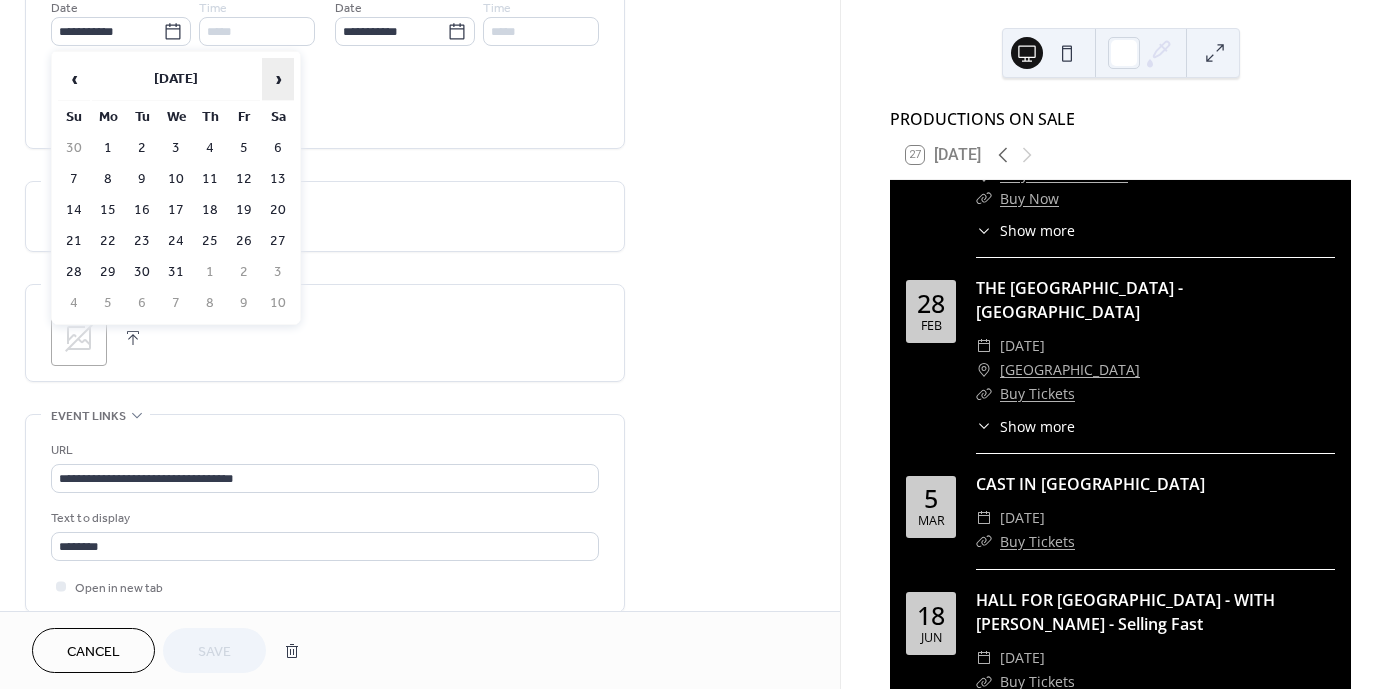 click on "›" at bounding box center [278, 79] 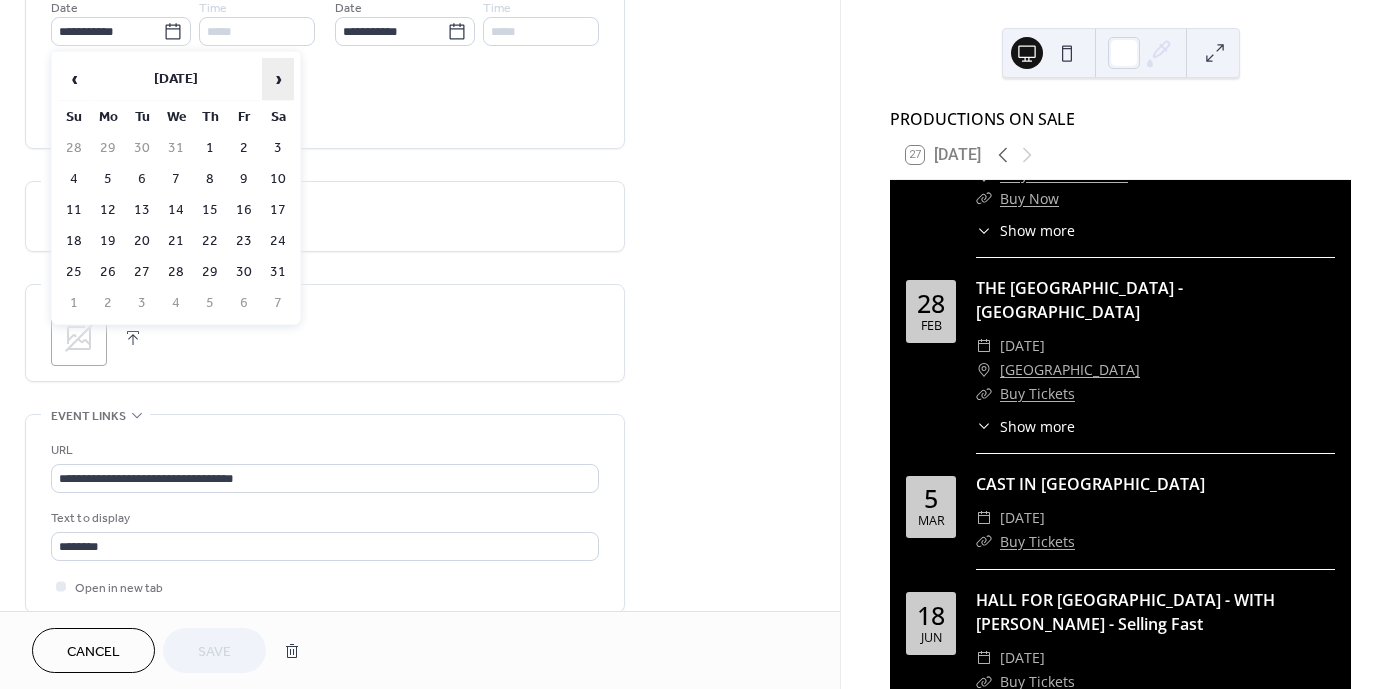 click on "›" at bounding box center [278, 79] 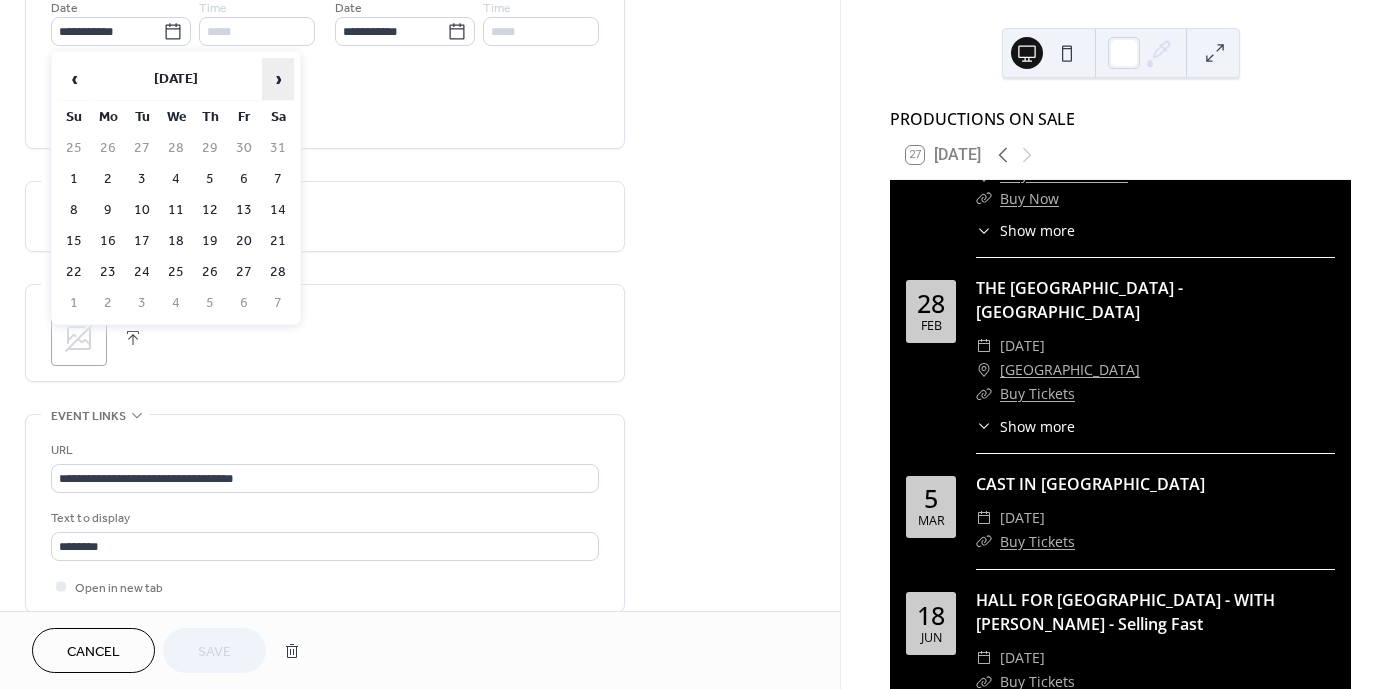 click on "›" at bounding box center (278, 79) 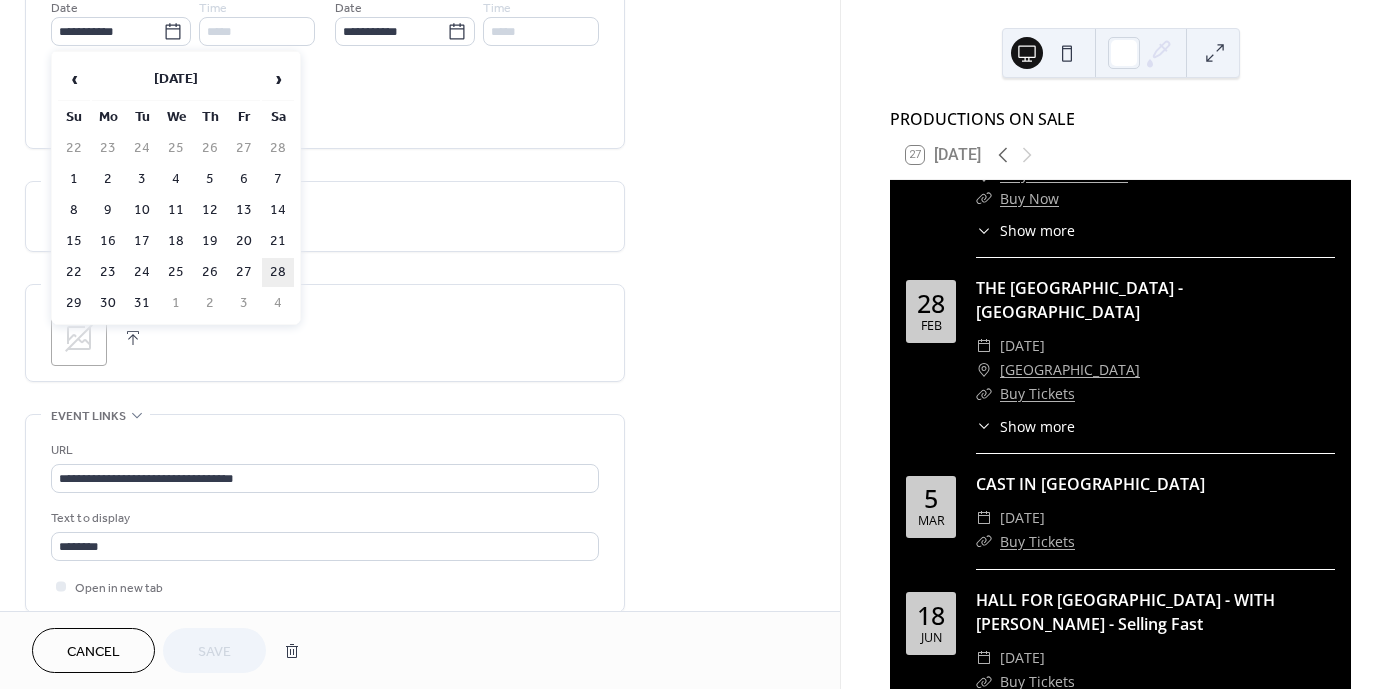click on "28" at bounding box center (278, 272) 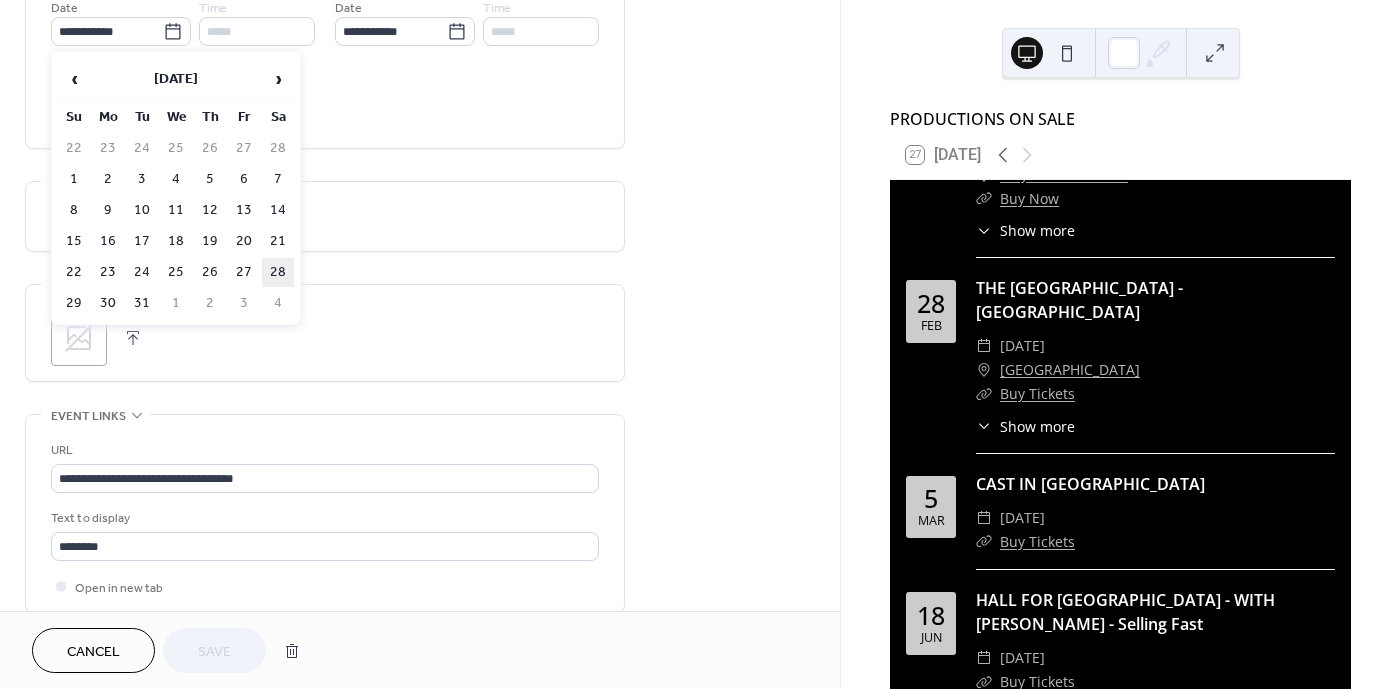 type on "**********" 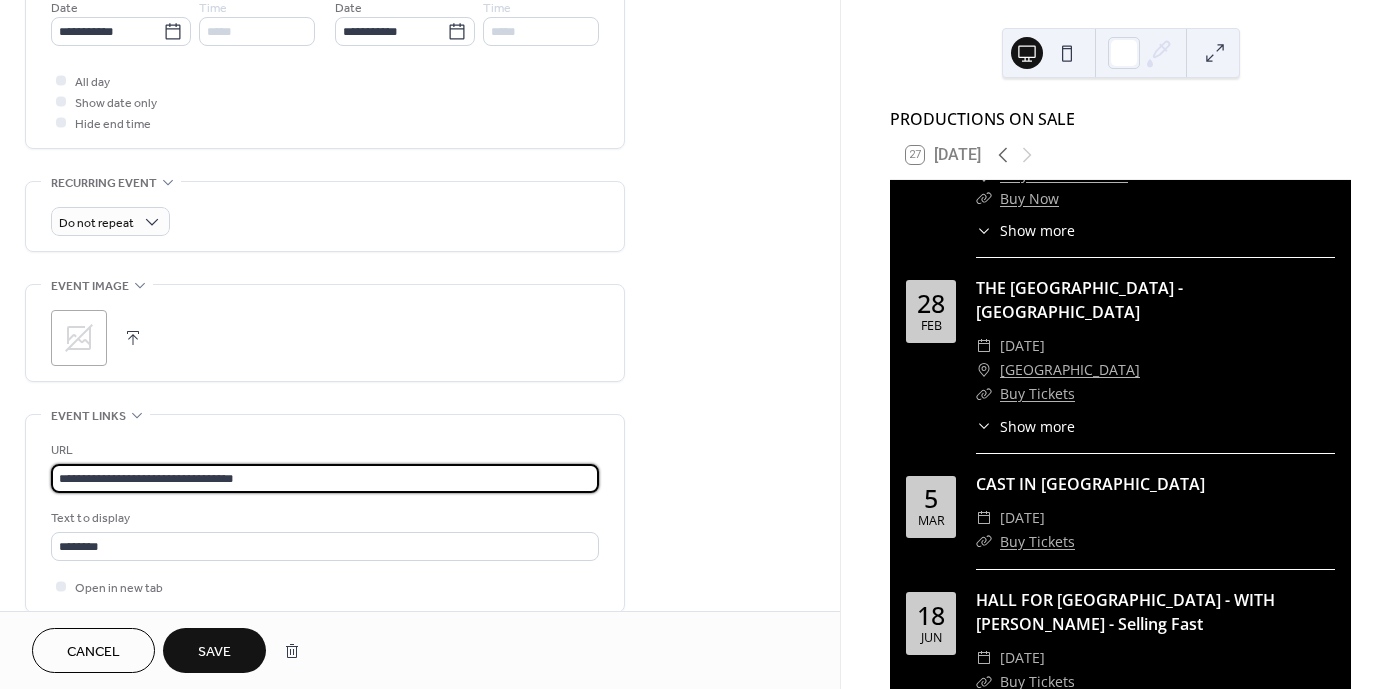 drag, startPoint x: 272, startPoint y: 475, endPoint x: -106, endPoint y: 467, distance: 378.08466 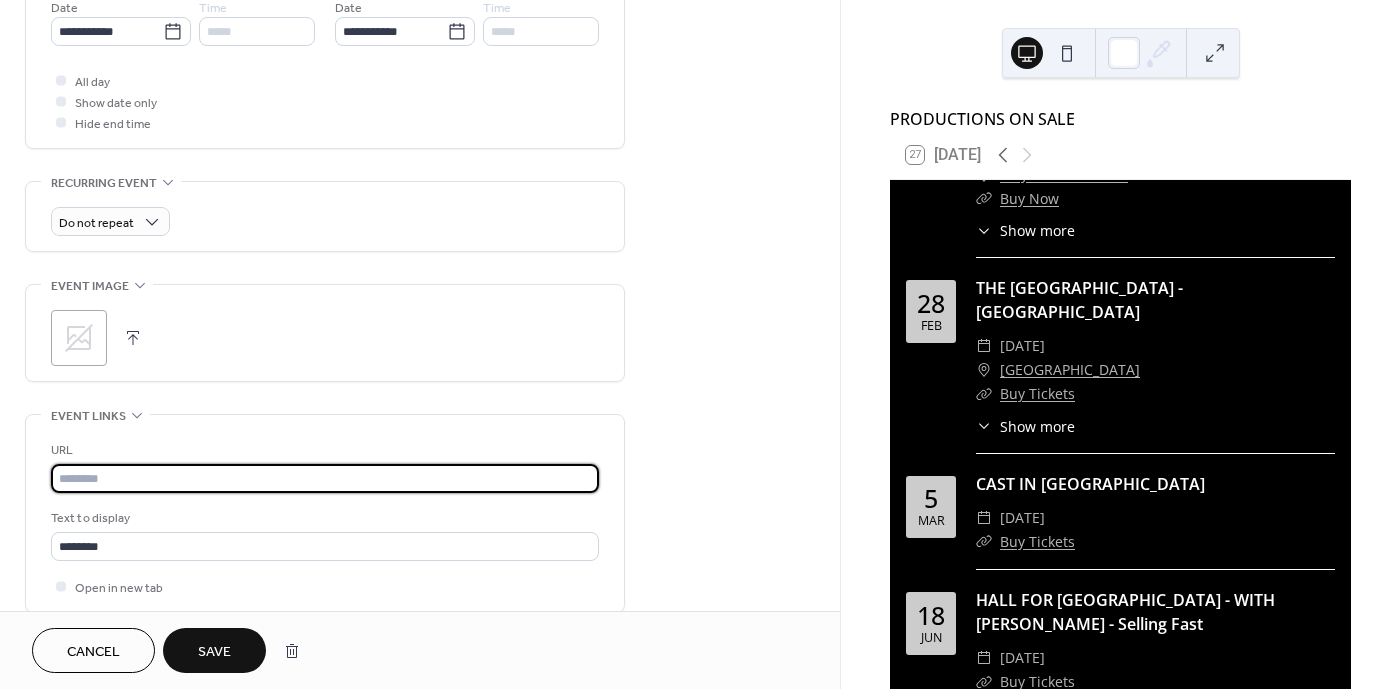 click at bounding box center (325, 478) 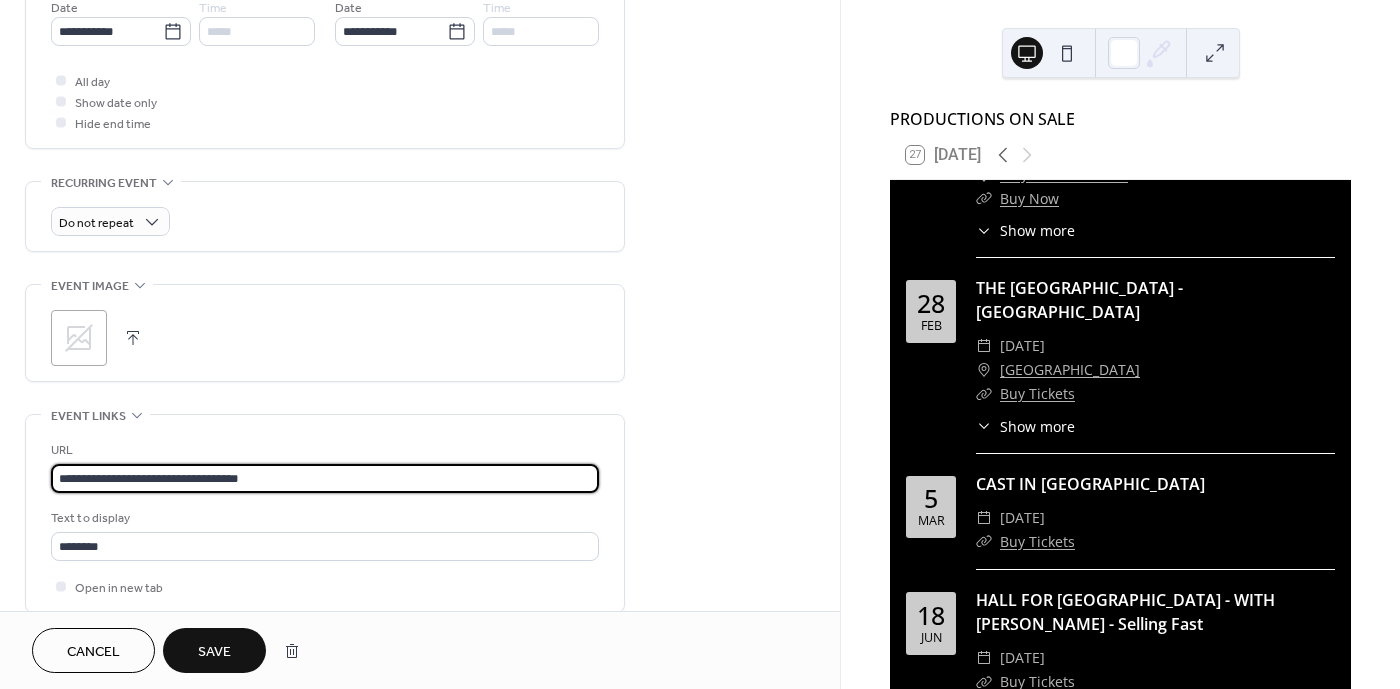 type on "**********" 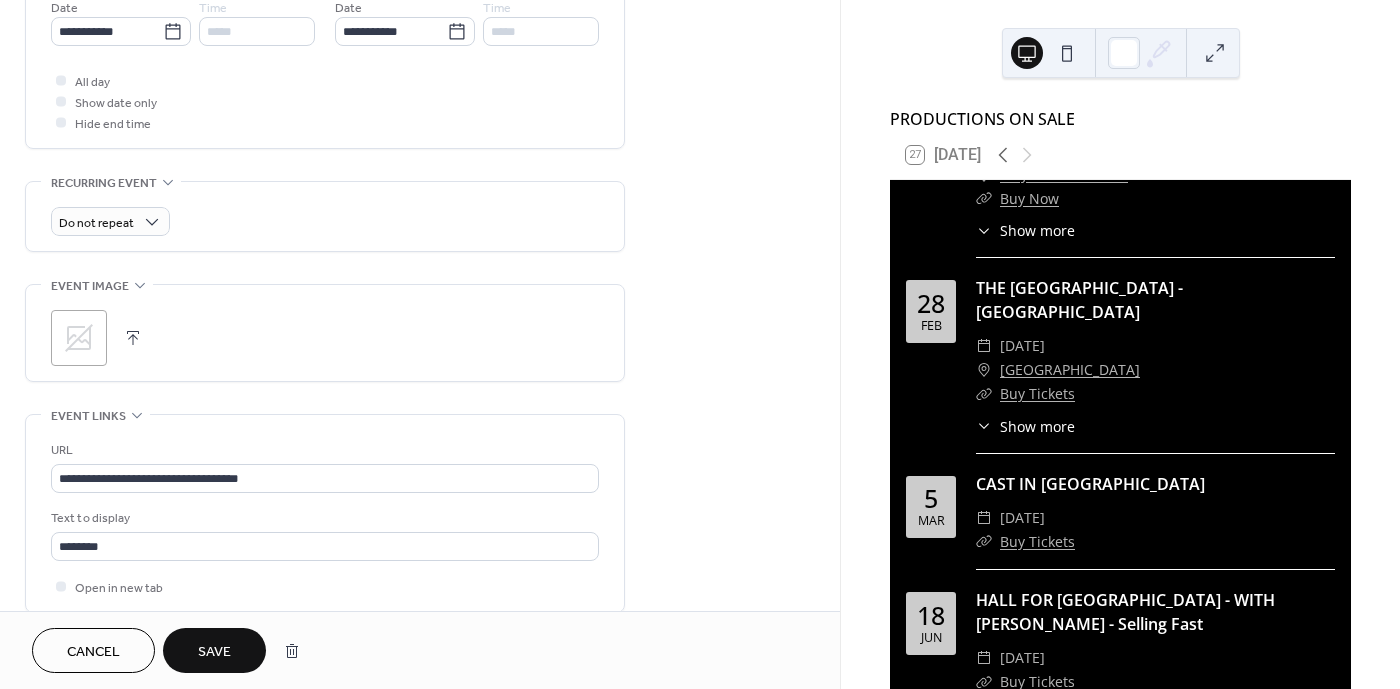 click on "Save" at bounding box center (214, 652) 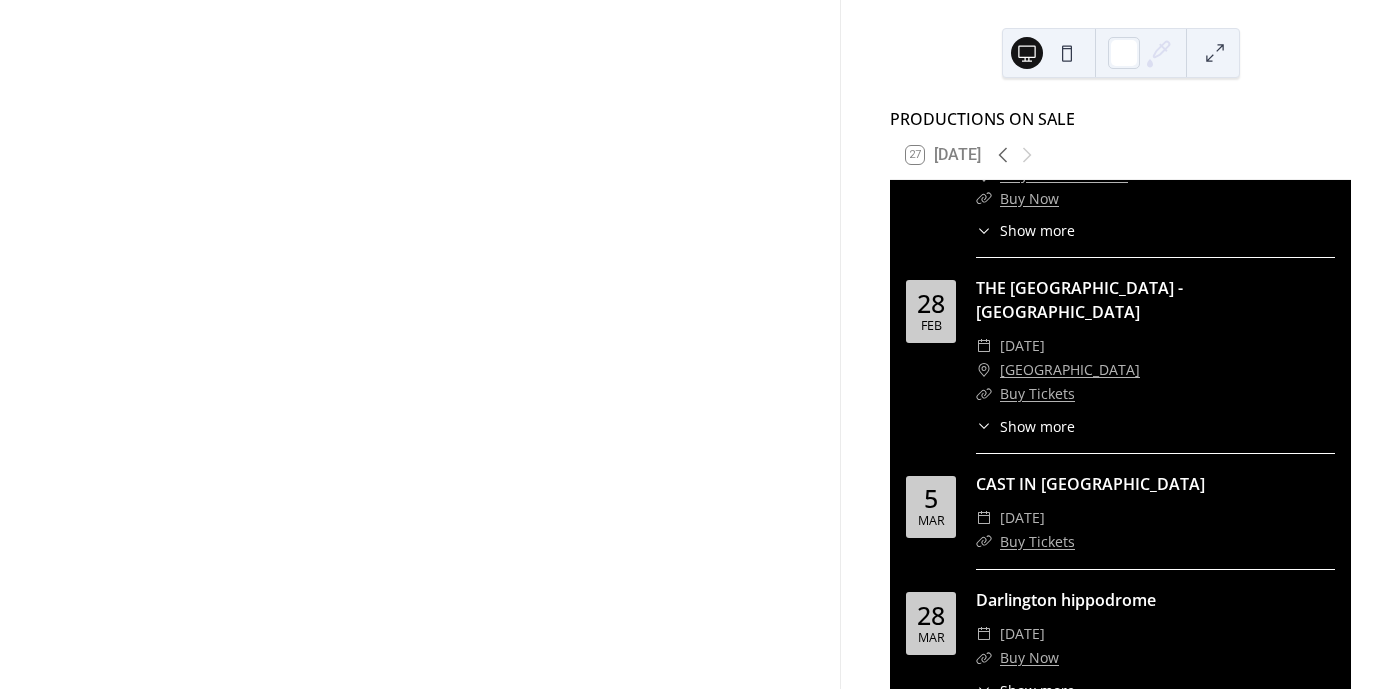 click at bounding box center (420, 344) 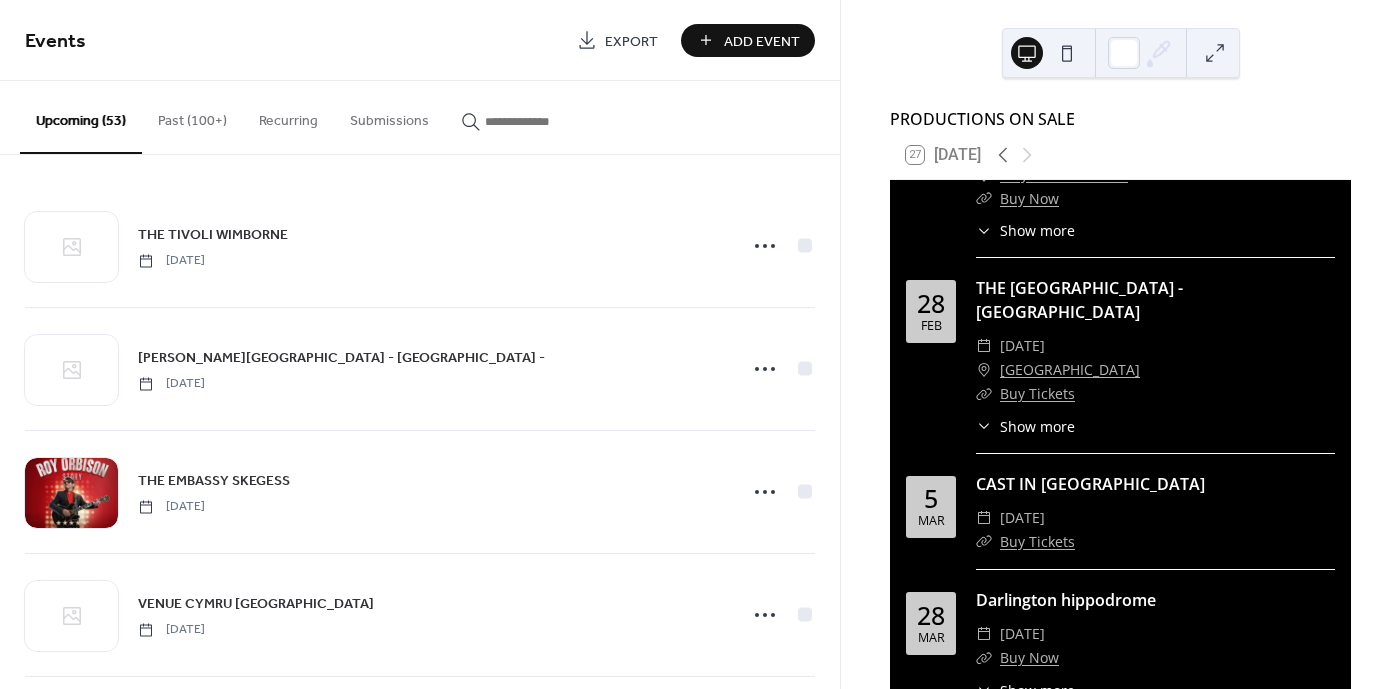 scroll, scrollTop: 8053, scrollLeft: 0, axis: vertical 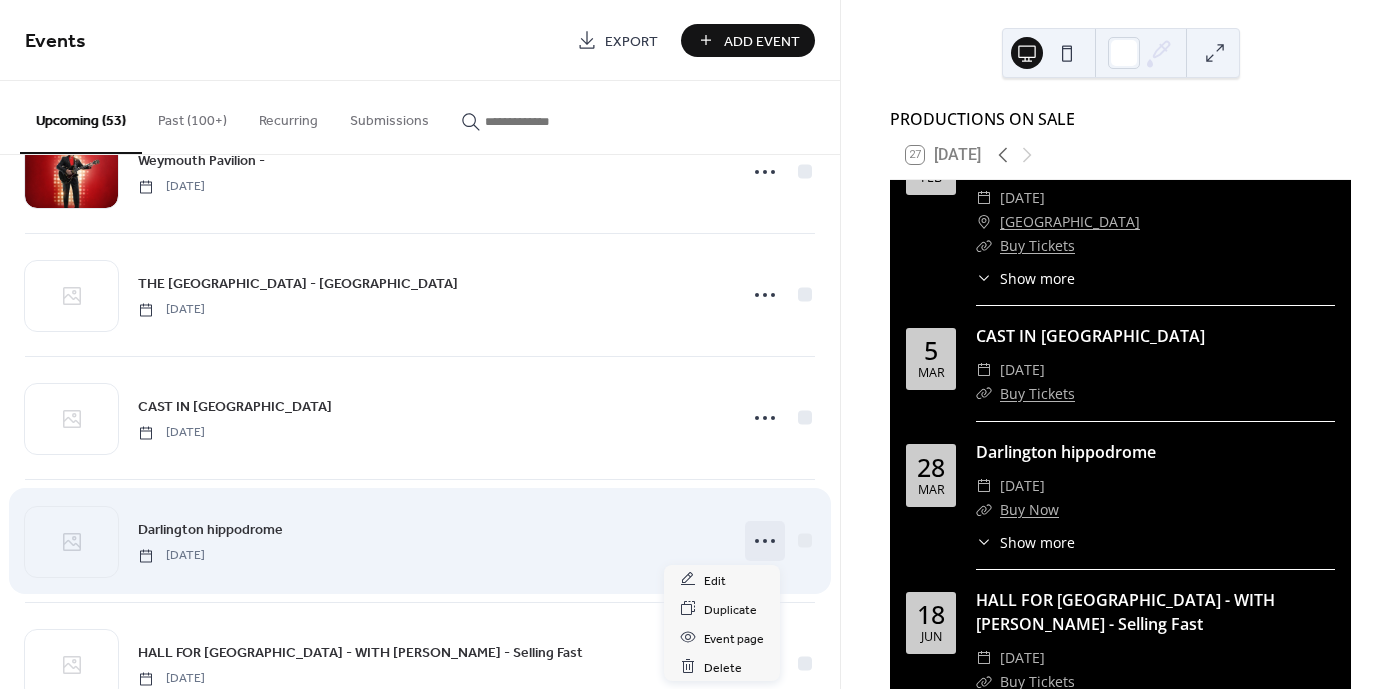 click 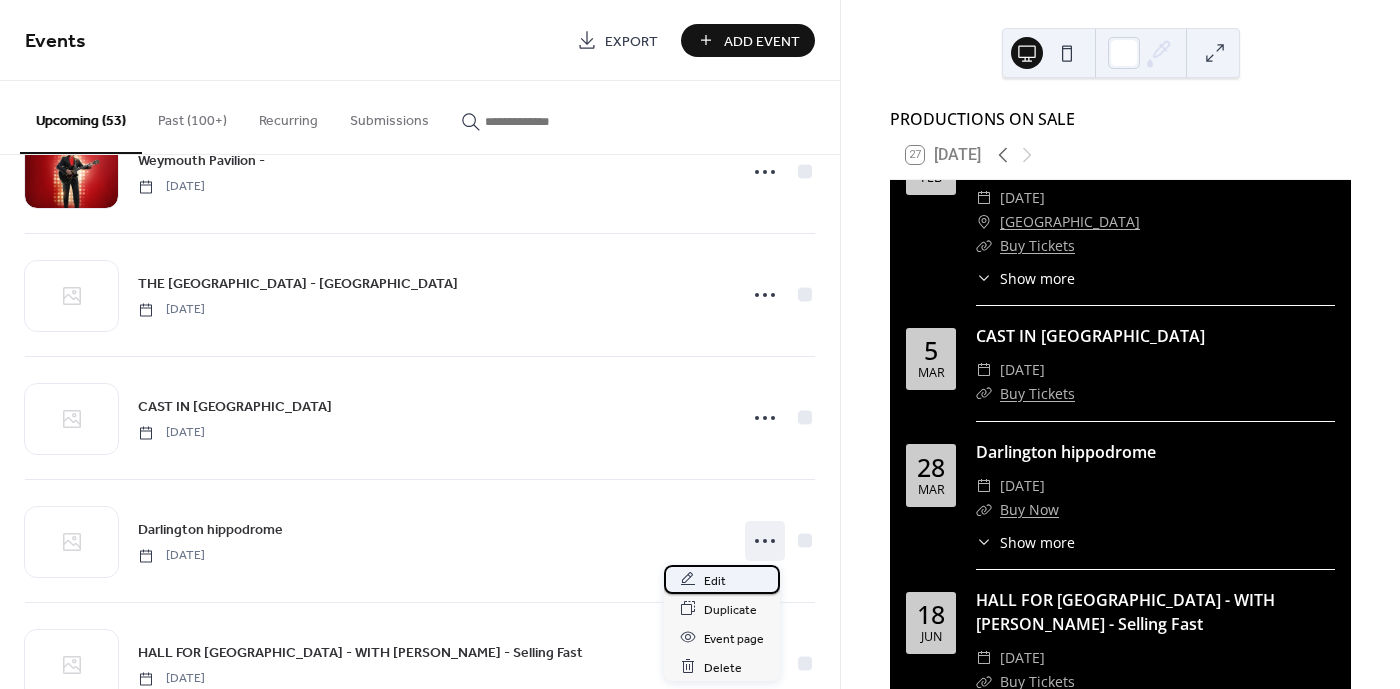 click on "Edit" at bounding box center [722, 579] 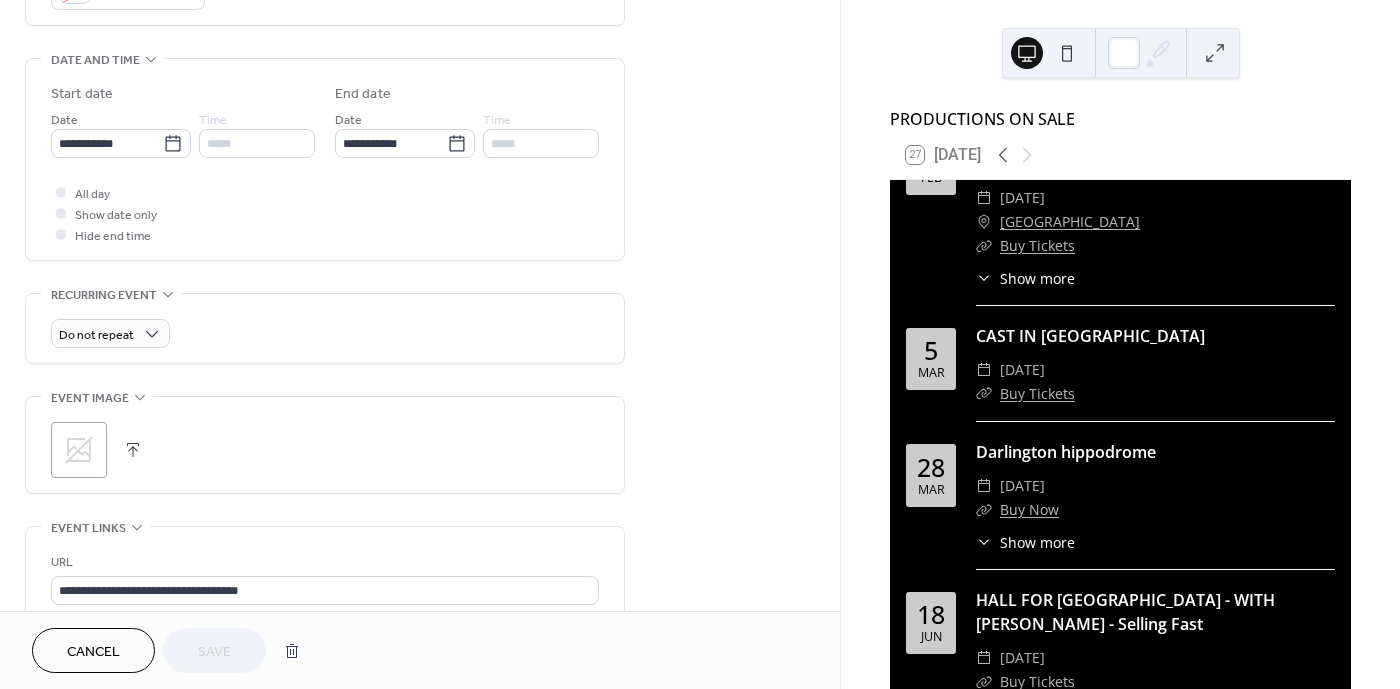 scroll, scrollTop: 875, scrollLeft: 0, axis: vertical 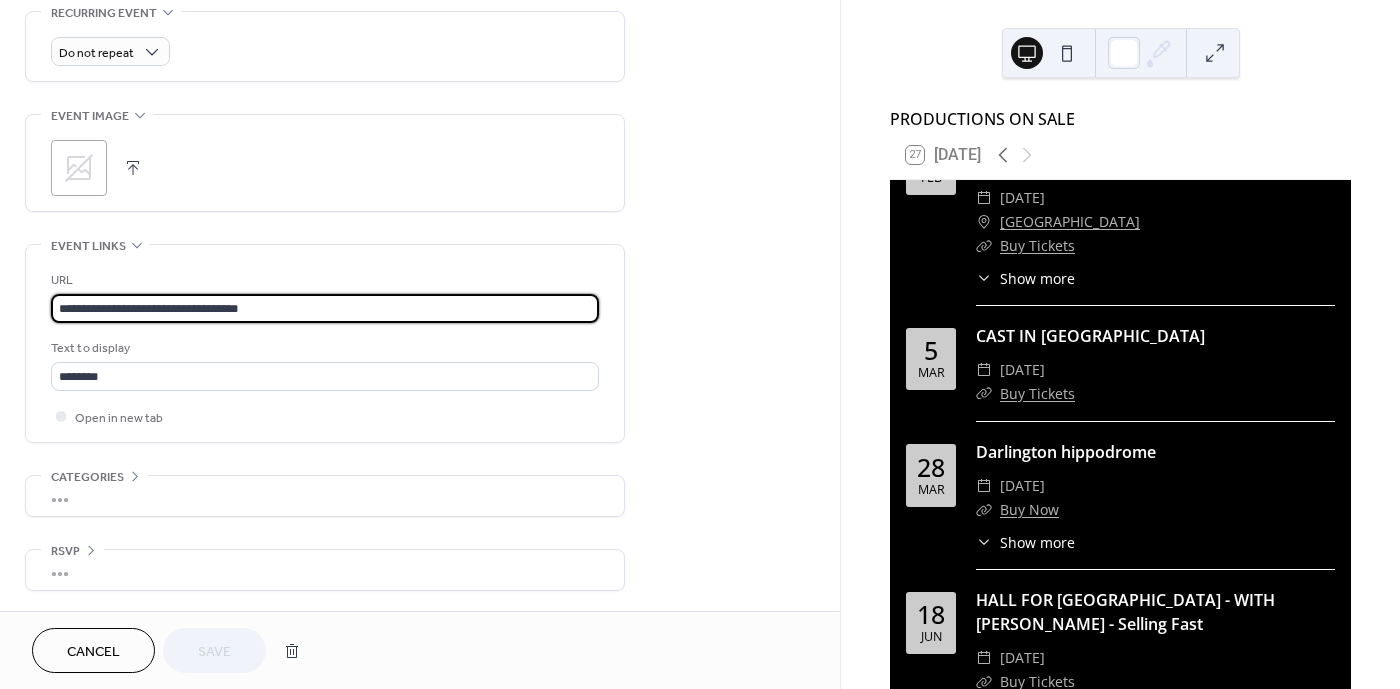drag, startPoint x: 247, startPoint y: 310, endPoint x: -106, endPoint y: 275, distance: 354.7309 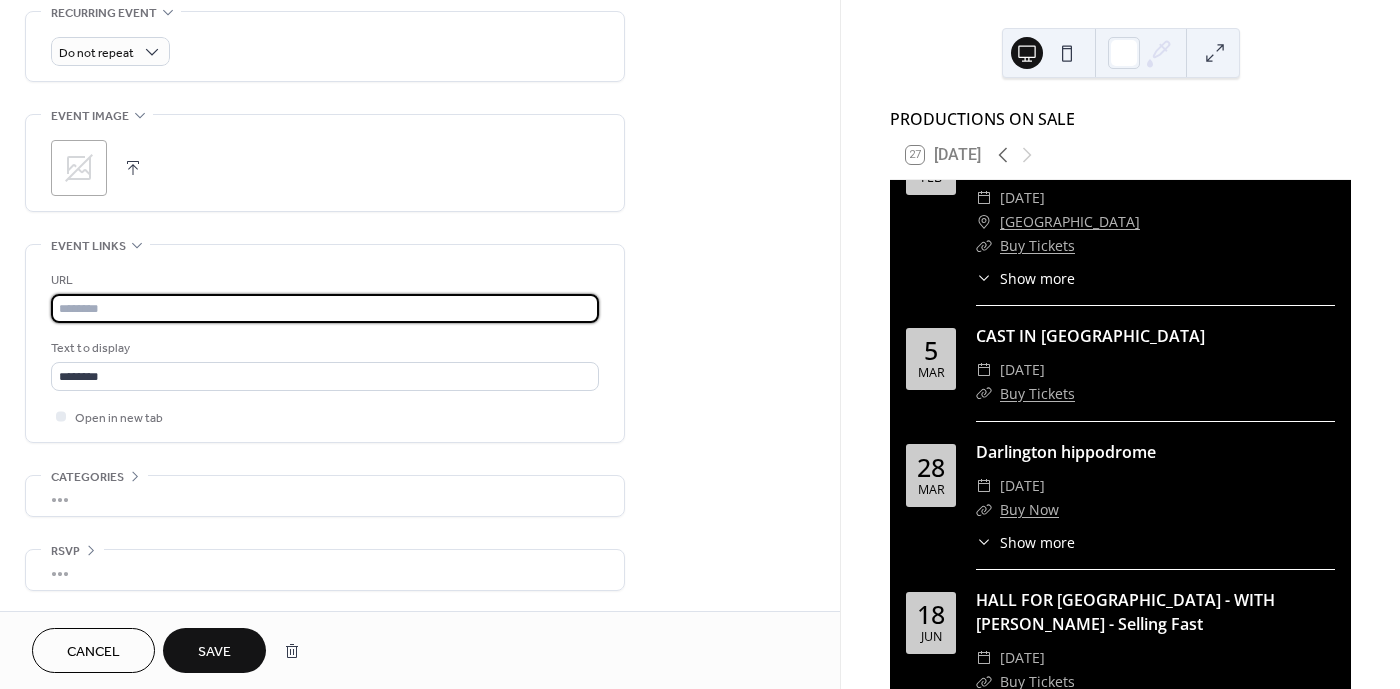 paste on "**********" 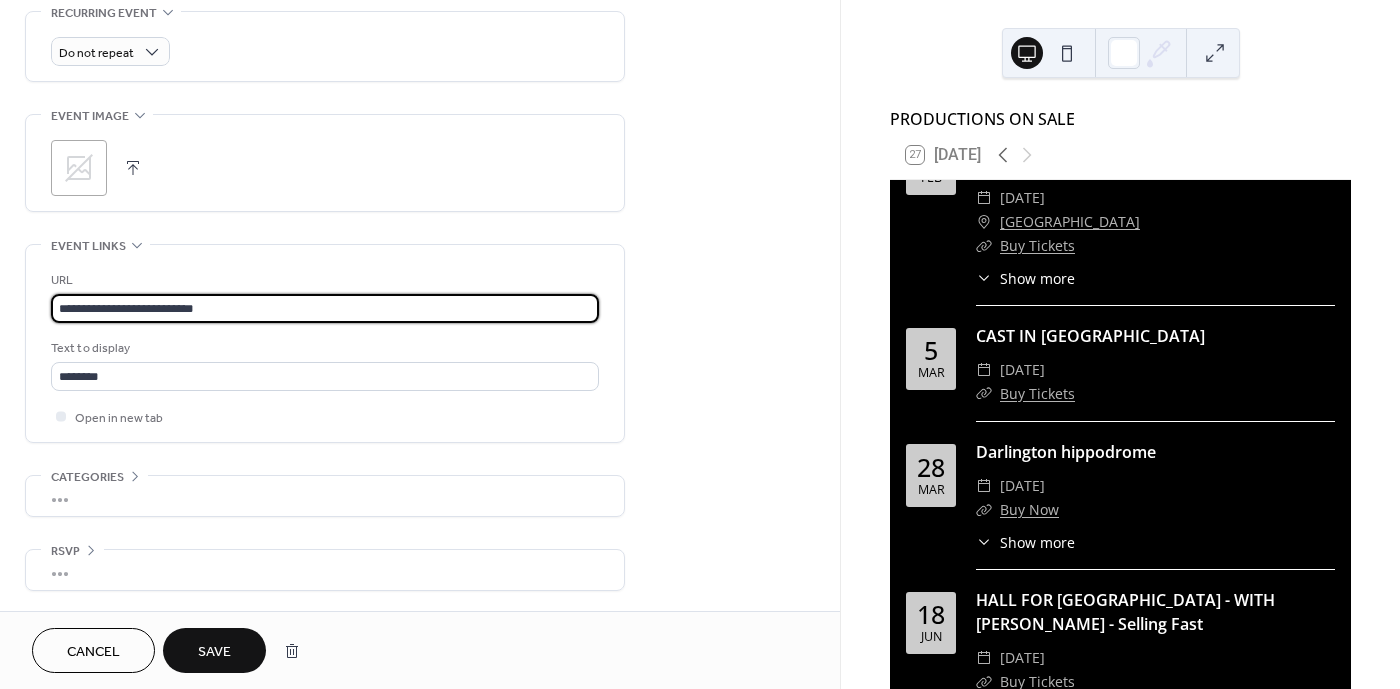 type on "**********" 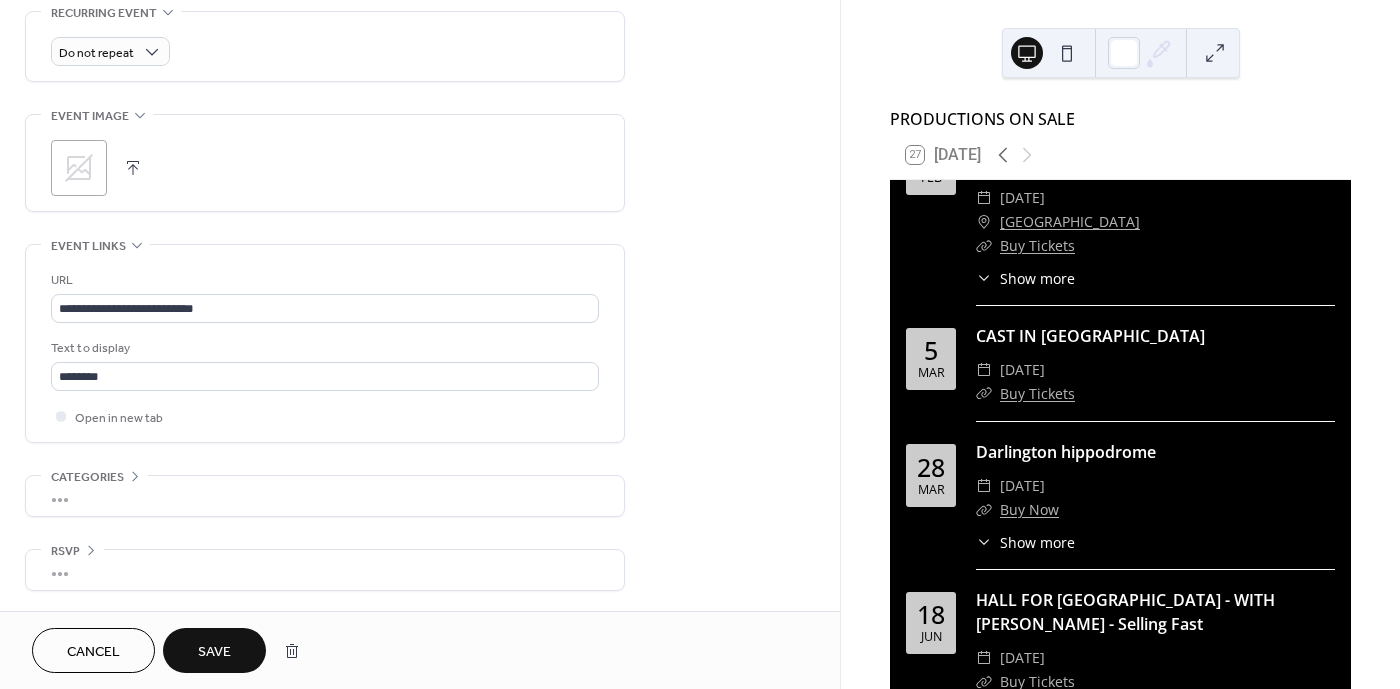 click on "Save" at bounding box center (214, 652) 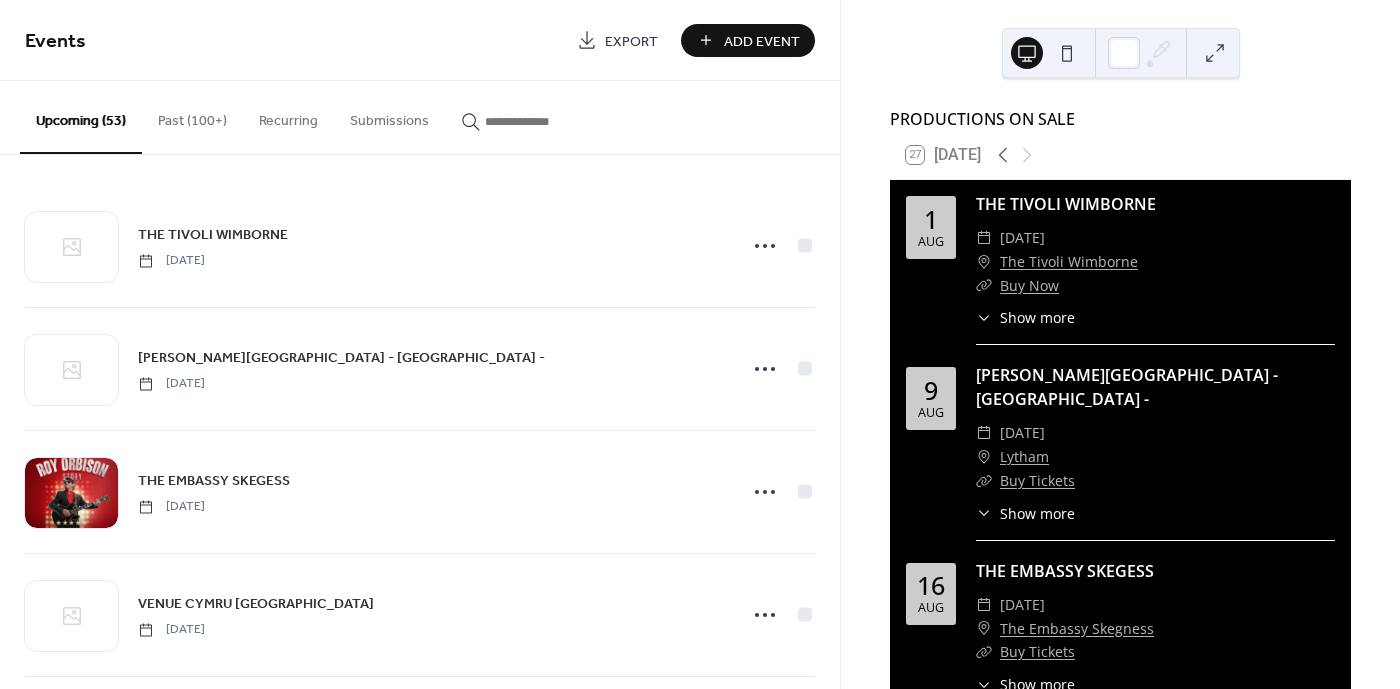 scroll, scrollTop: 0, scrollLeft: 0, axis: both 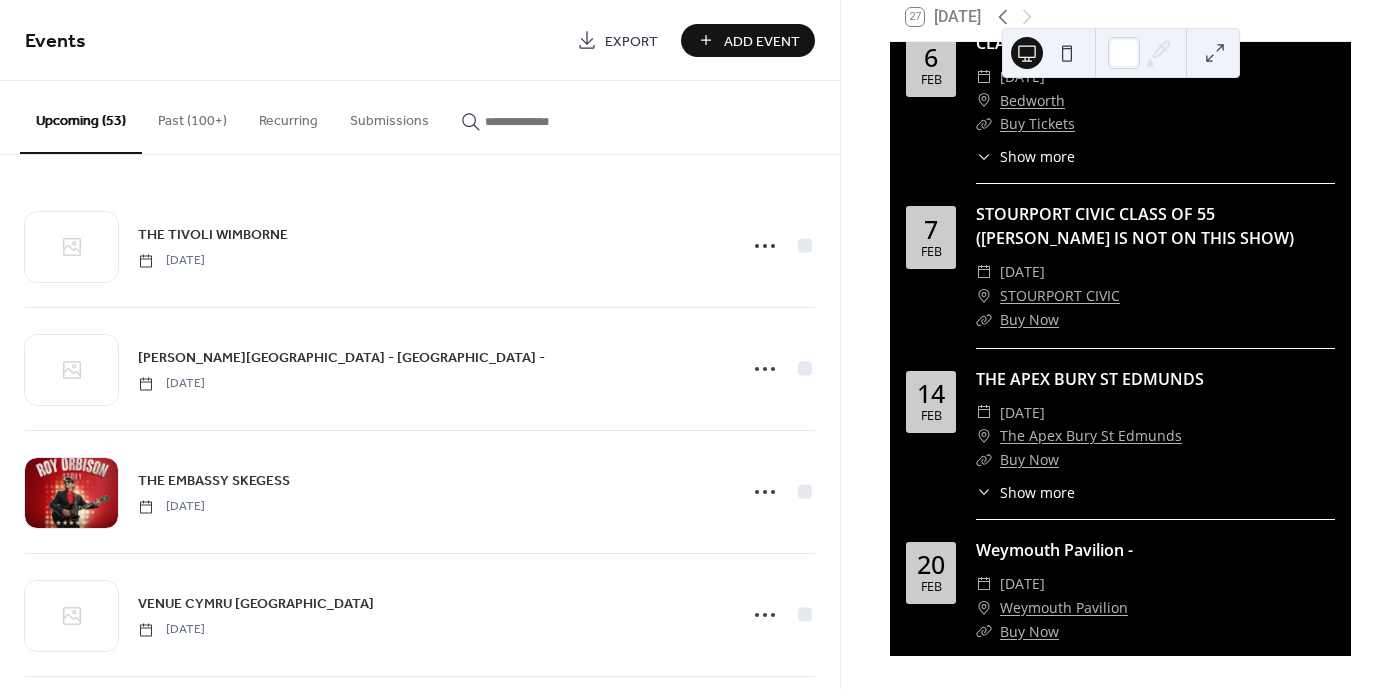 click at bounding box center [545, 121] 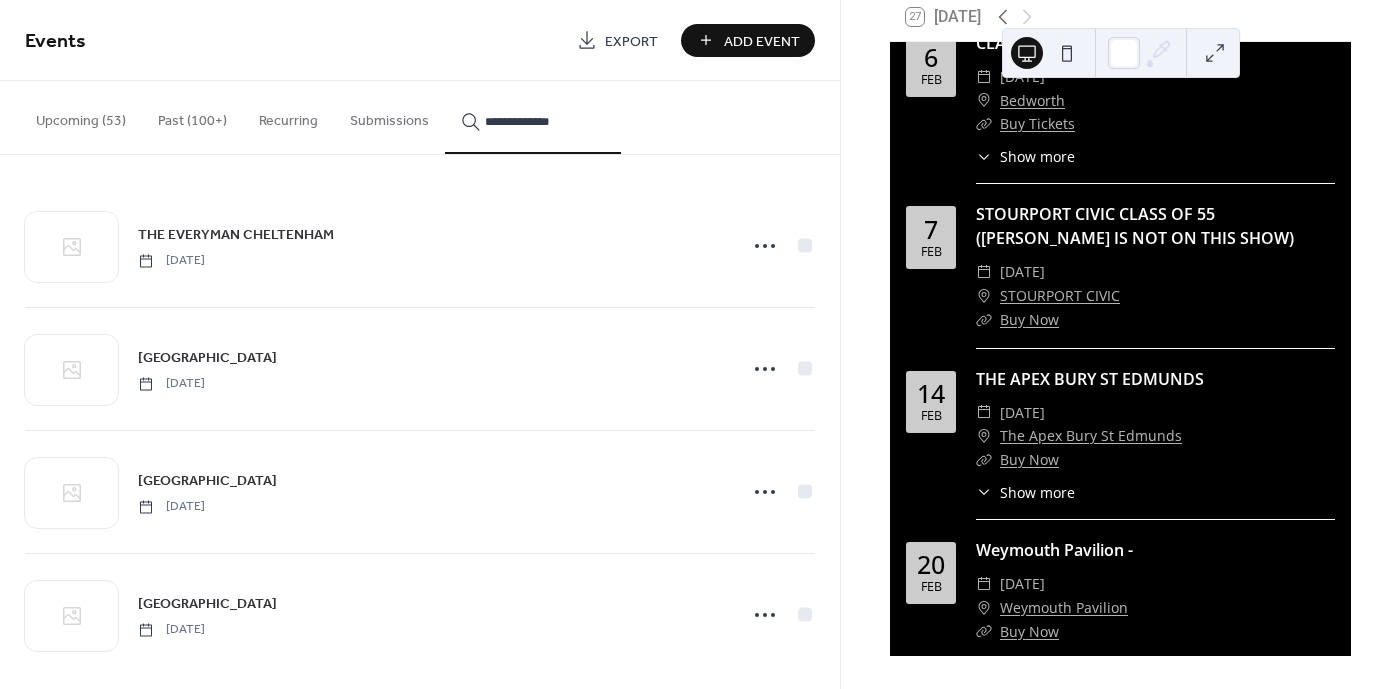 type on "**********" 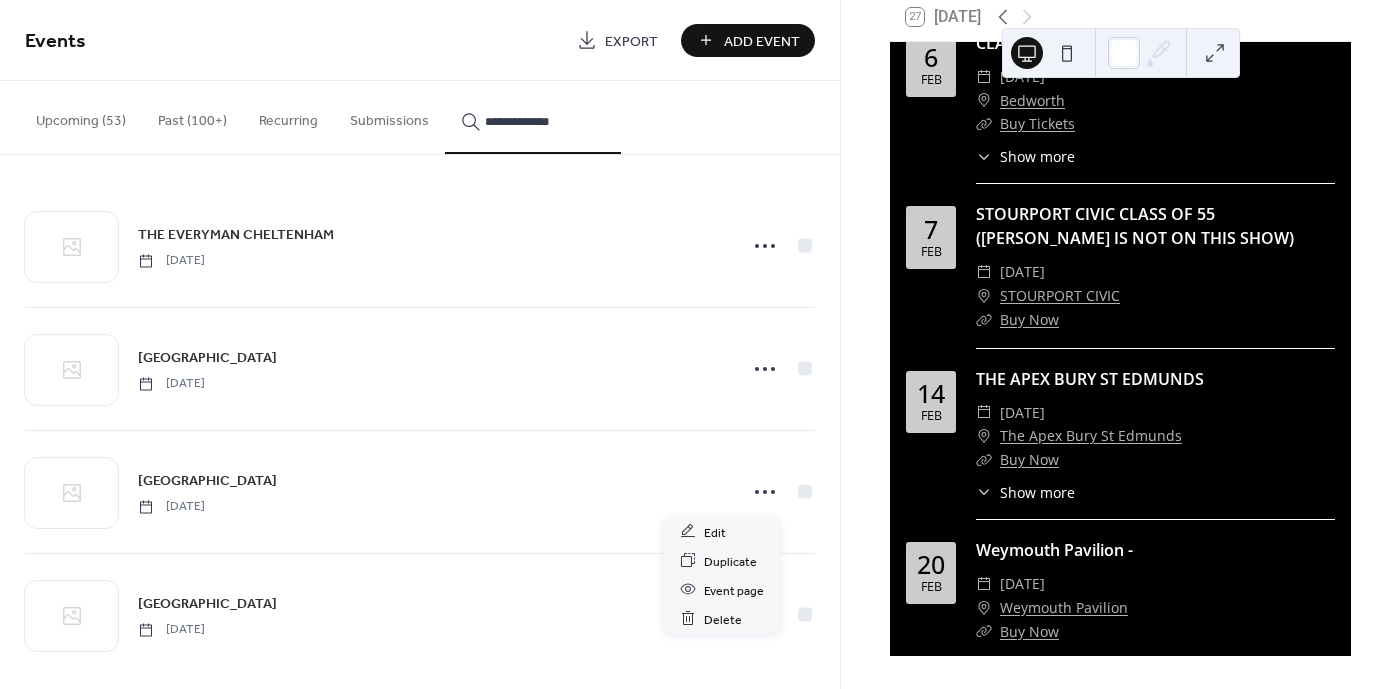 click 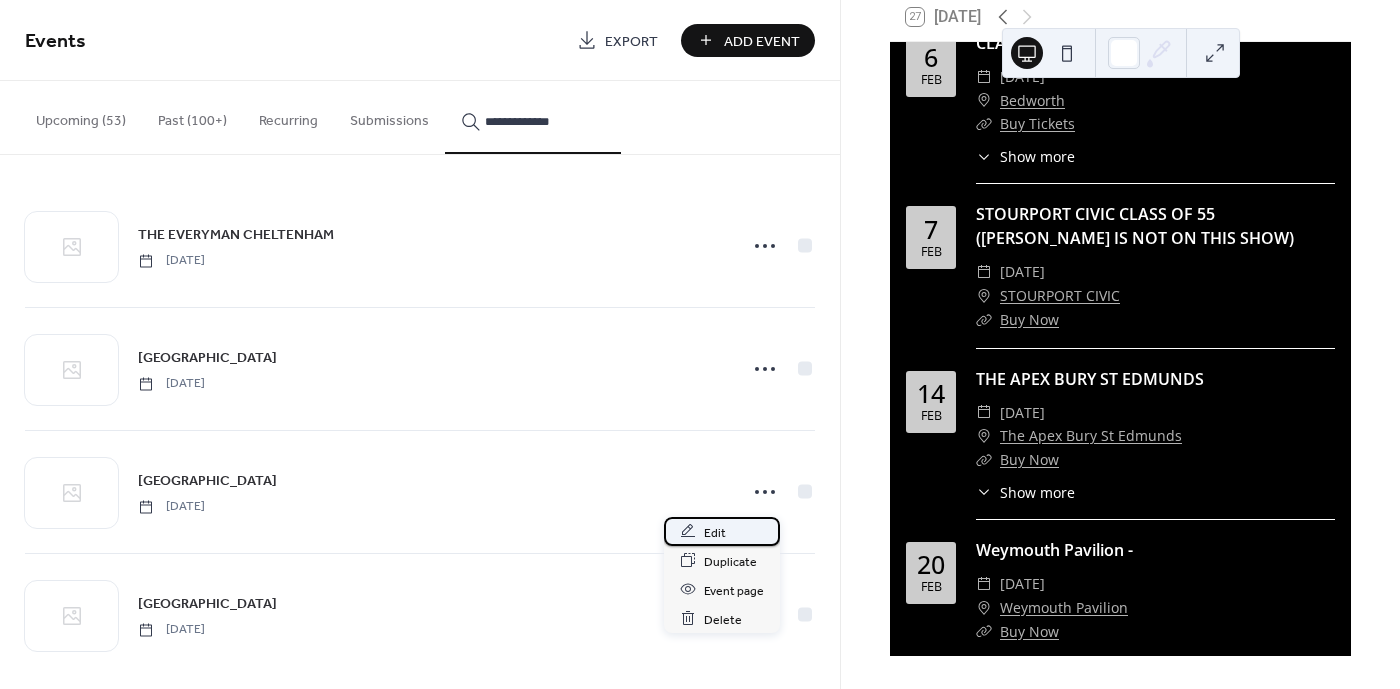 click on "Edit" at bounding box center (715, 532) 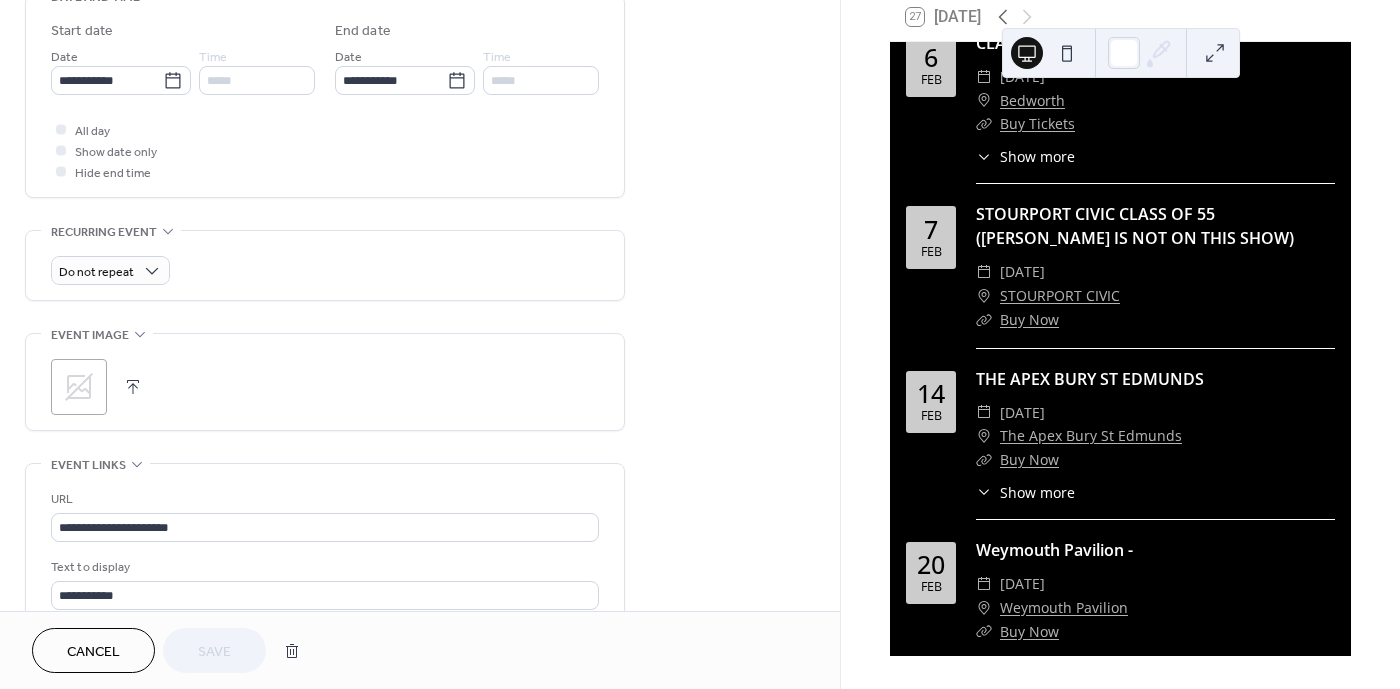 scroll, scrollTop: 582, scrollLeft: 0, axis: vertical 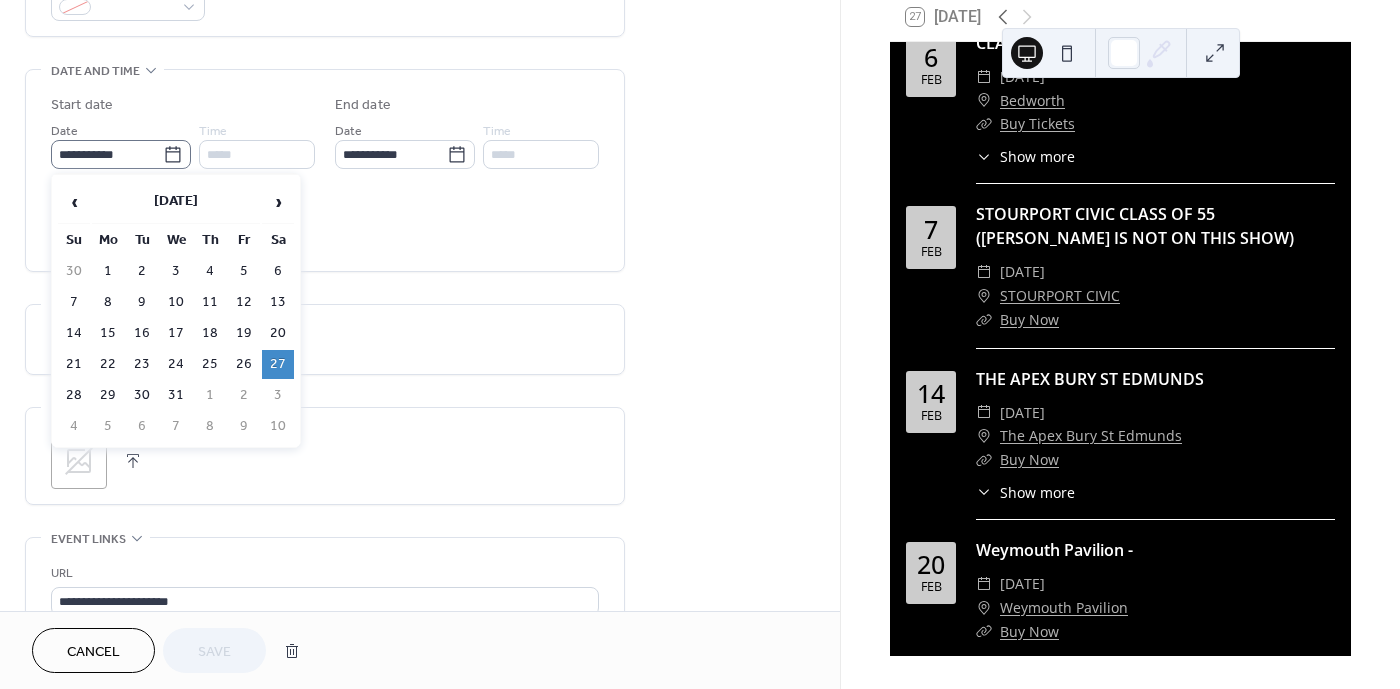 click 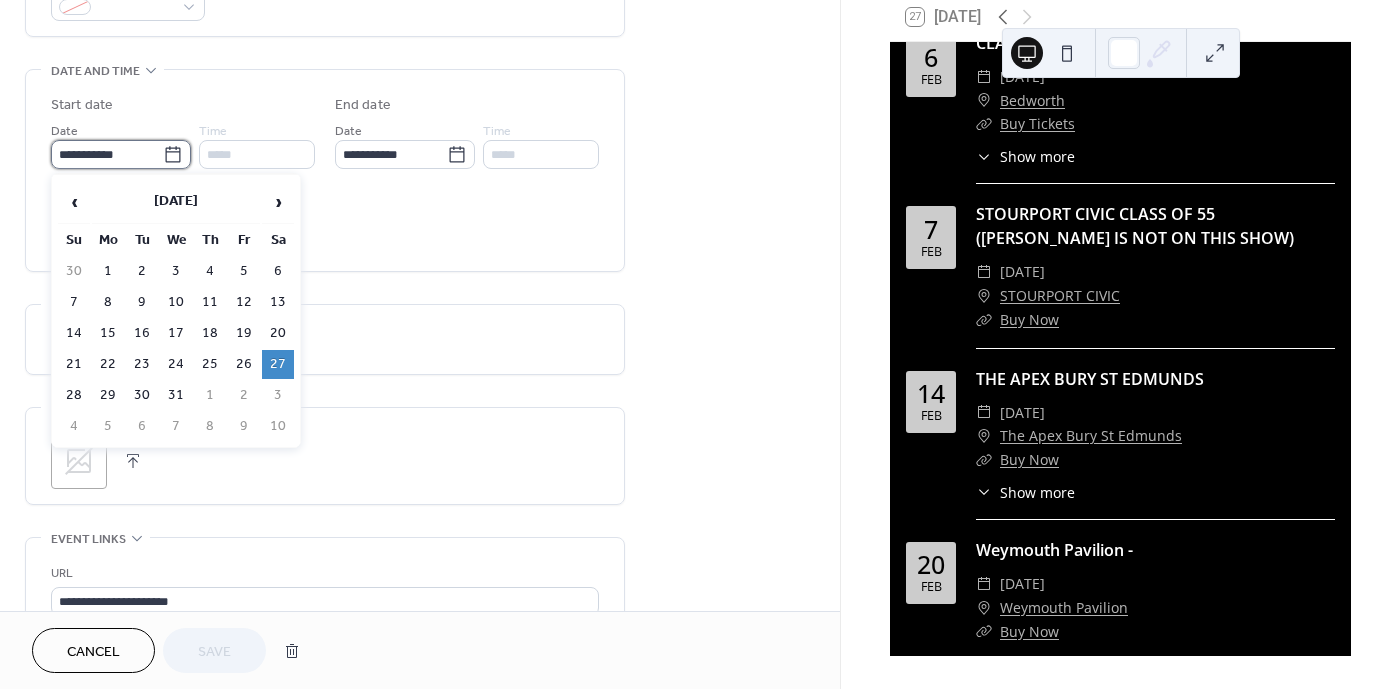 click on "**********" at bounding box center [107, 154] 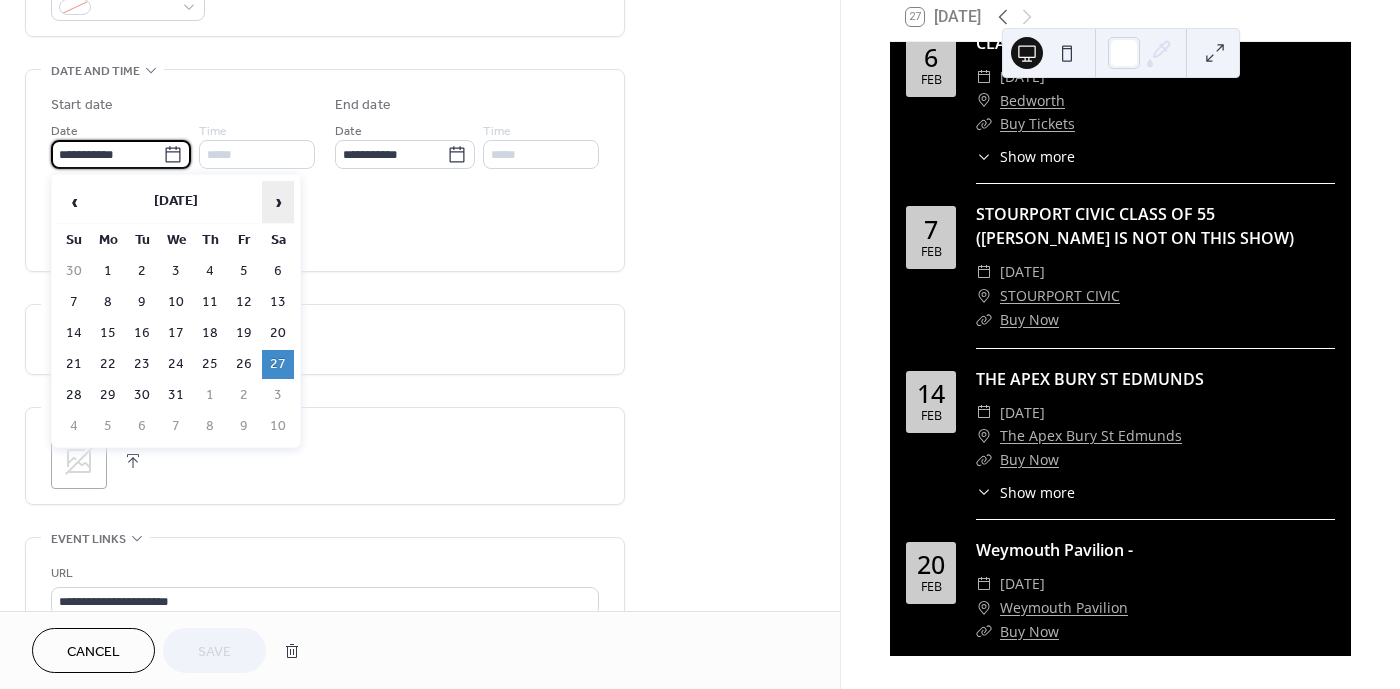 click on "›" at bounding box center (278, 202) 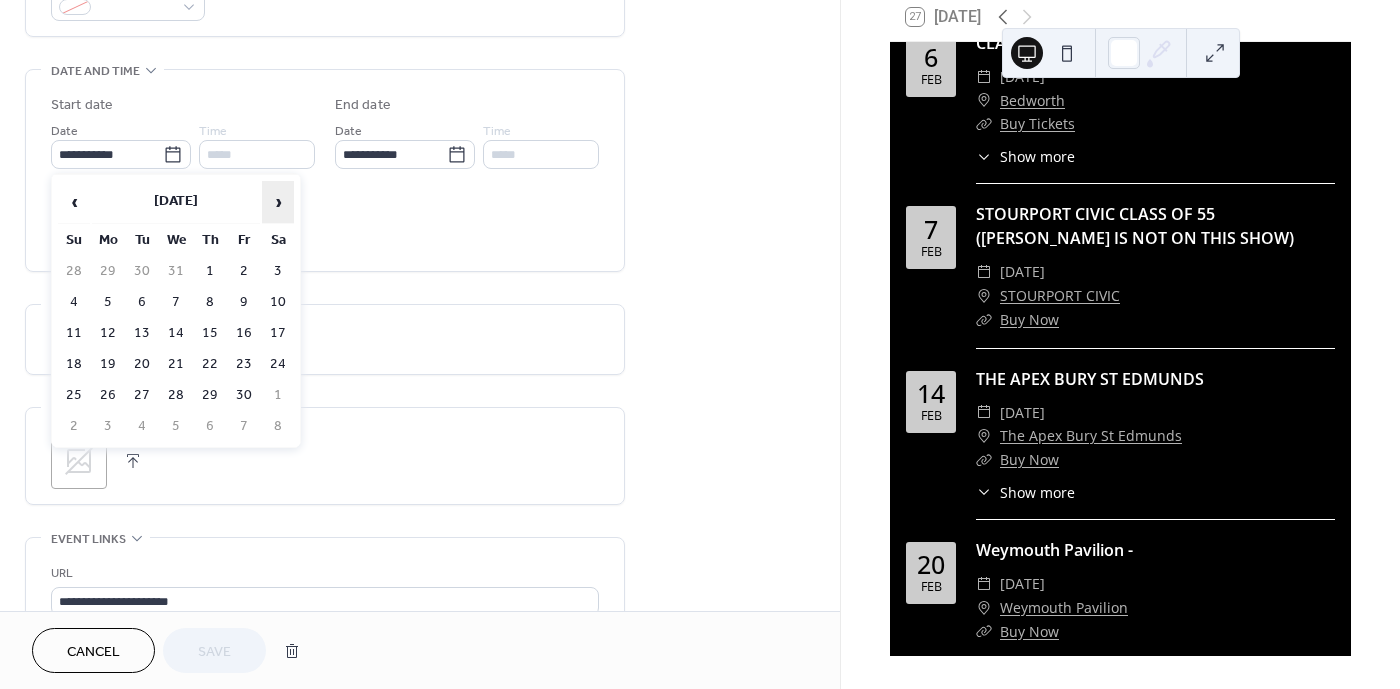 click on "›" at bounding box center (278, 202) 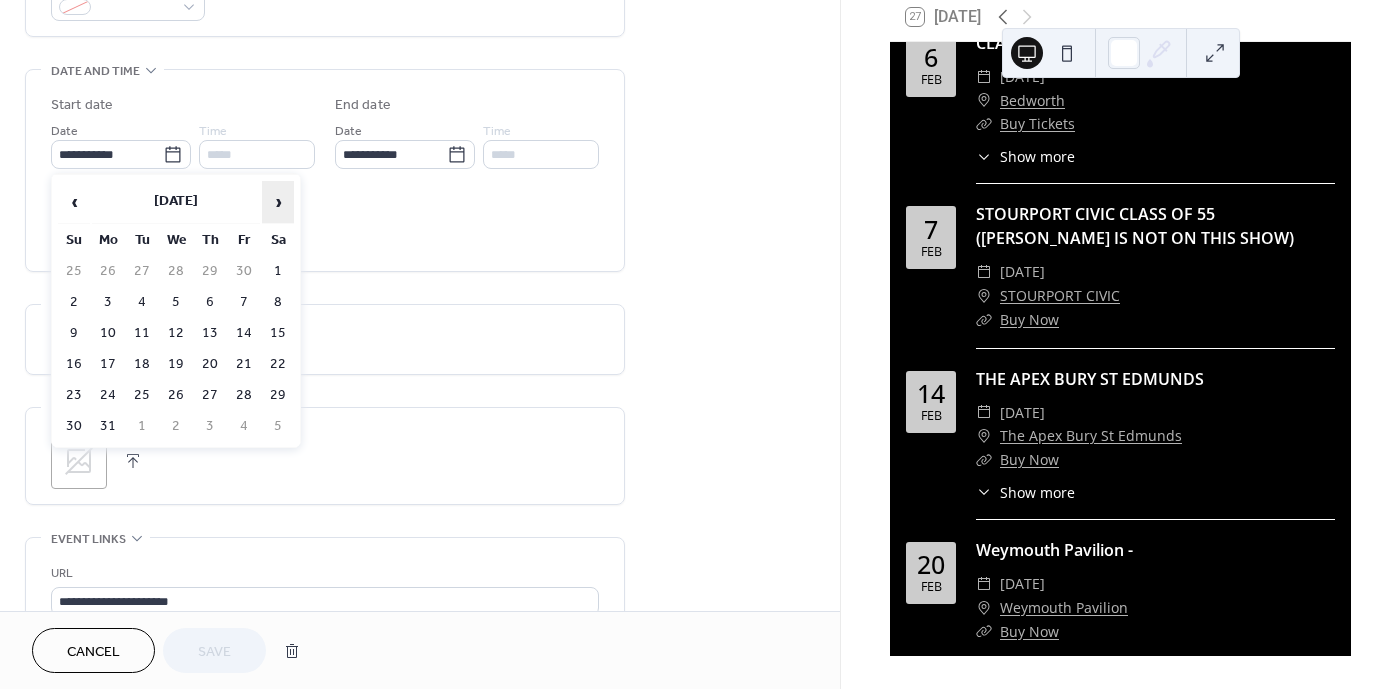 click on "›" at bounding box center [278, 202] 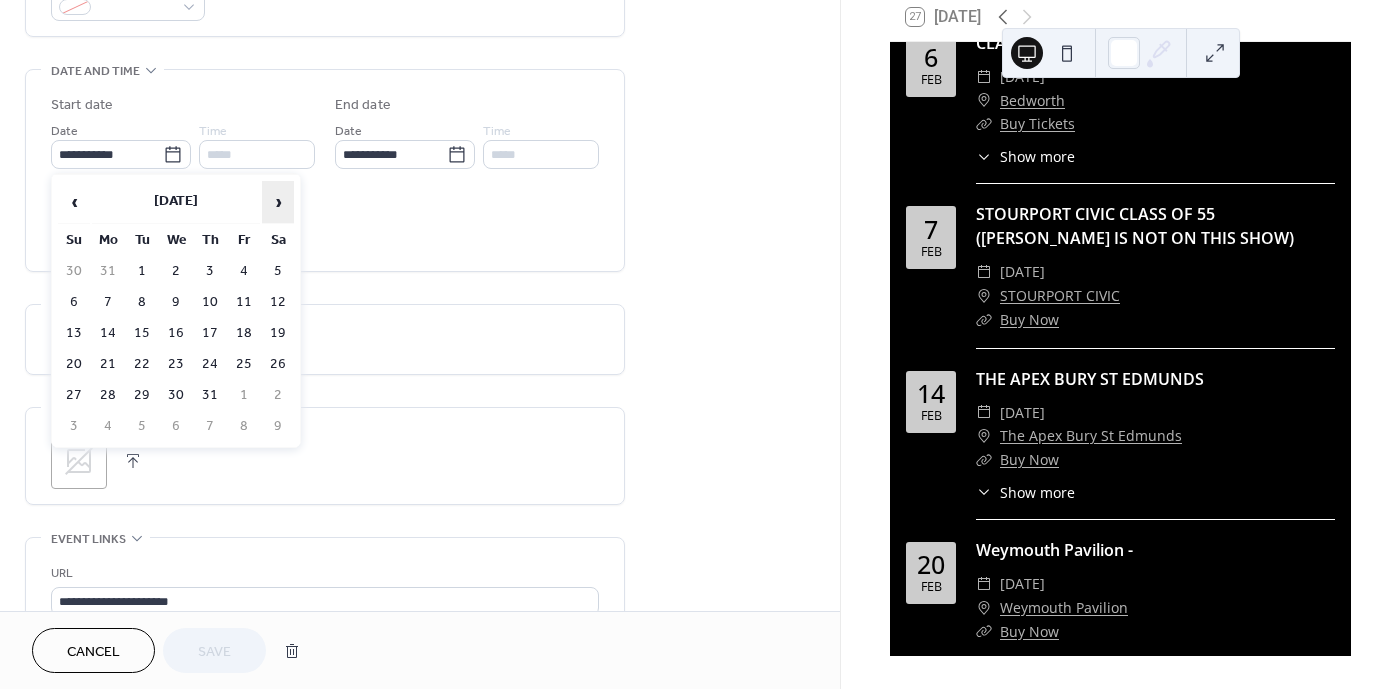 click on "›" at bounding box center (278, 202) 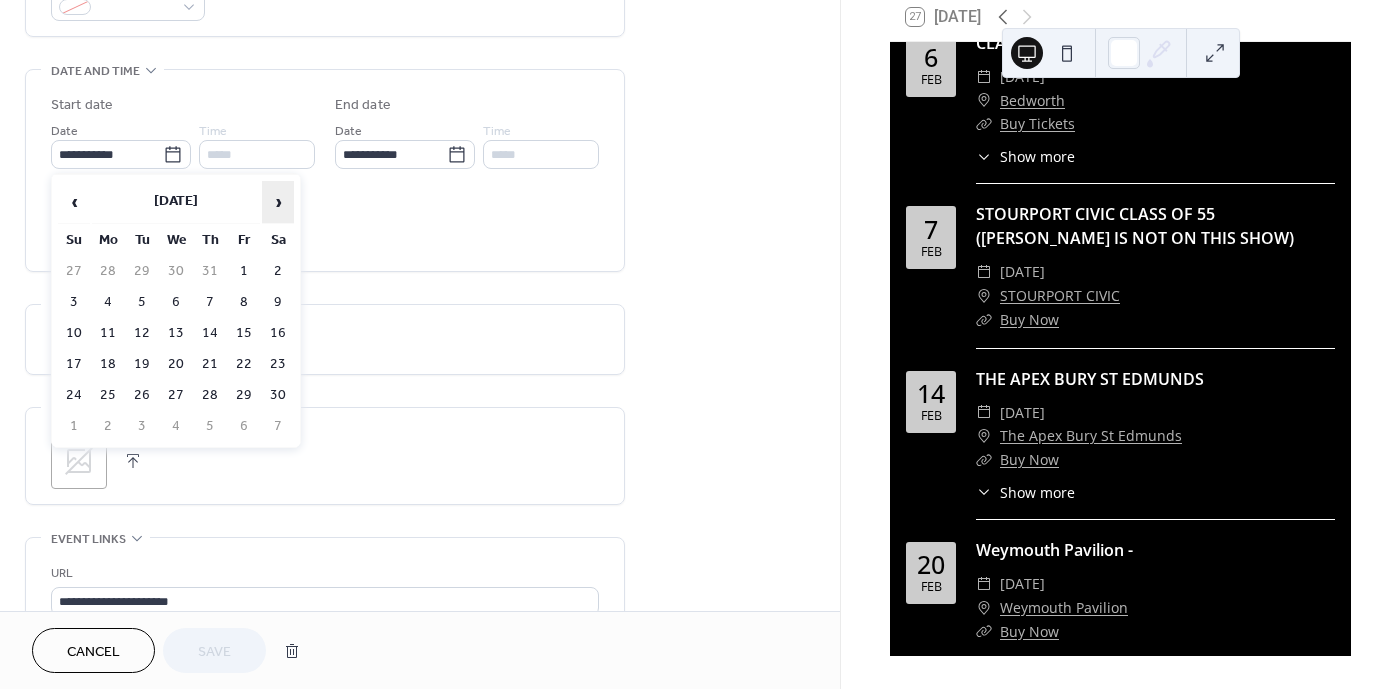 click on "›" at bounding box center [278, 202] 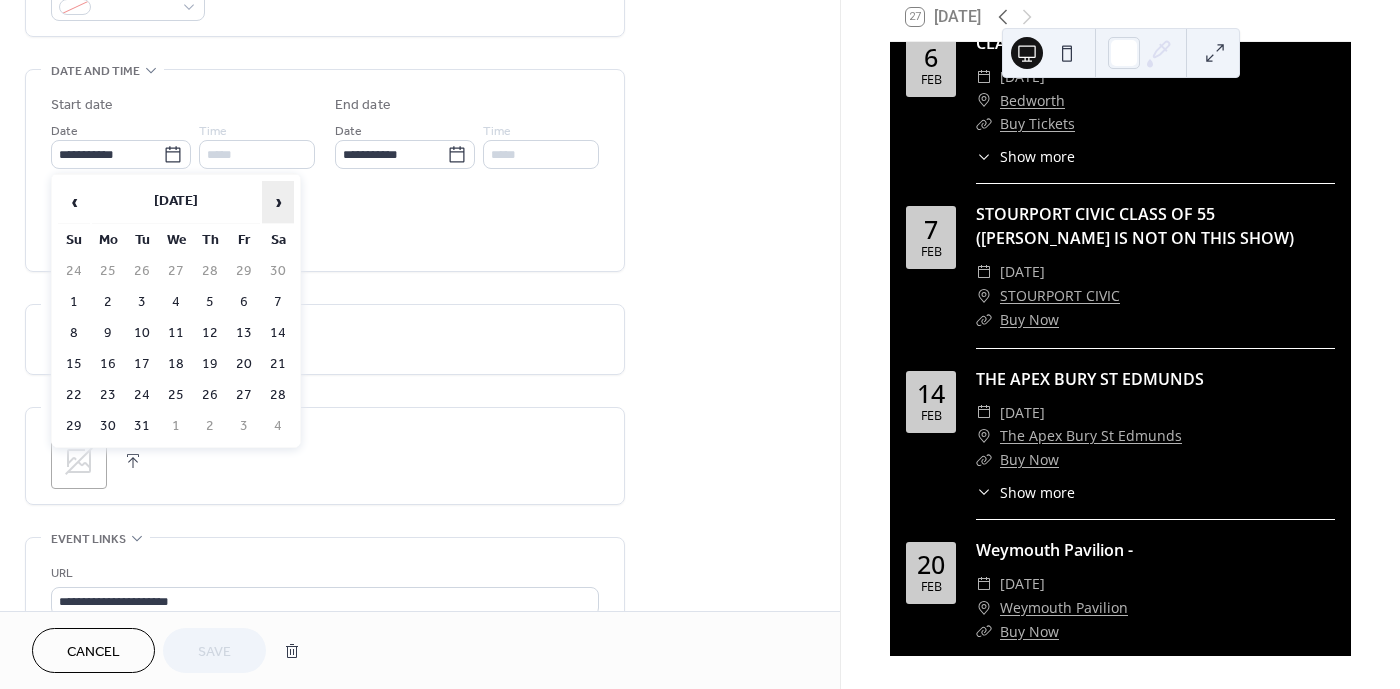 click on "›" at bounding box center (278, 202) 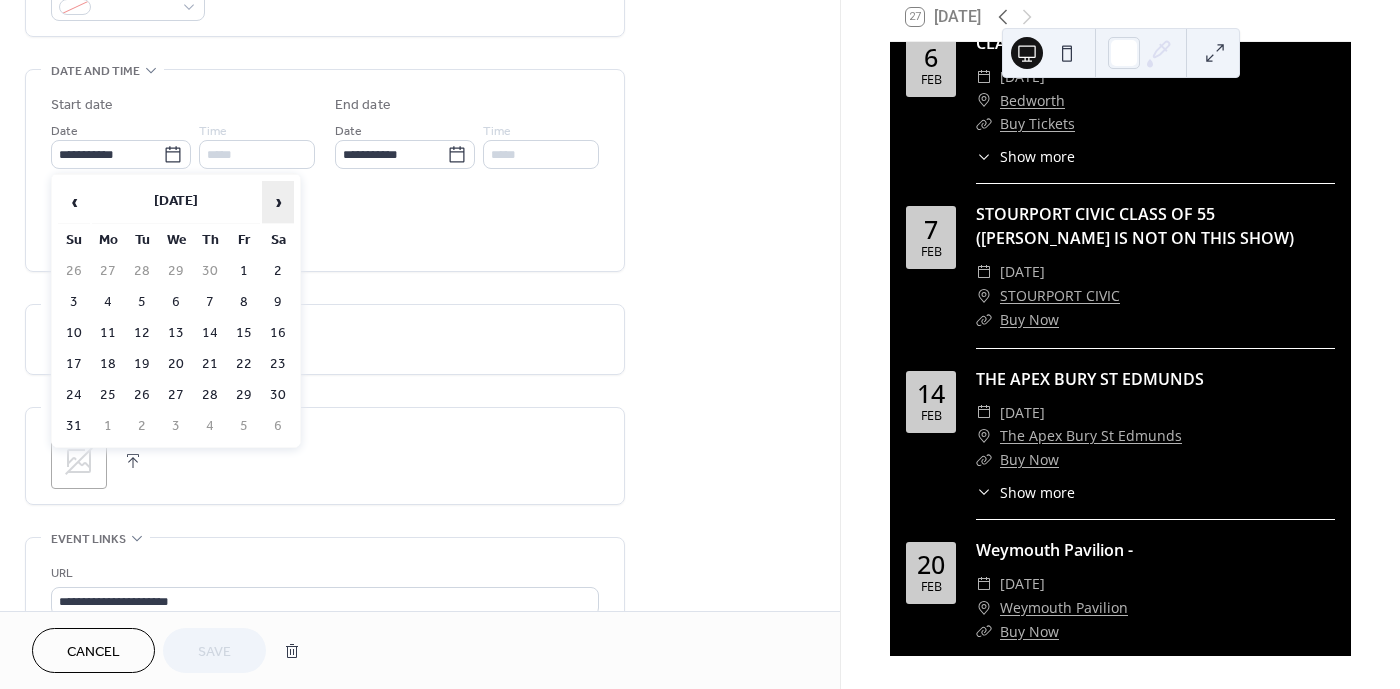 click on "›" at bounding box center [278, 202] 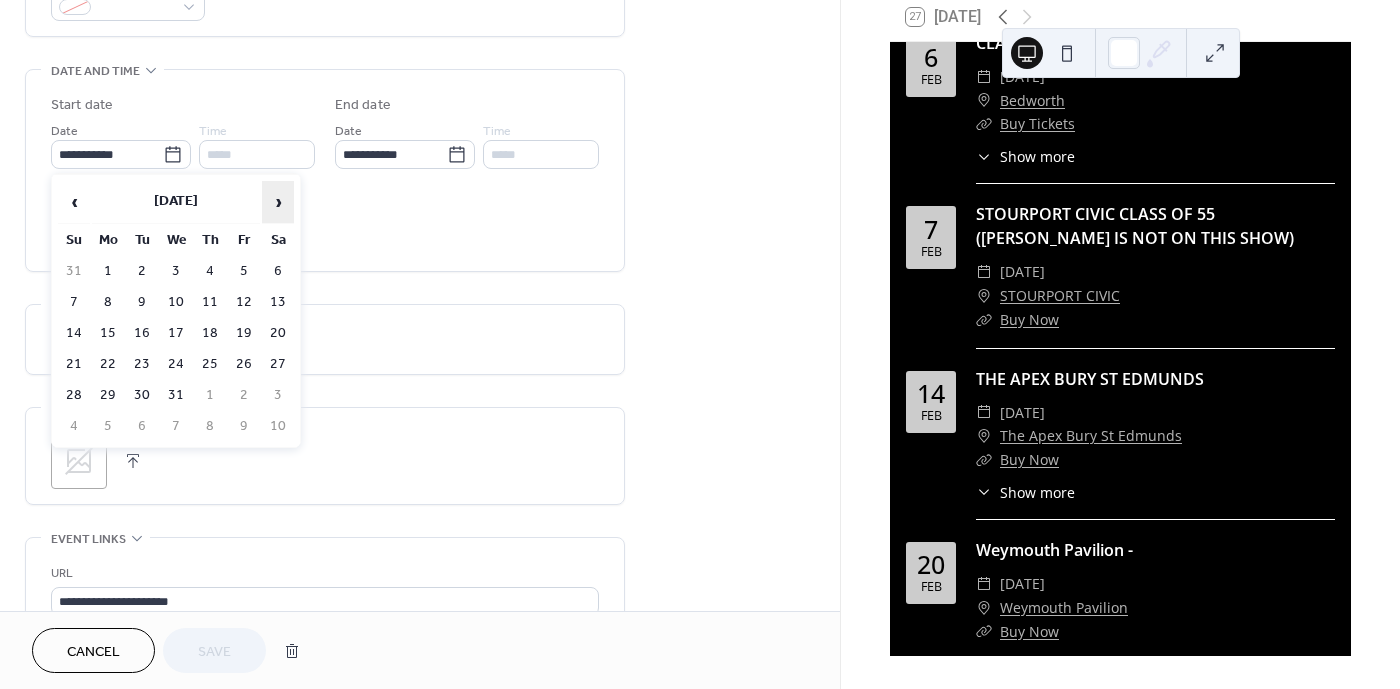 click on "›" at bounding box center [278, 202] 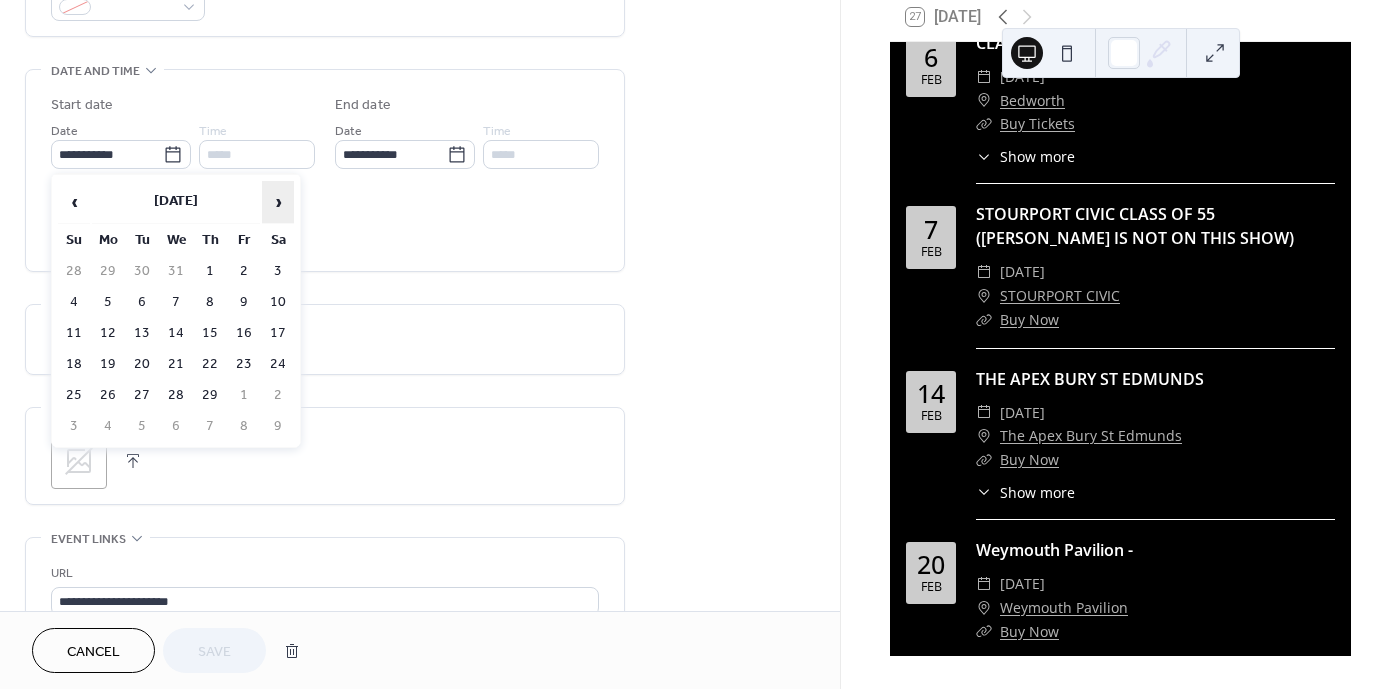 click on "›" at bounding box center (278, 202) 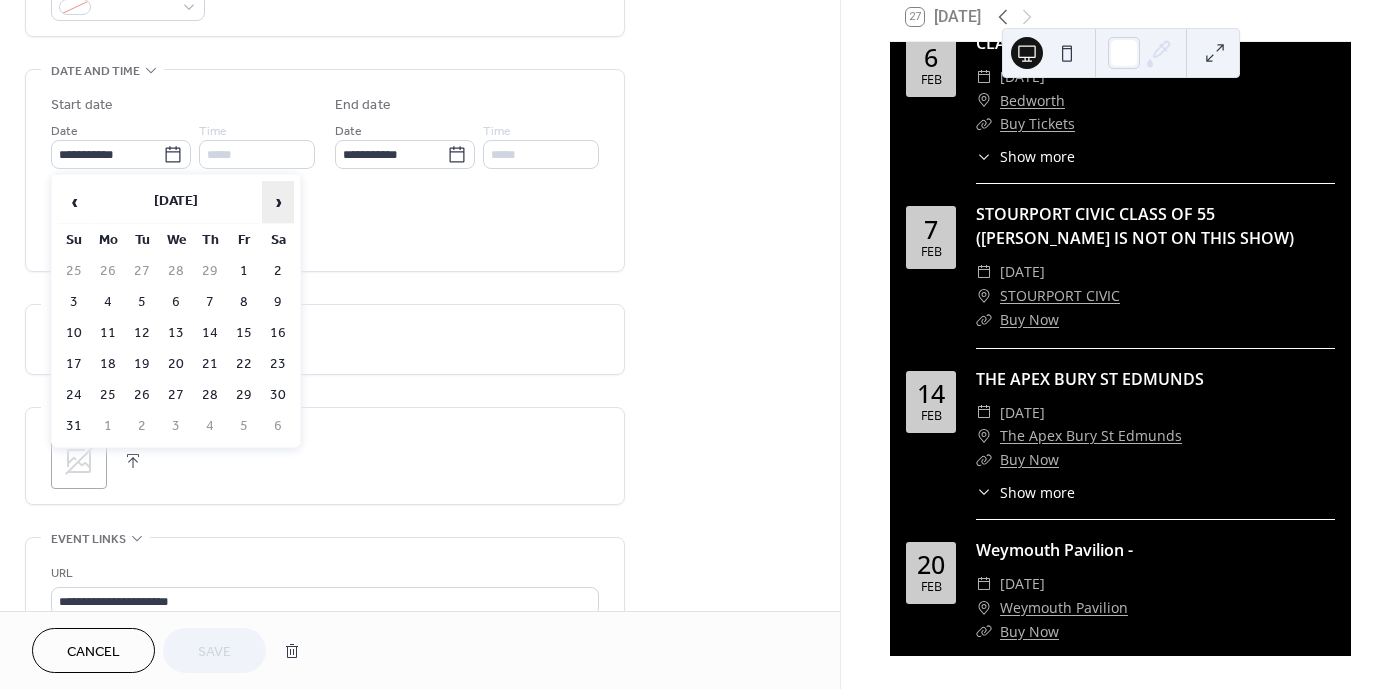 click on "›" at bounding box center (278, 202) 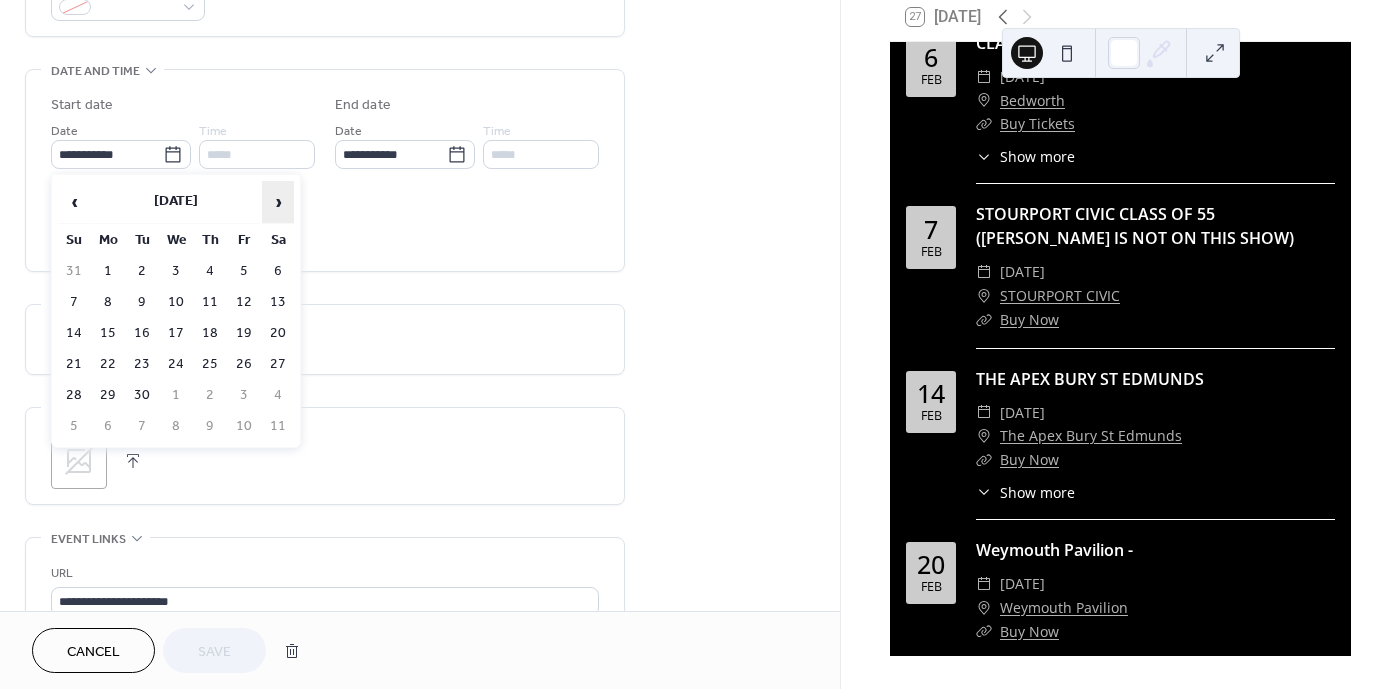 click on "›" at bounding box center [278, 202] 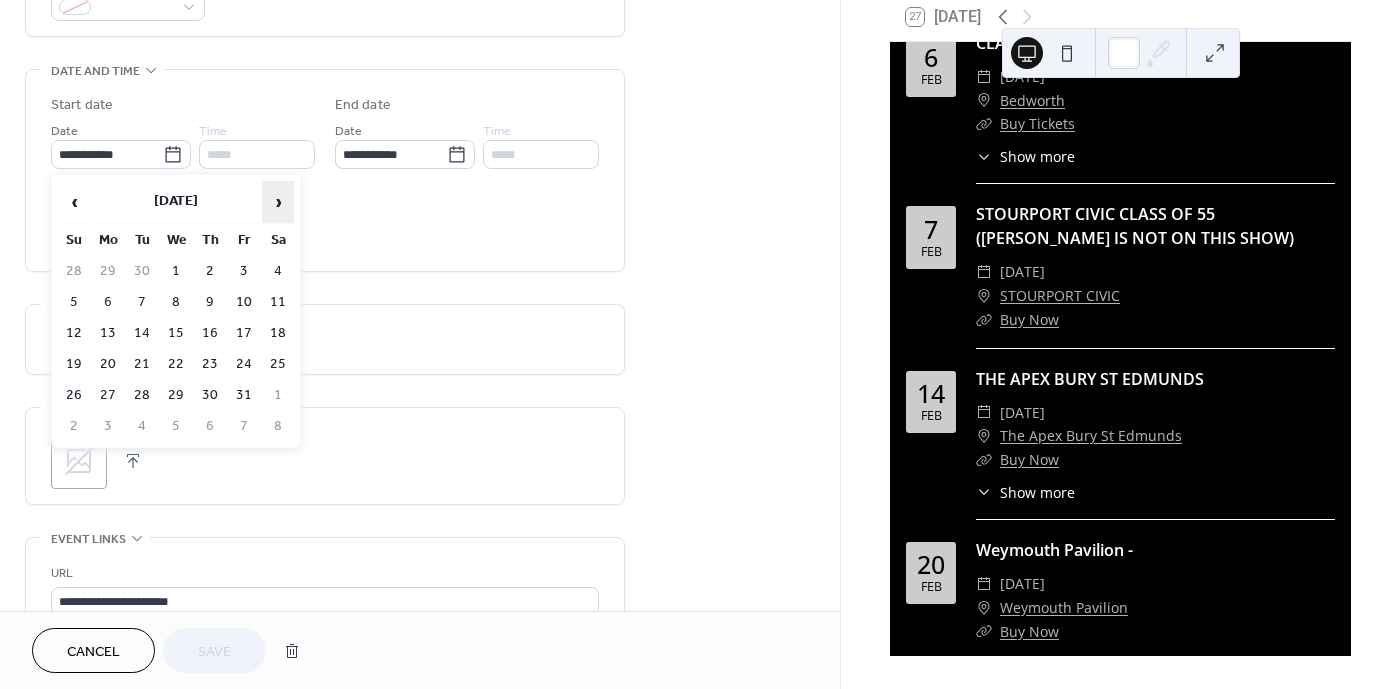 click on "›" at bounding box center [278, 202] 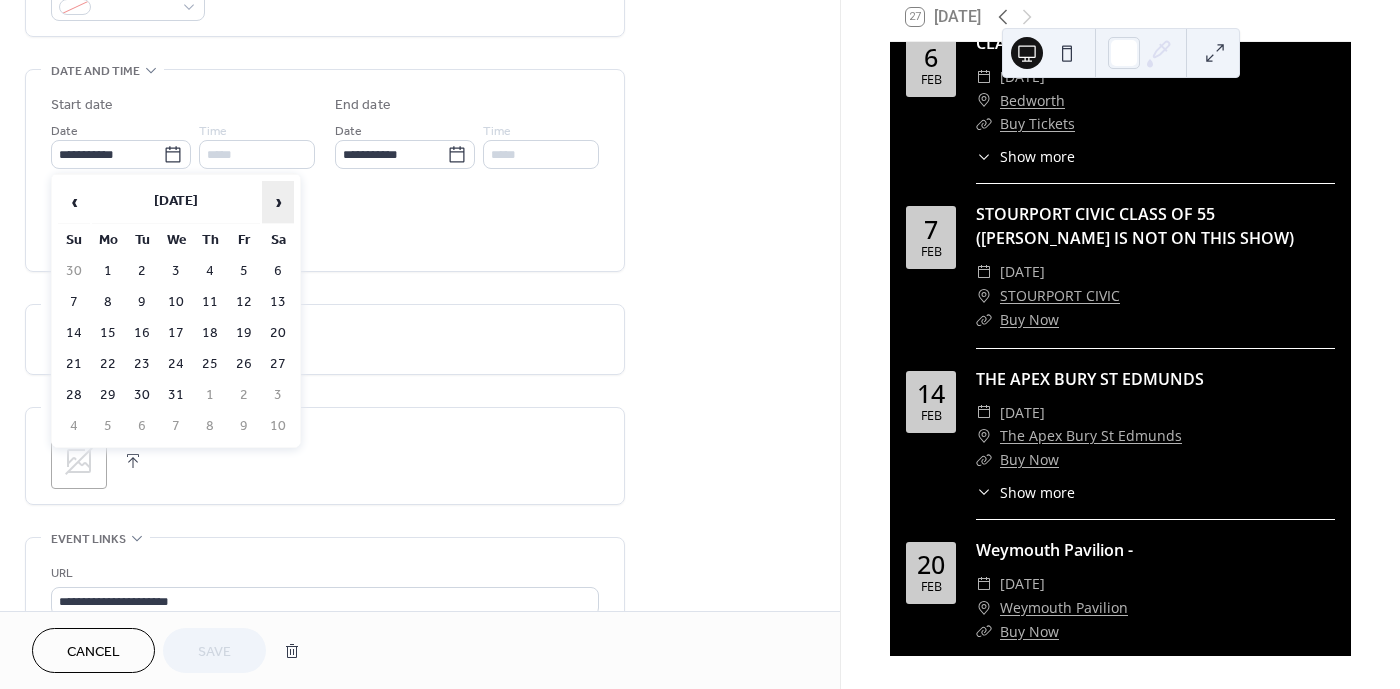 click on "›" at bounding box center (278, 202) 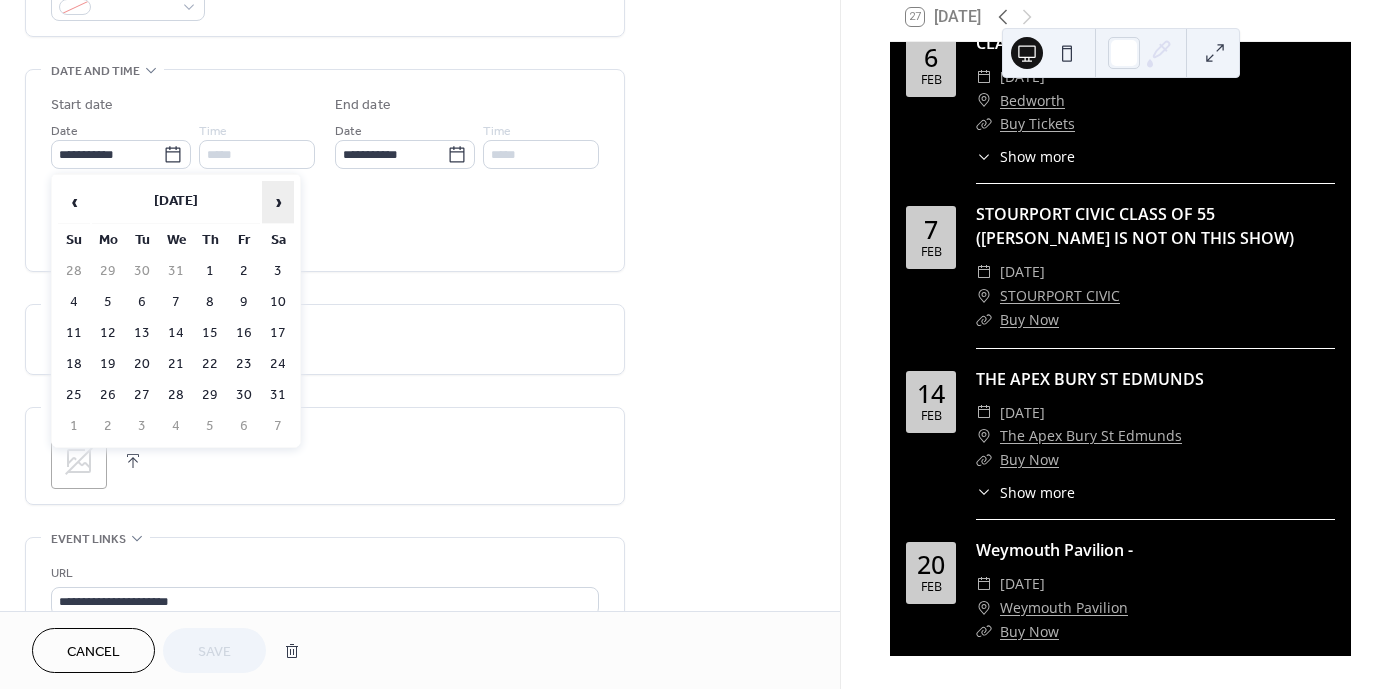 click on "›" at bounding box center [278, 202] 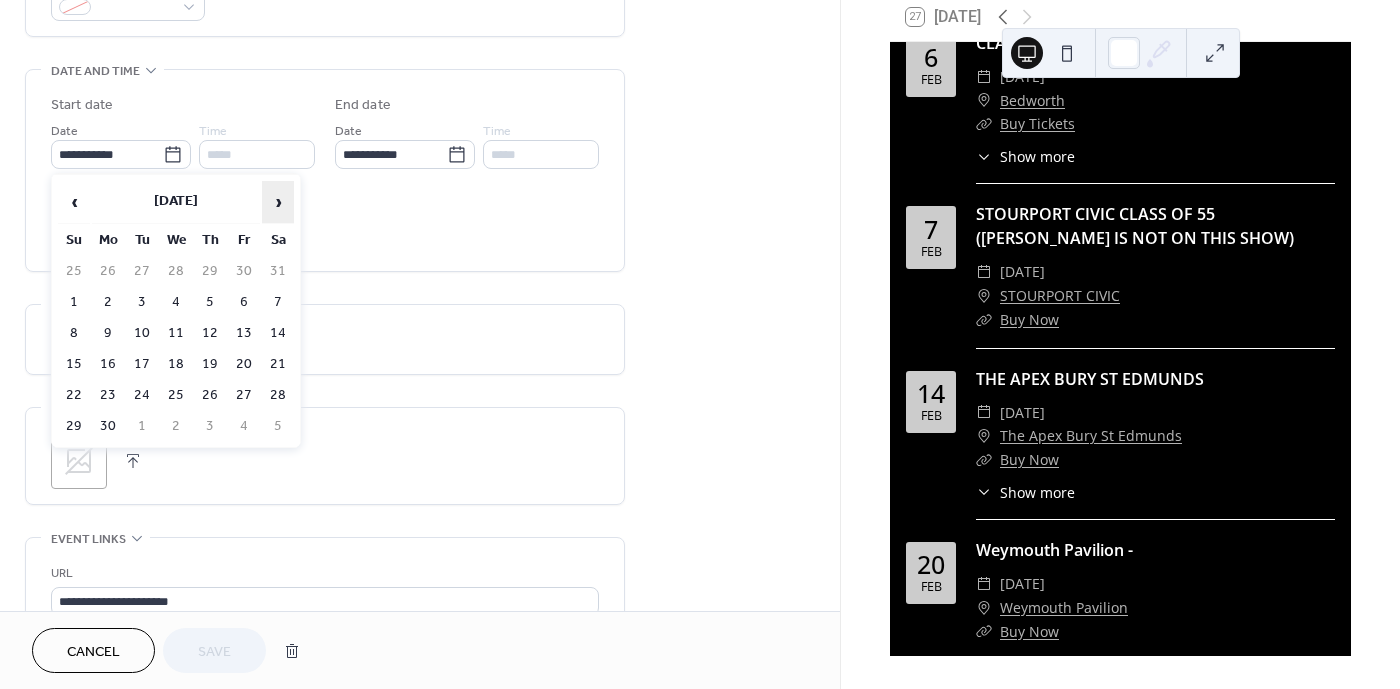 click on "›" at bounding box center (278, 202) 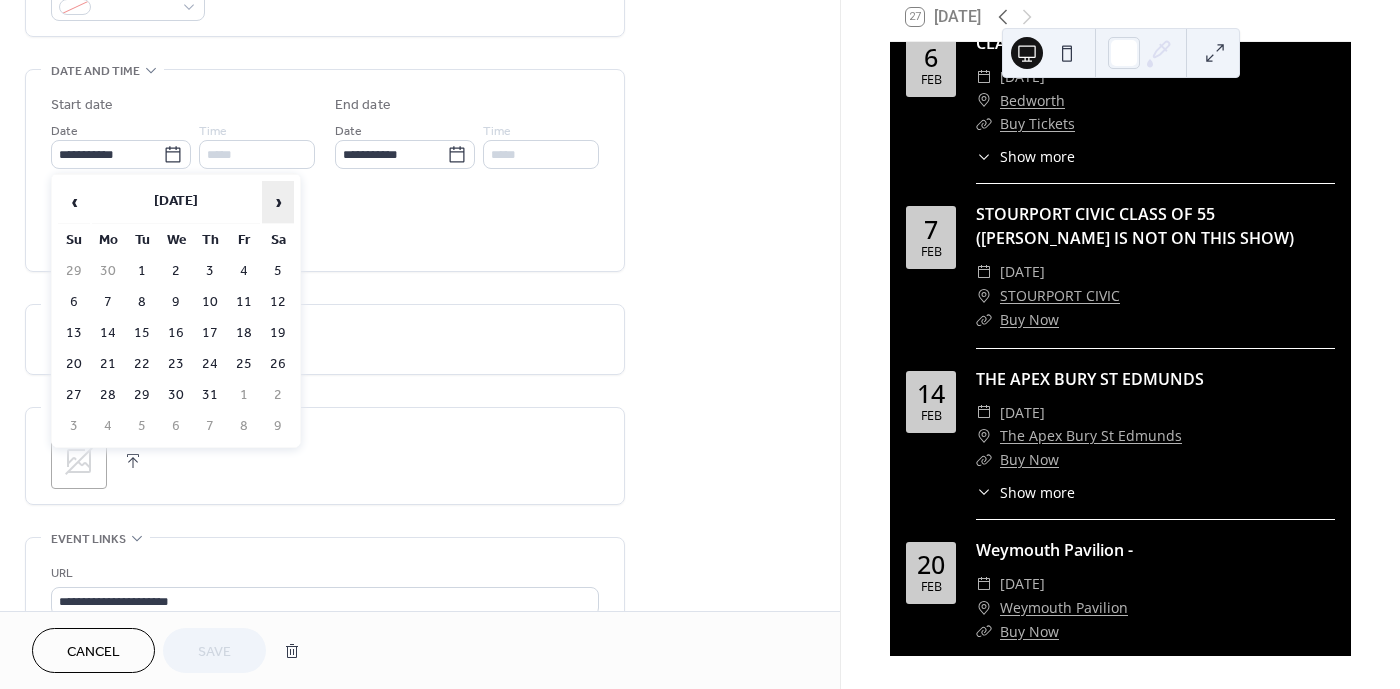 click on "›" at bounding box center [278, 202] 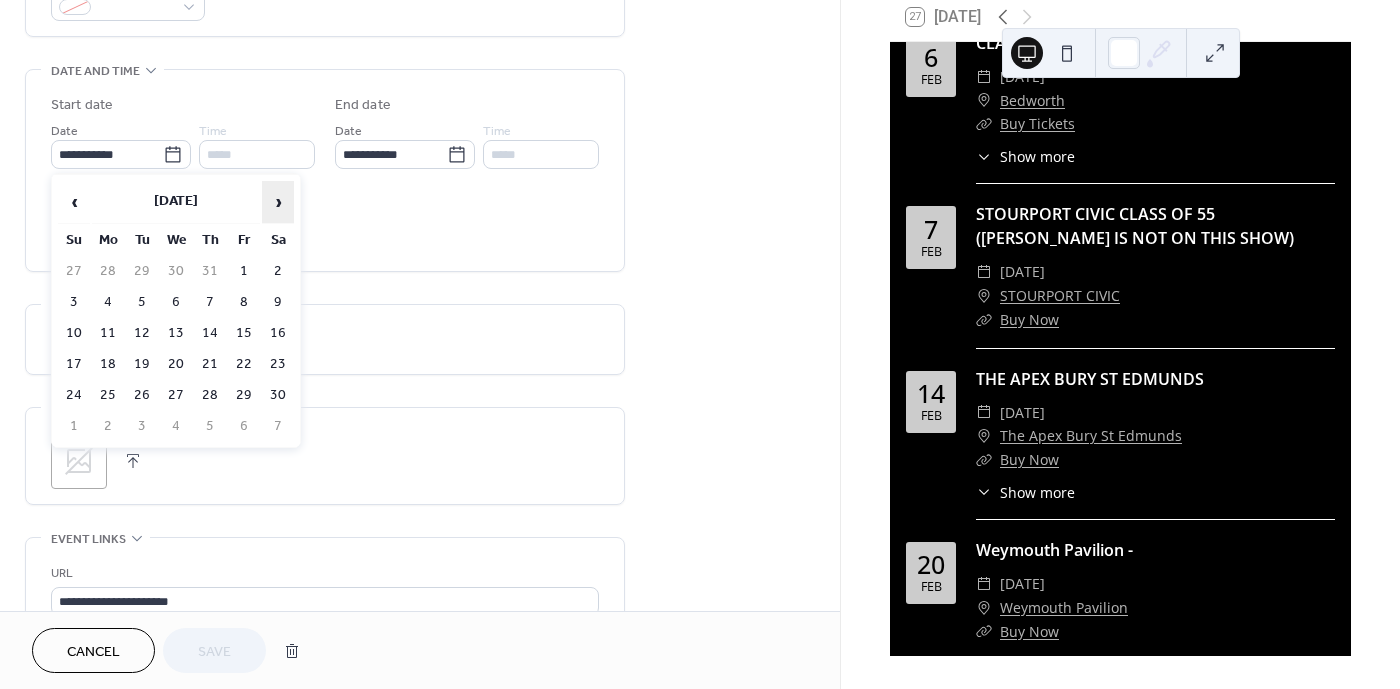 click on "›" at bounding box center [278, 202] 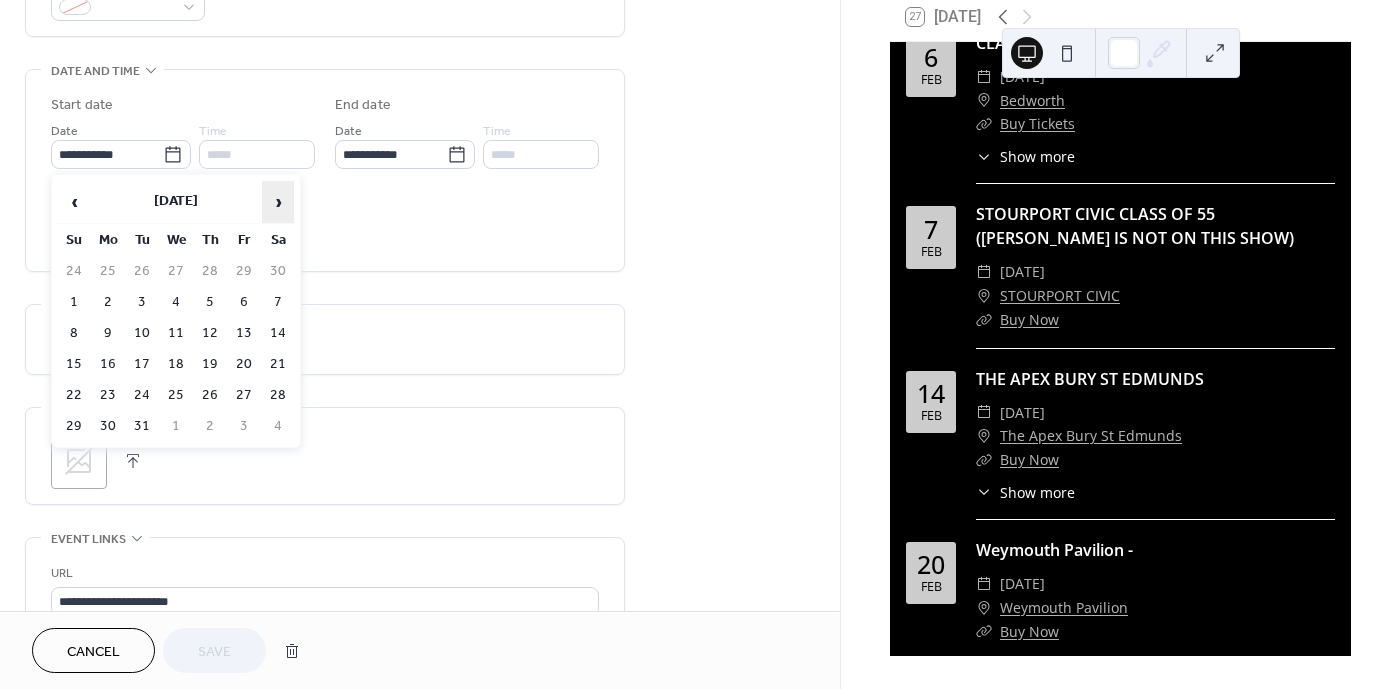 click on "›" at bounding box center (278, 202) 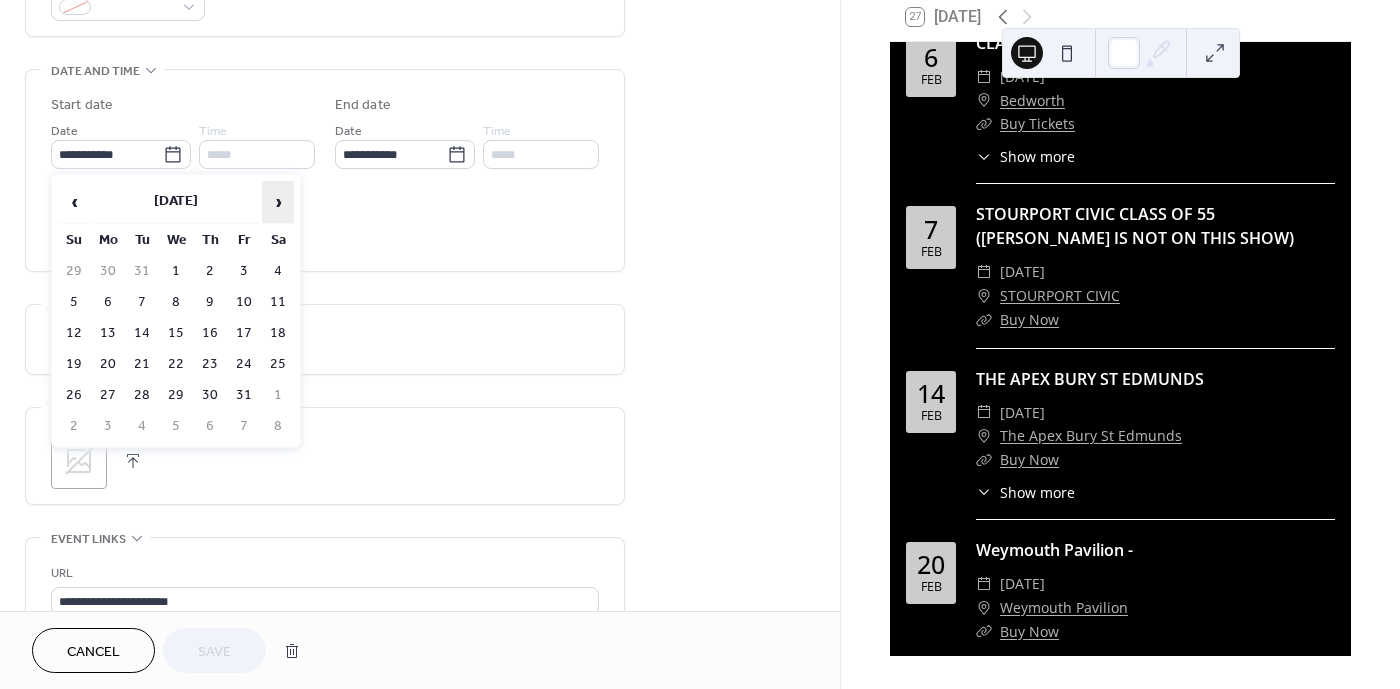click on "›" at bounding box center [278, 202] 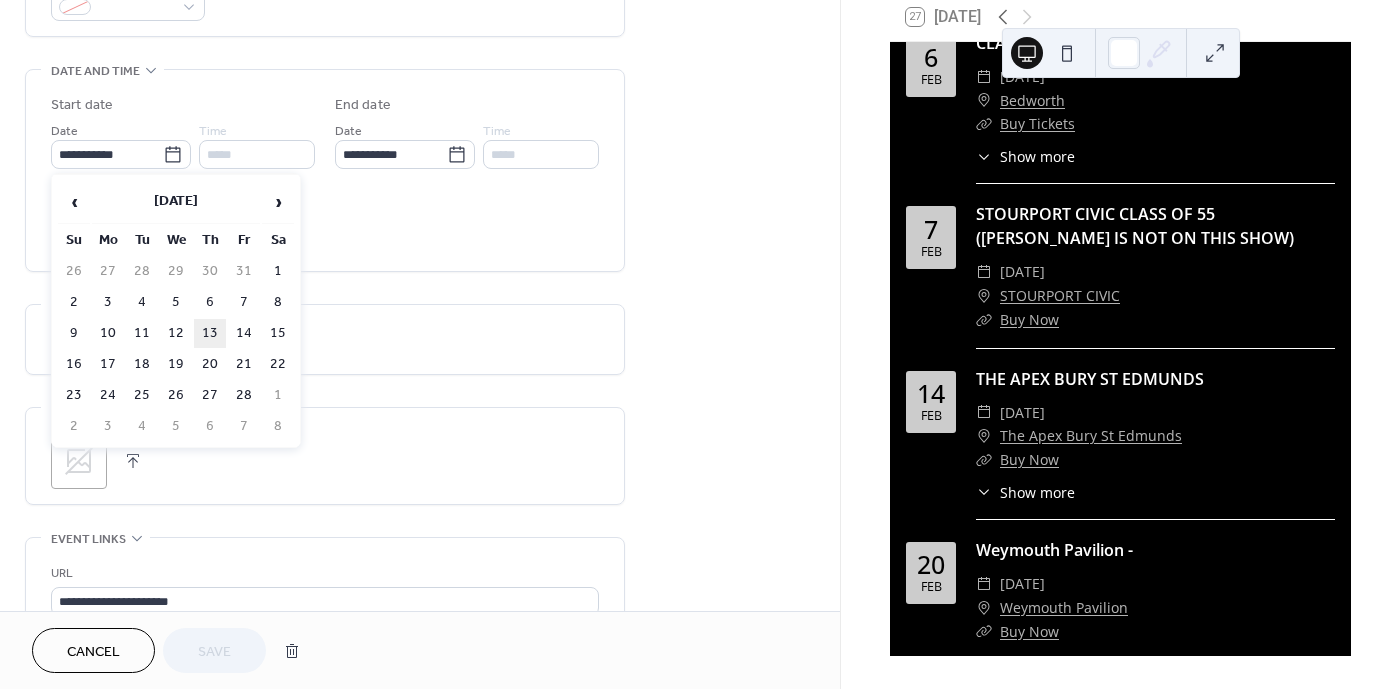 click on "13" at bounding box center [210, 333] 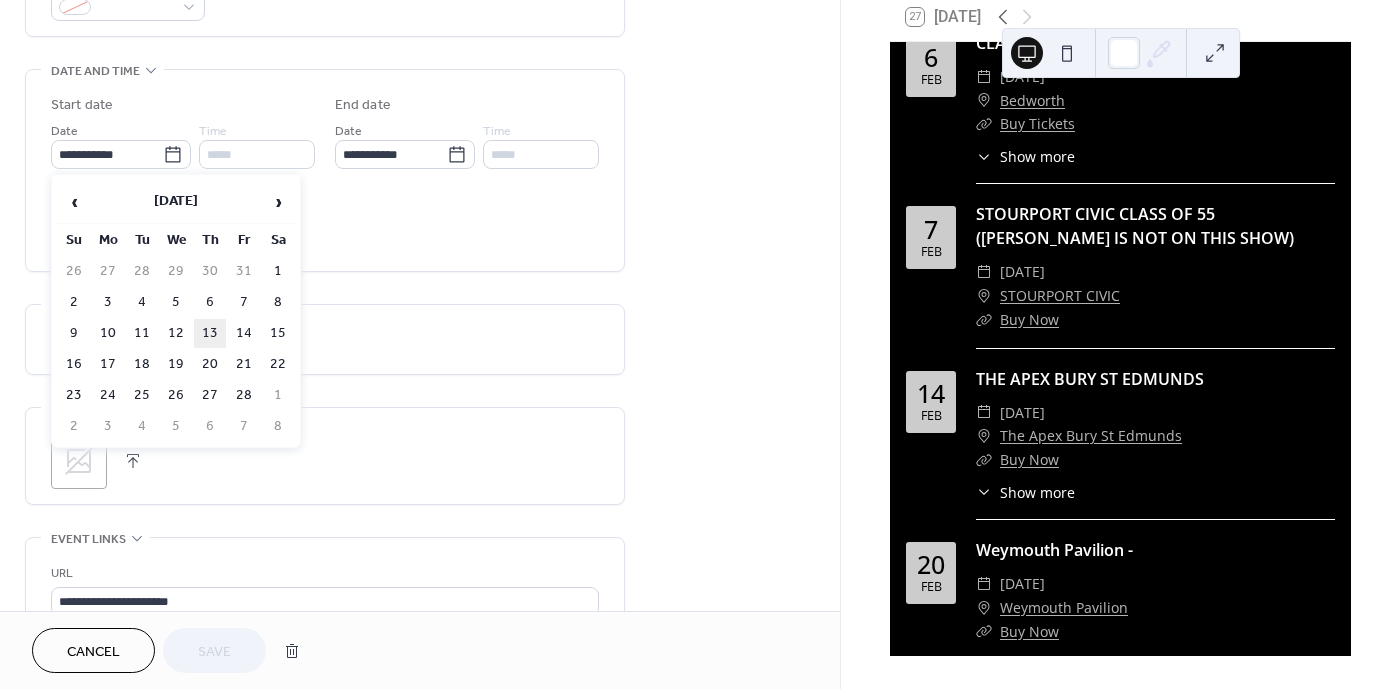 type on "**********" 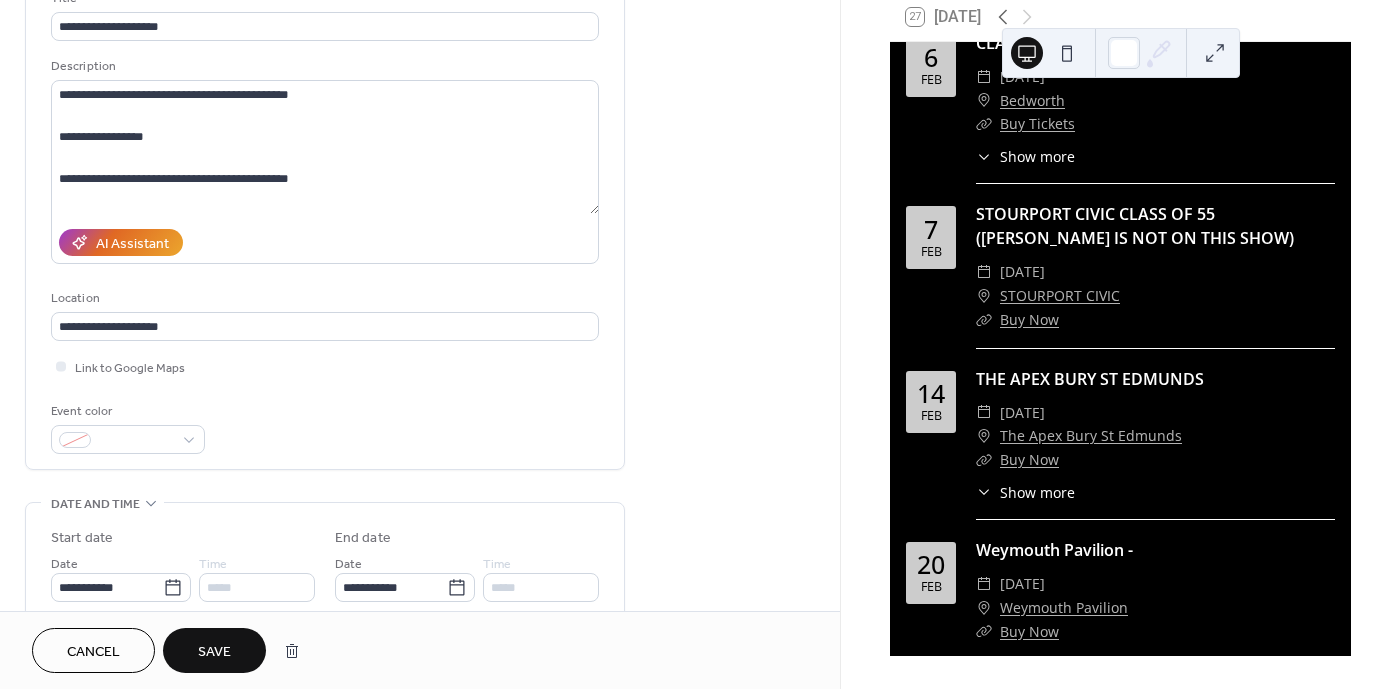 scroll, scrollTop: 0, scrollLeft: 0, axis: both 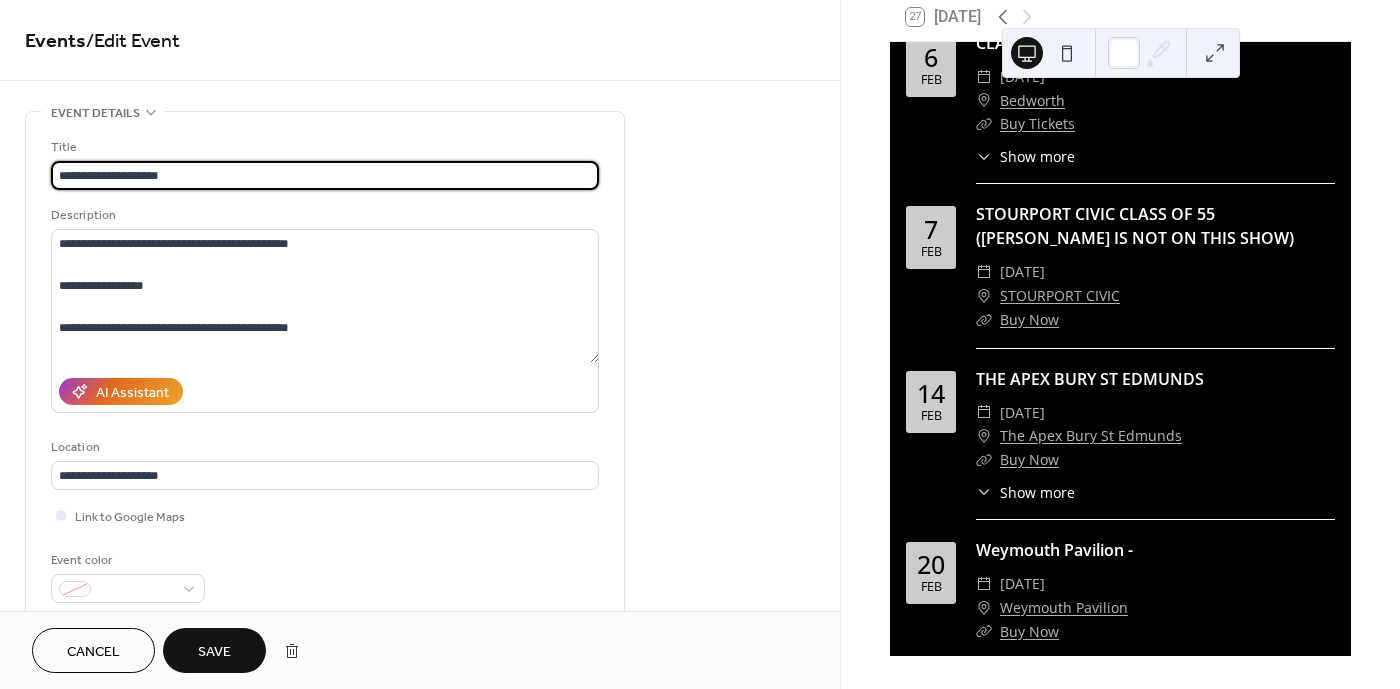 click on "**********" at bounding box center (325, 175) 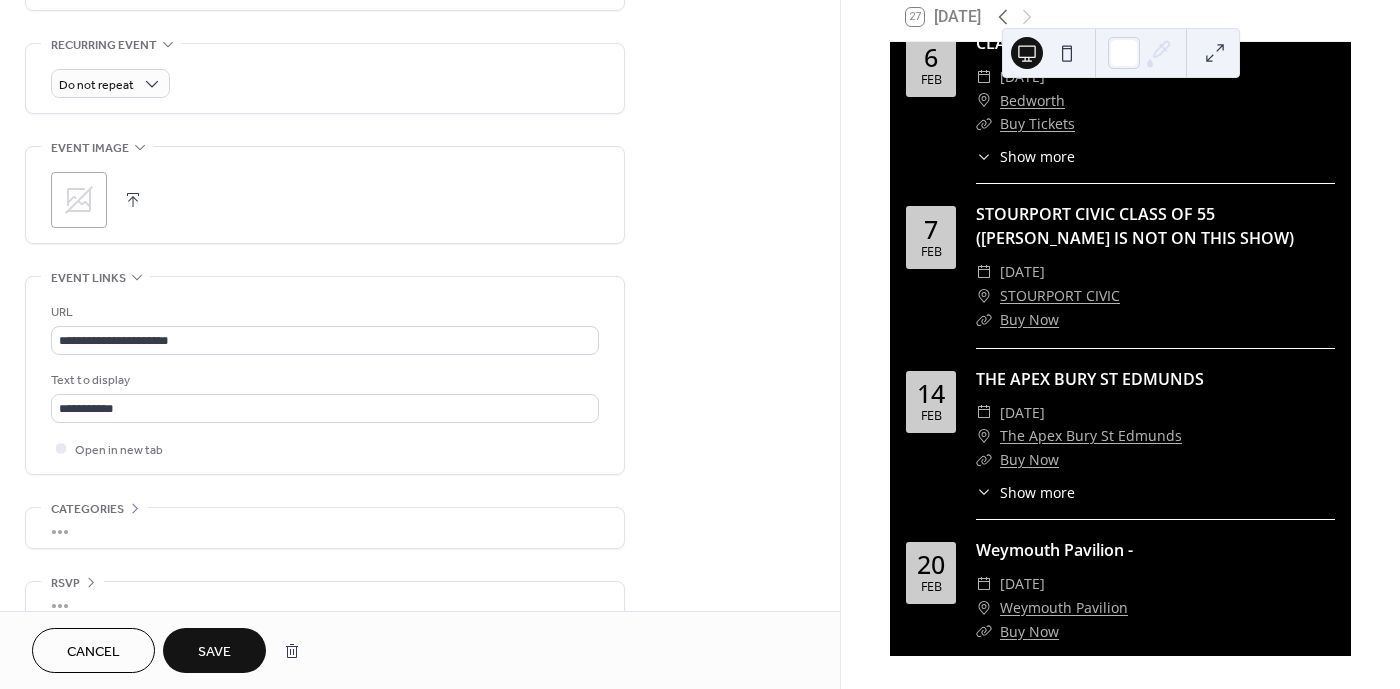 scroll, scrollTop: 875, scrollLeft: 0, axis: vertical 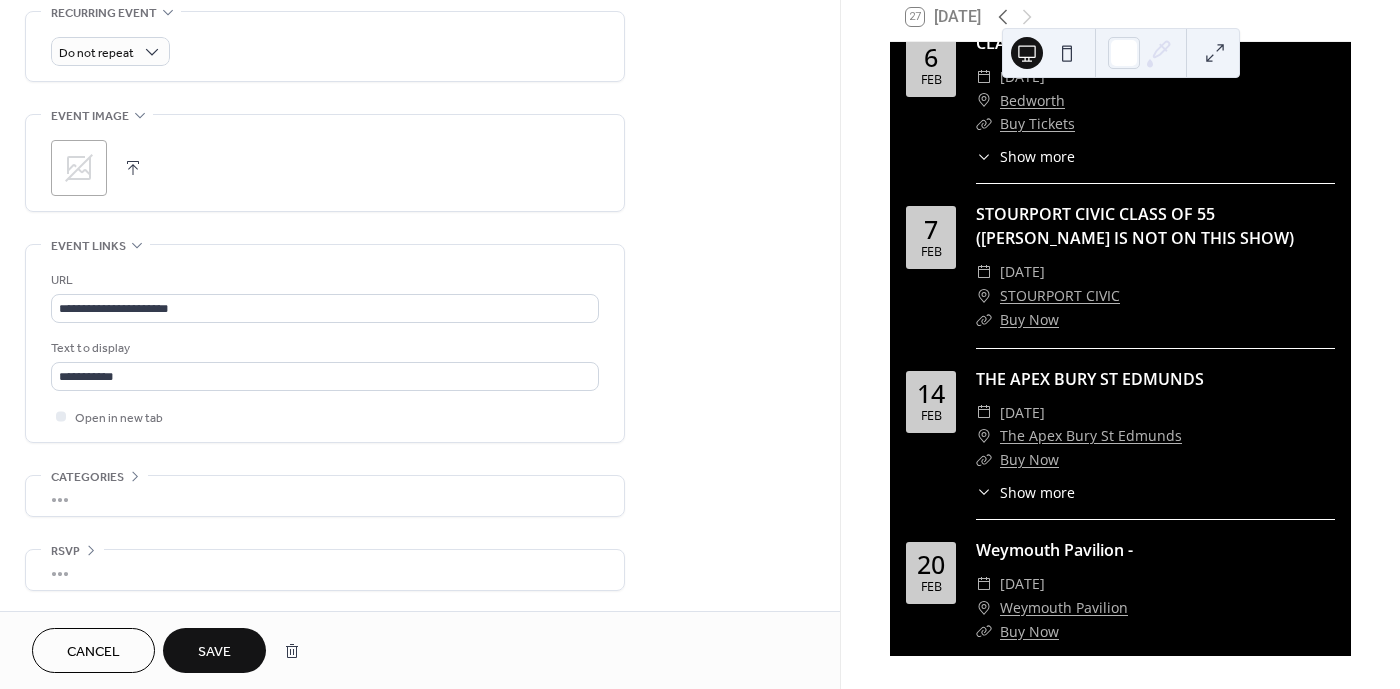 type on "**********" 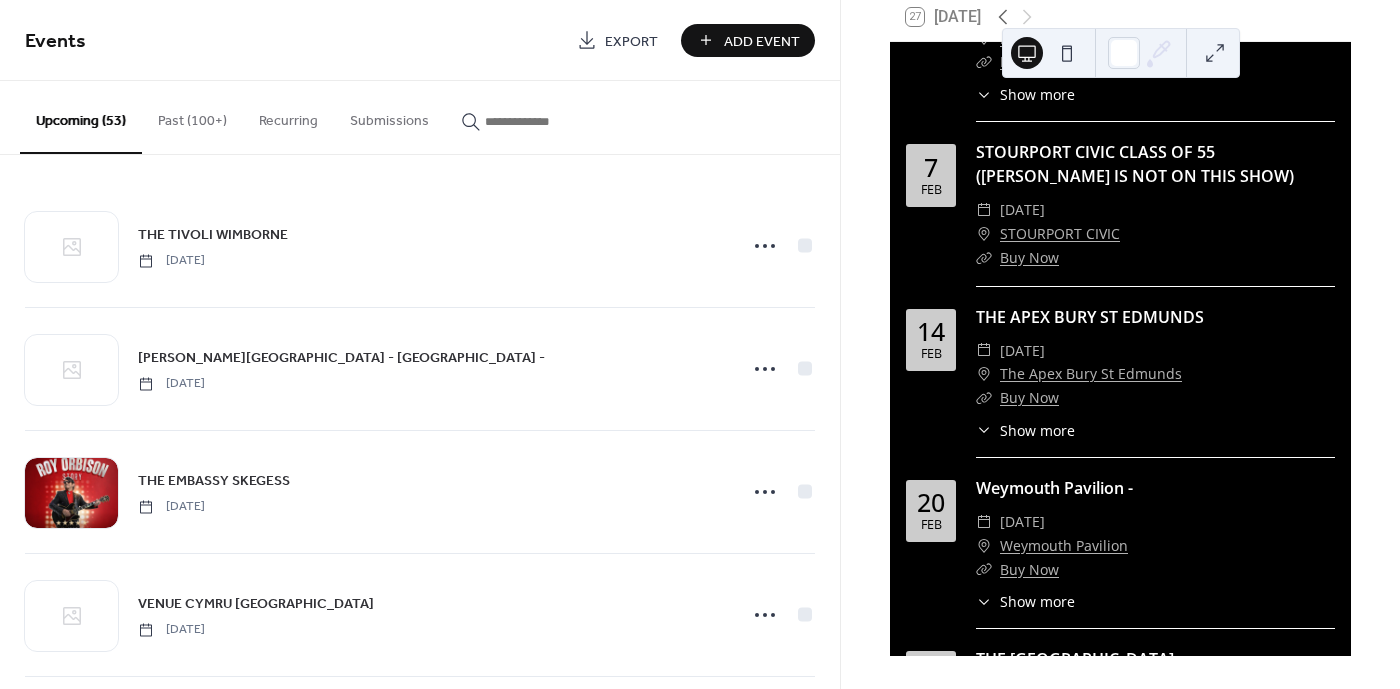 scroll, scrollTop: 7265, scrollLeft: 0, axis: vertical 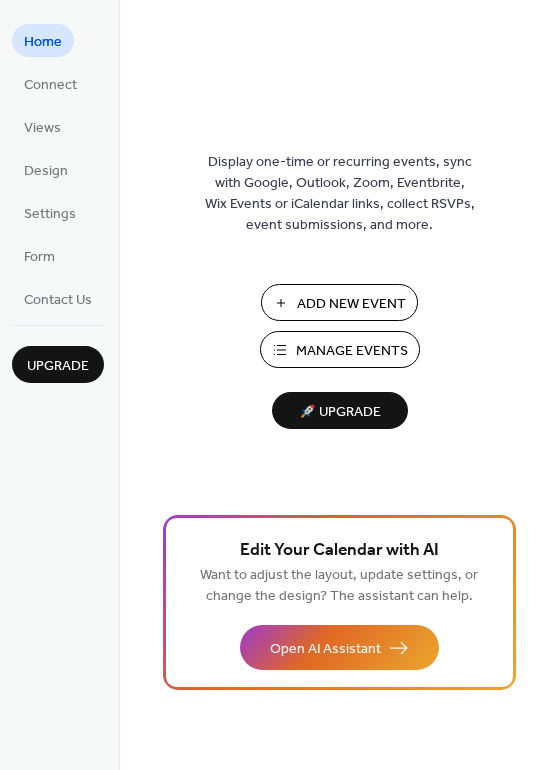 click on "Manage Events" at bounding box center (352, 351) 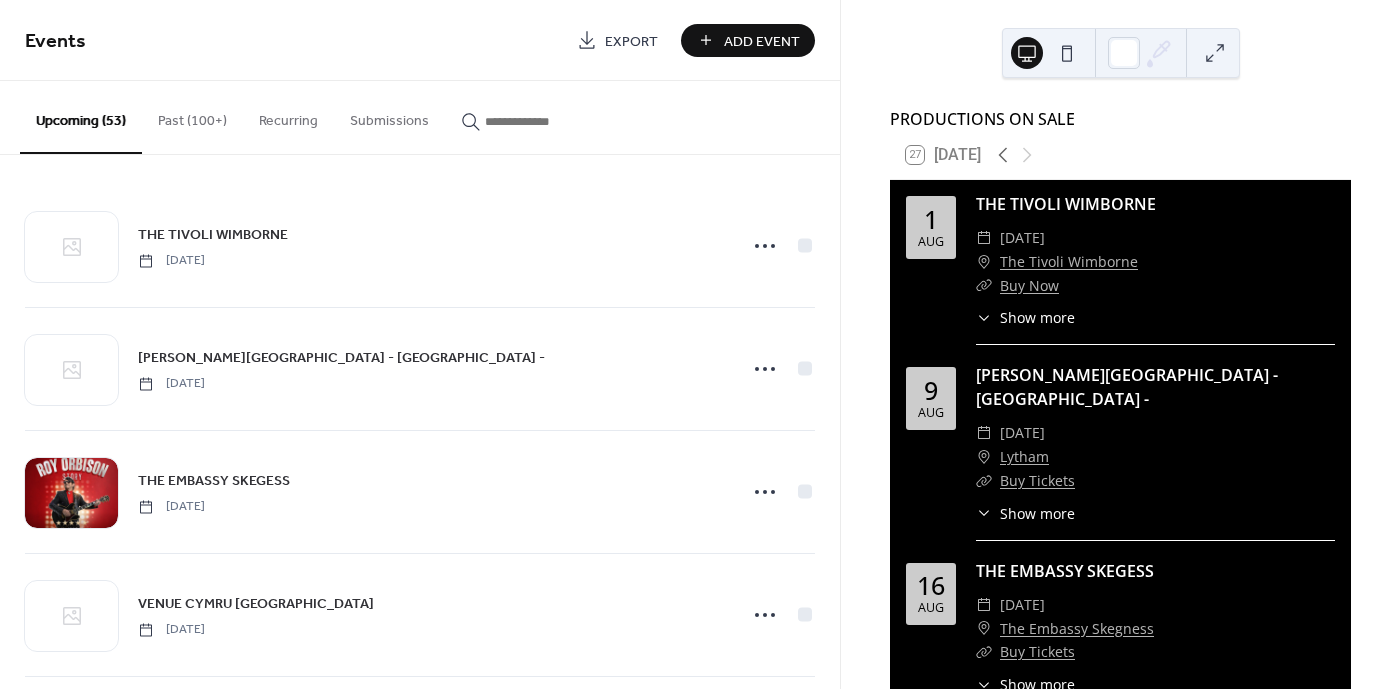 scroll, scrollTop: 0, scrollLeft: 0, axis: both 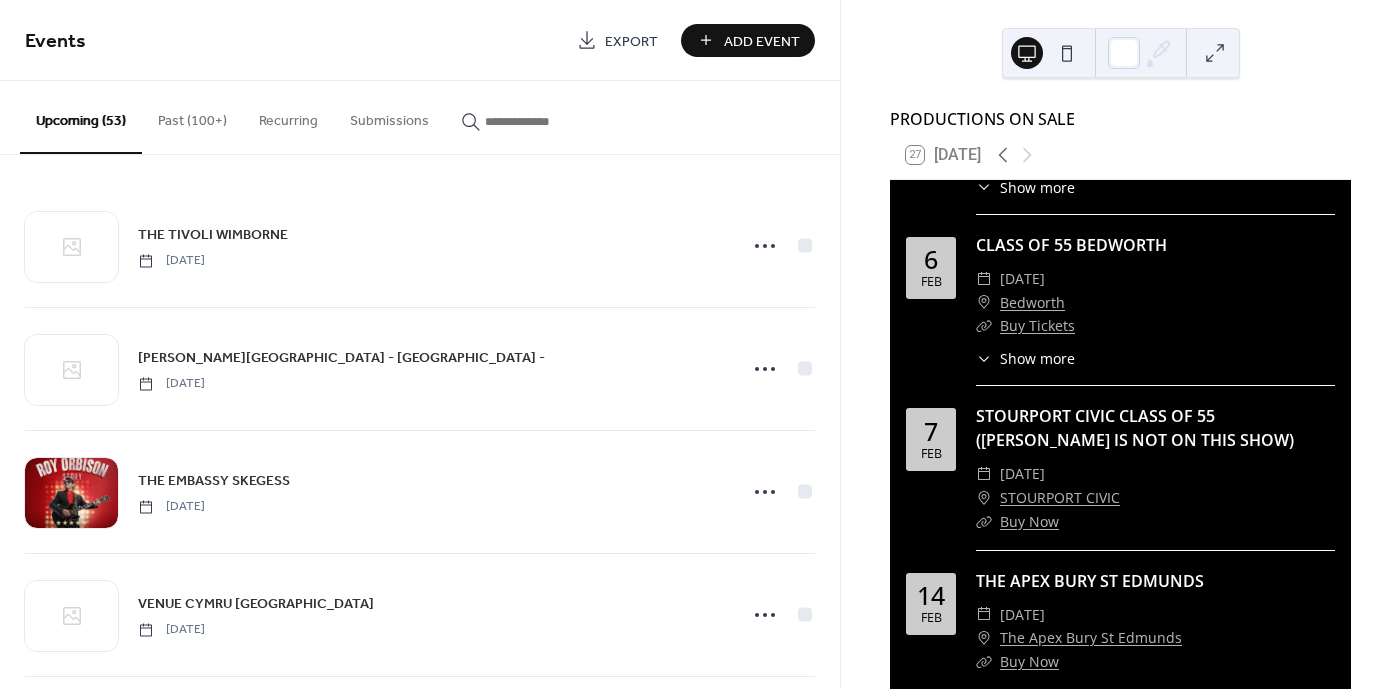 click at bounding box center (545, 121) 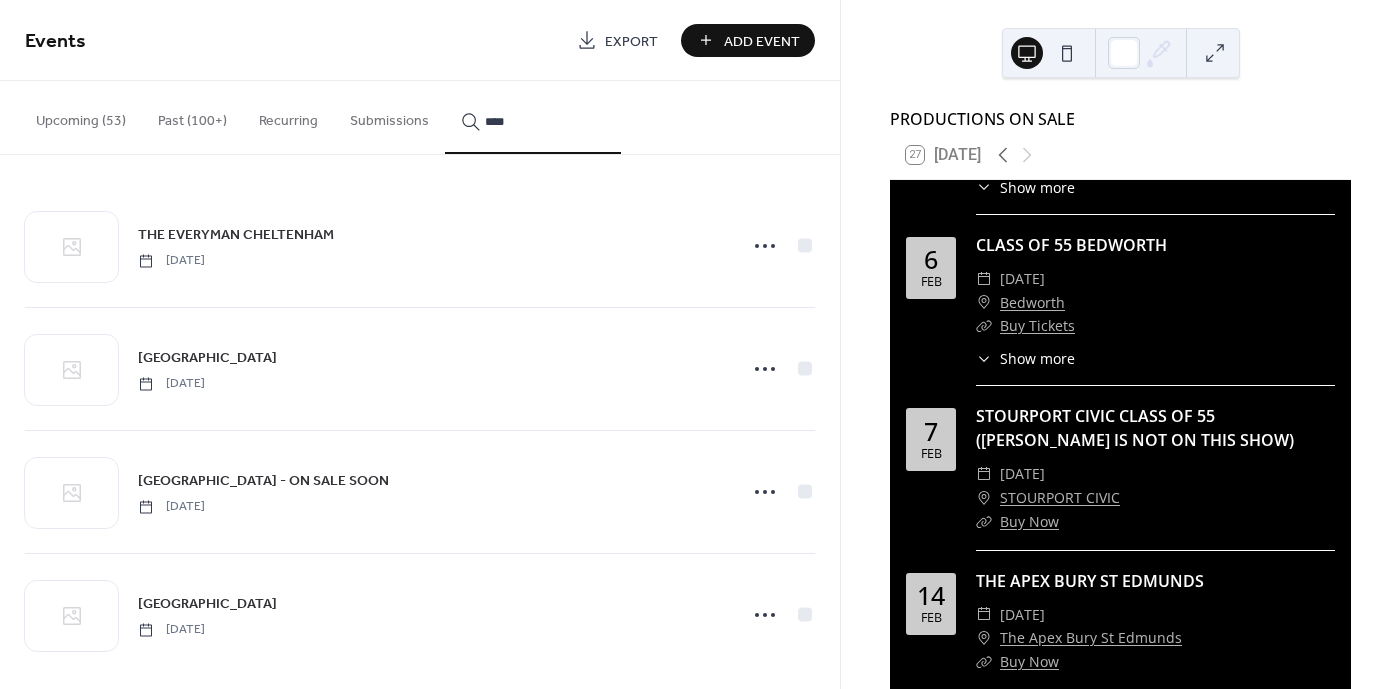 scroll, scrollTop: 17, scrollLeft: 0, axis: vertical 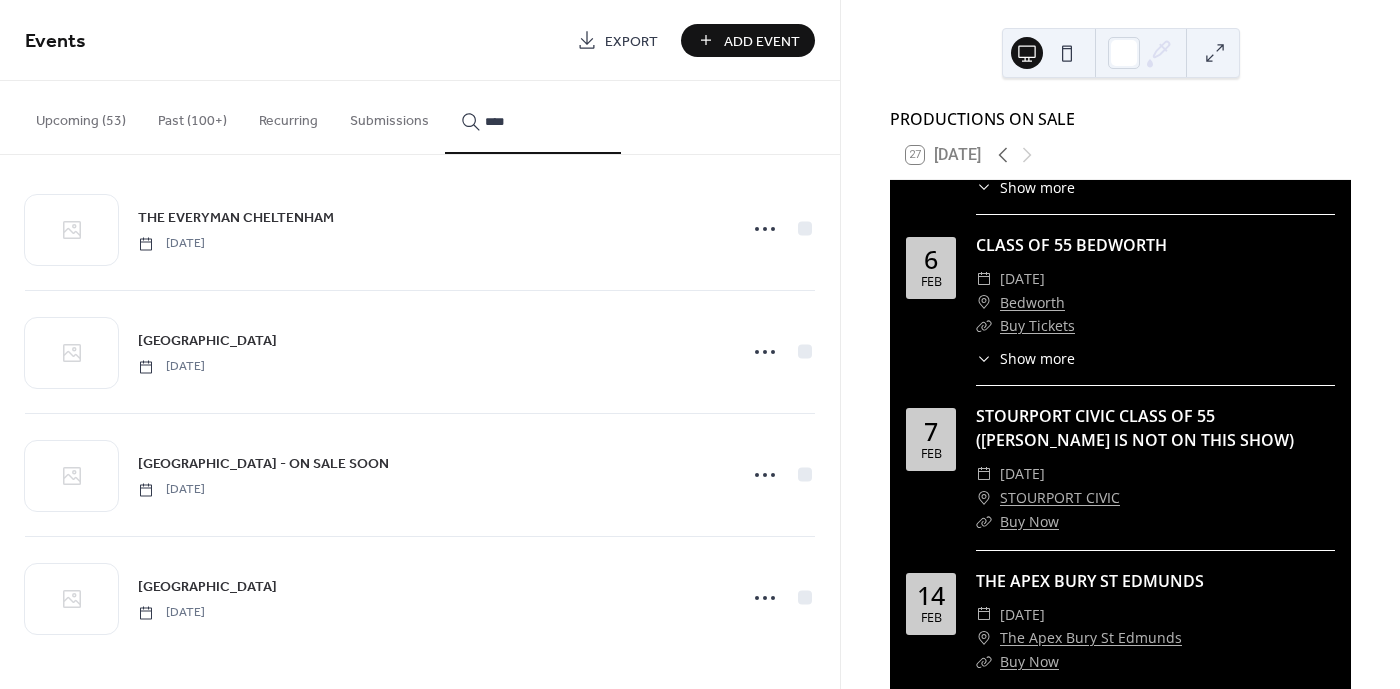 type on "****" 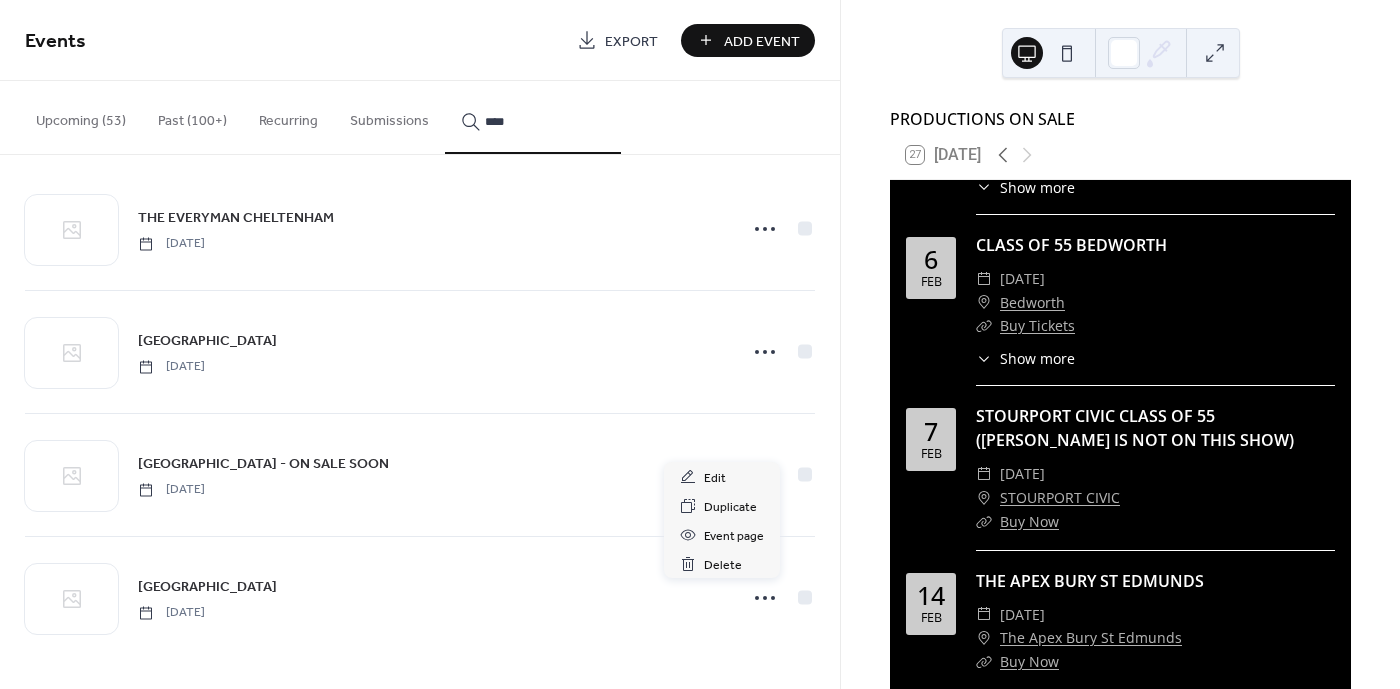 click 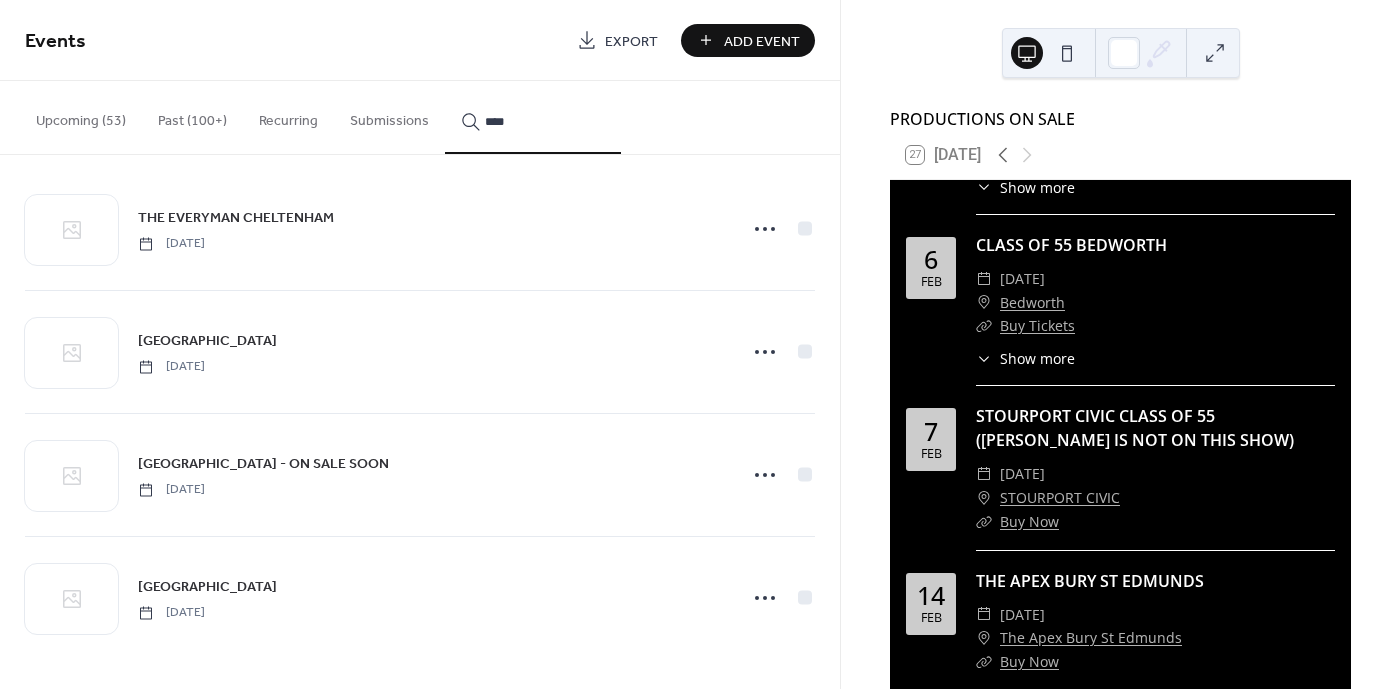 click on "[GEOGRAPHIC_DATA] - [GEOGRAPHIC_DATA] SOON [DATE]" at bounding box center [420, 475] 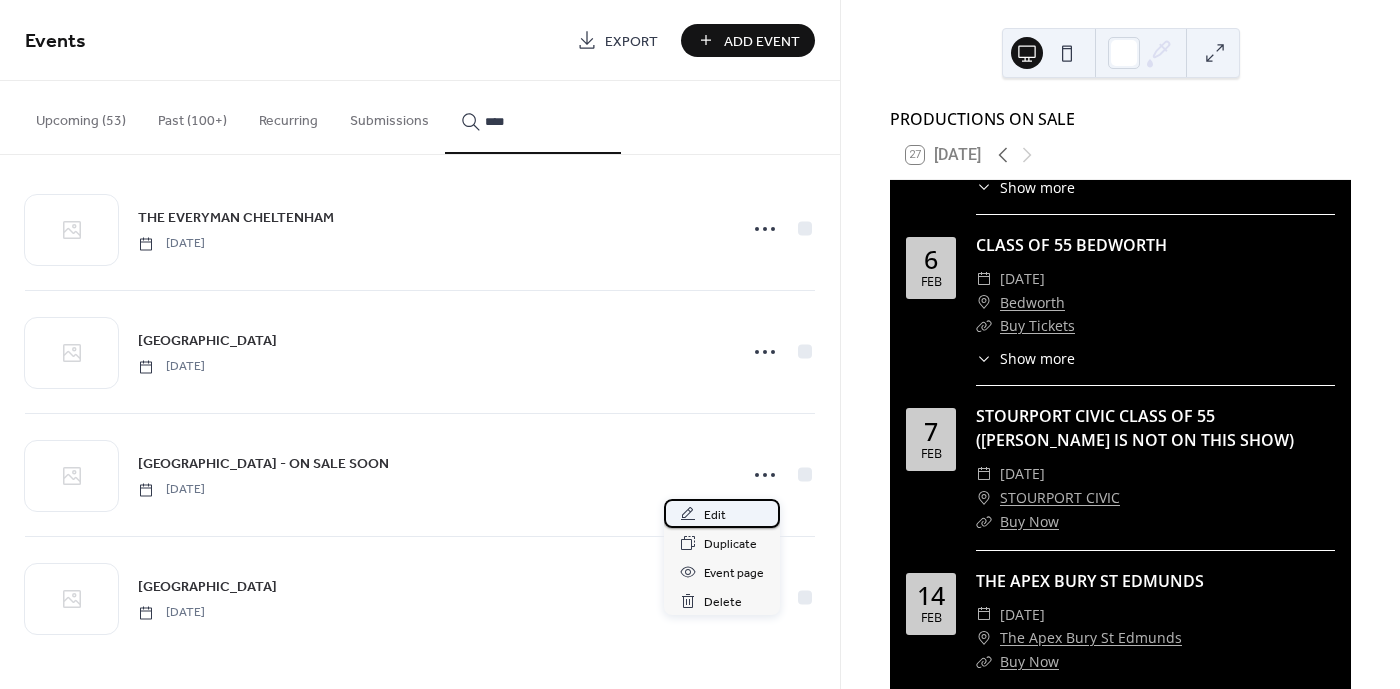 click on "Edit" at bounding box center [722, 513] 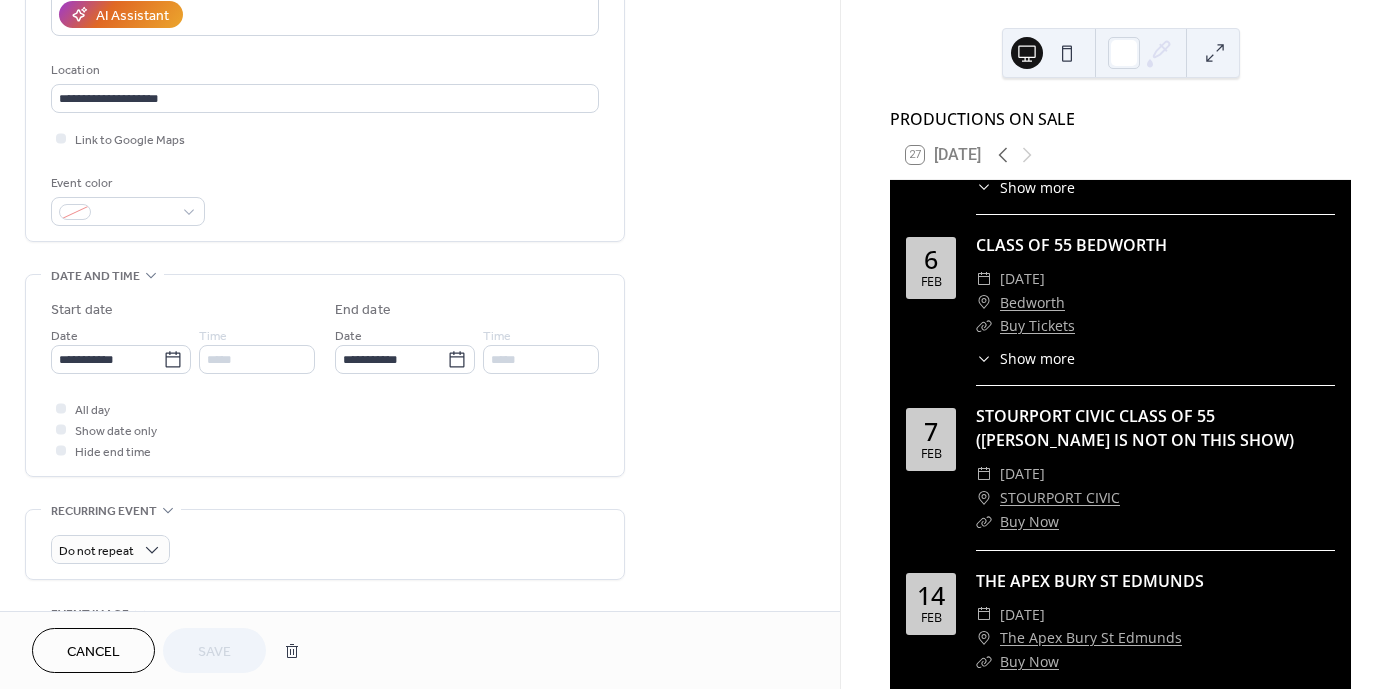 scroll, scrollTop: 730, scrollLeft: 0, axis: vertical 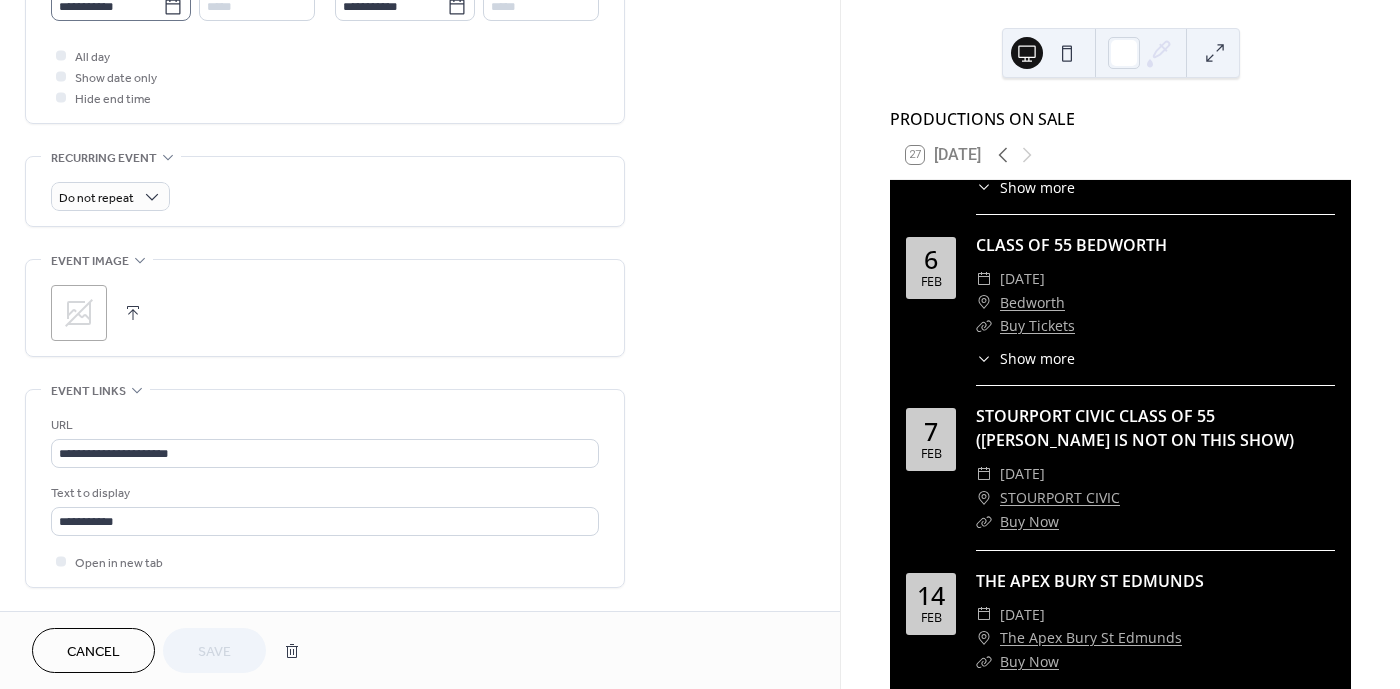 click 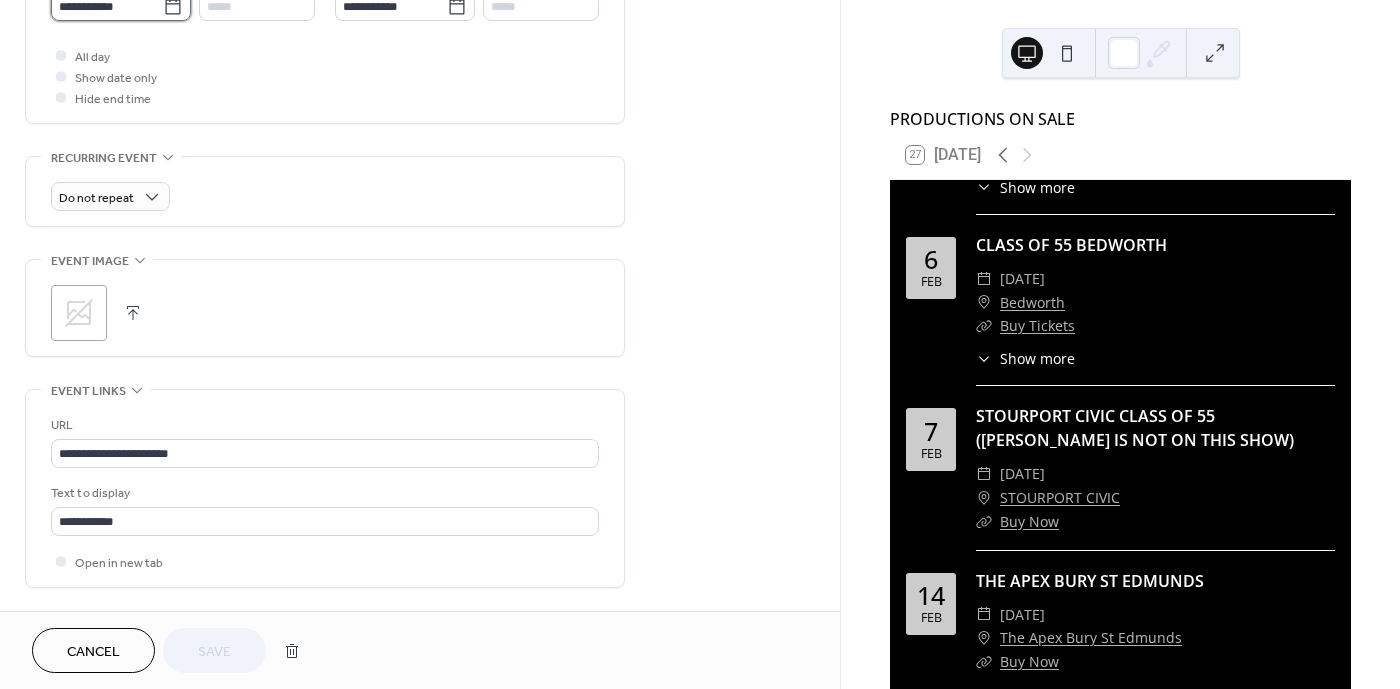 click on "**********" at bounding box center [107, 6] 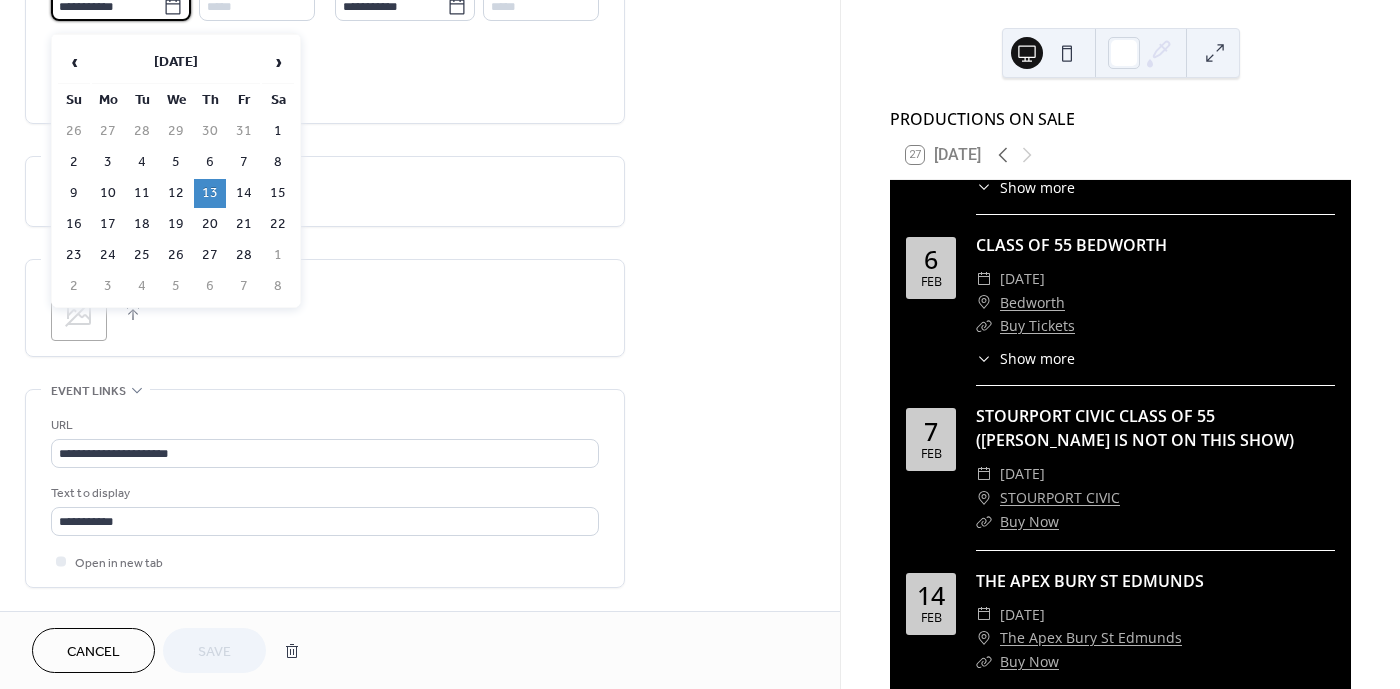 scroll, scrollTop: 722, scrollLeft: 0, axis: vertical 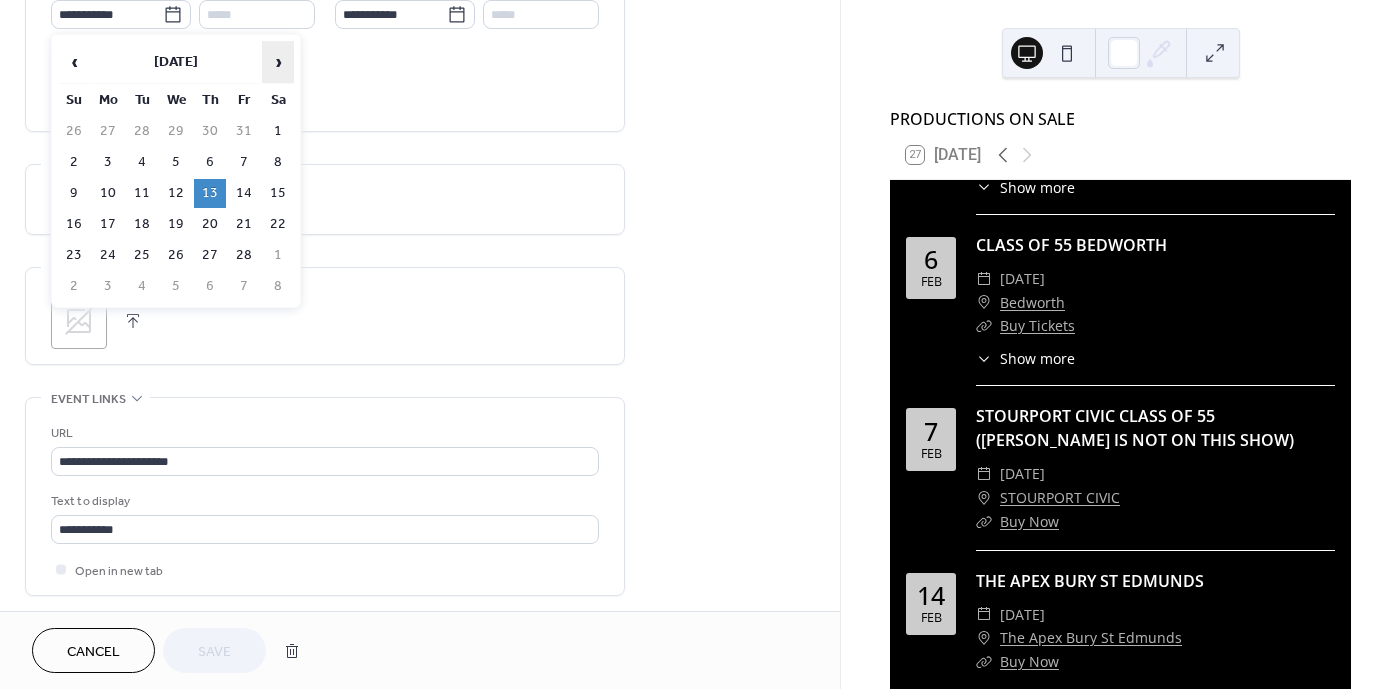 click on "›" at bounding box center [278, 62] 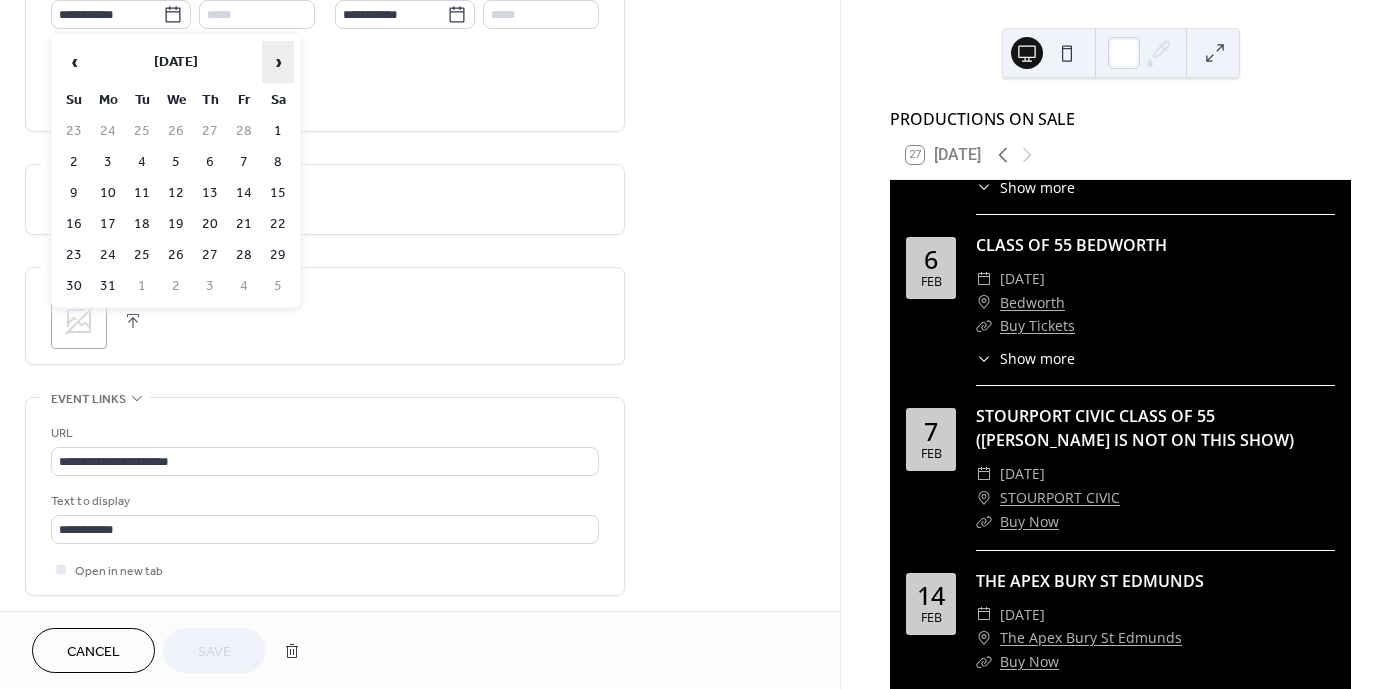 click on "›" at bounding box center [278, 62] 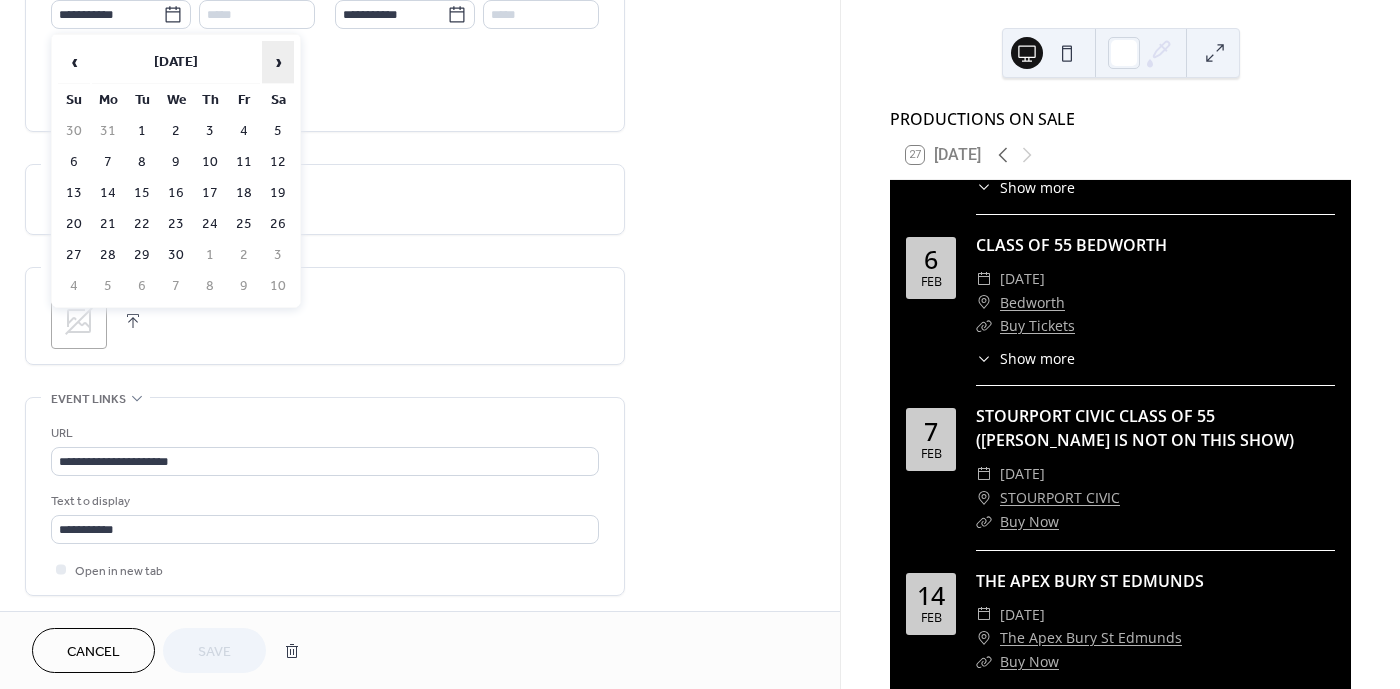 click on "›" at bounding box center [278, 62] 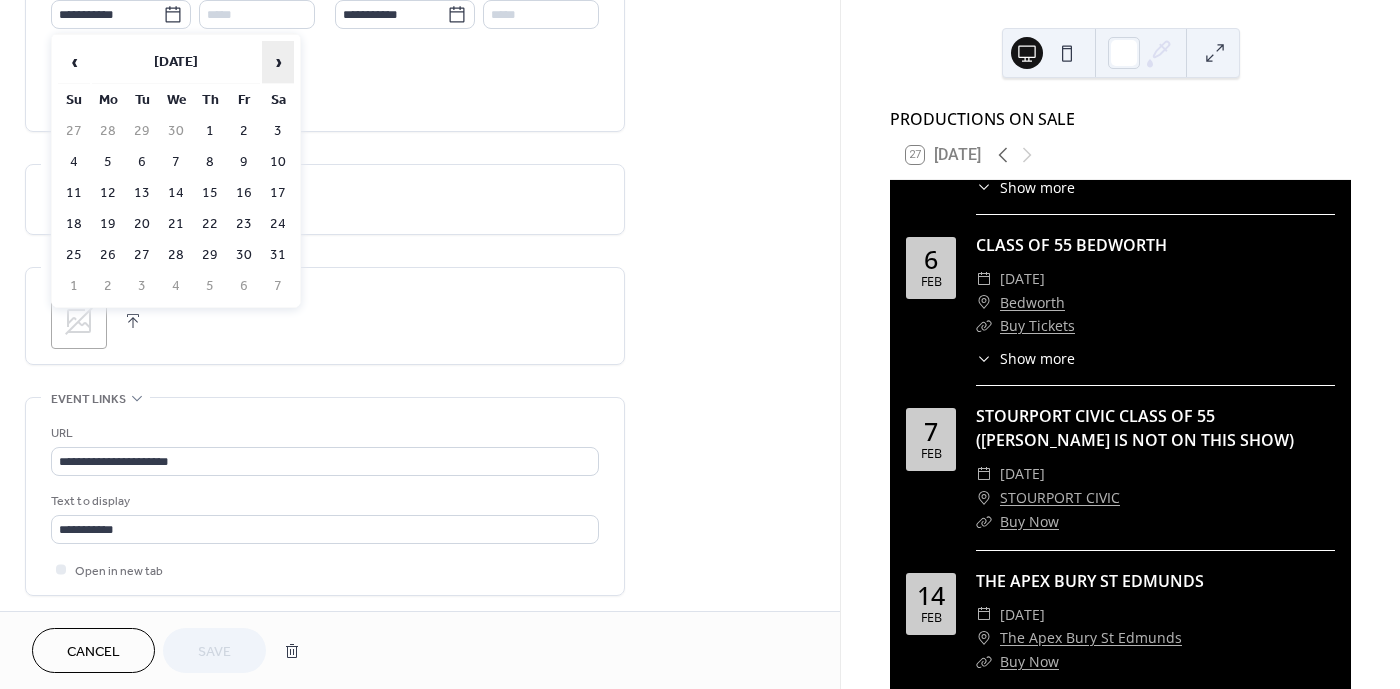 click on "›" at bounding box center [278, 62] 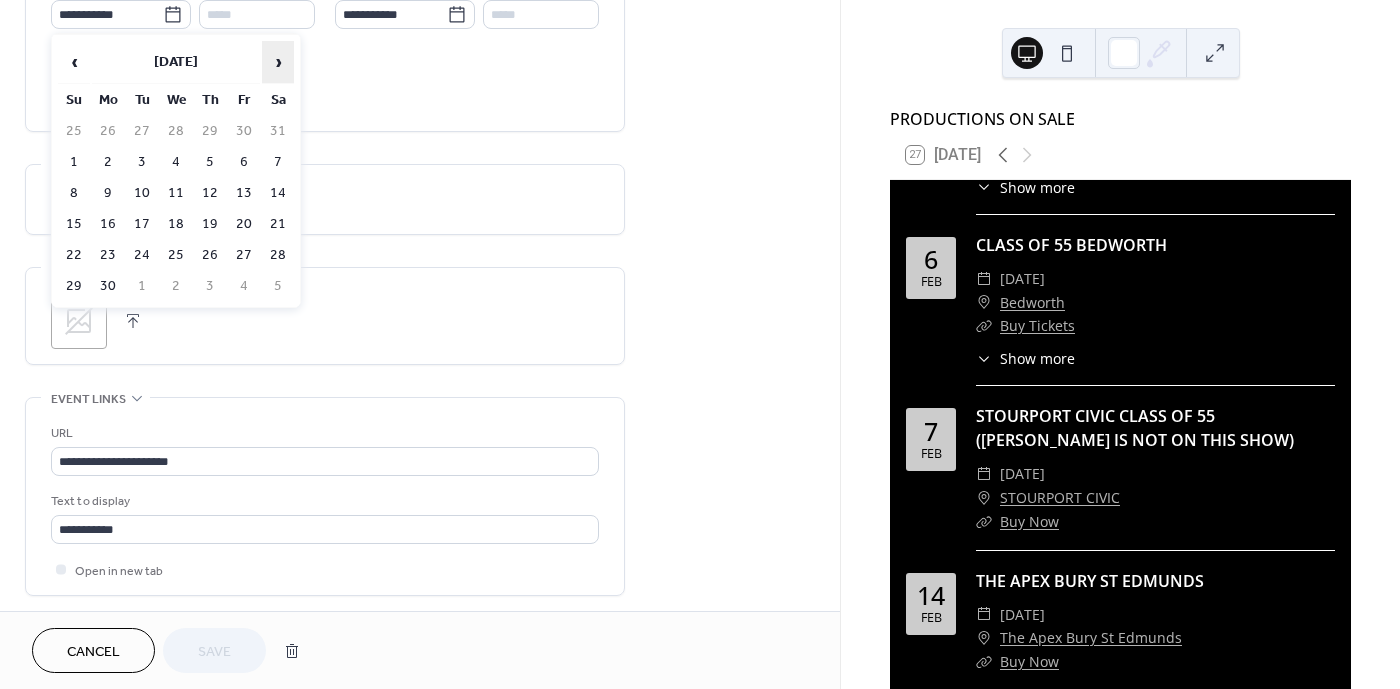 click on "›" at bounding box center (278, 62) 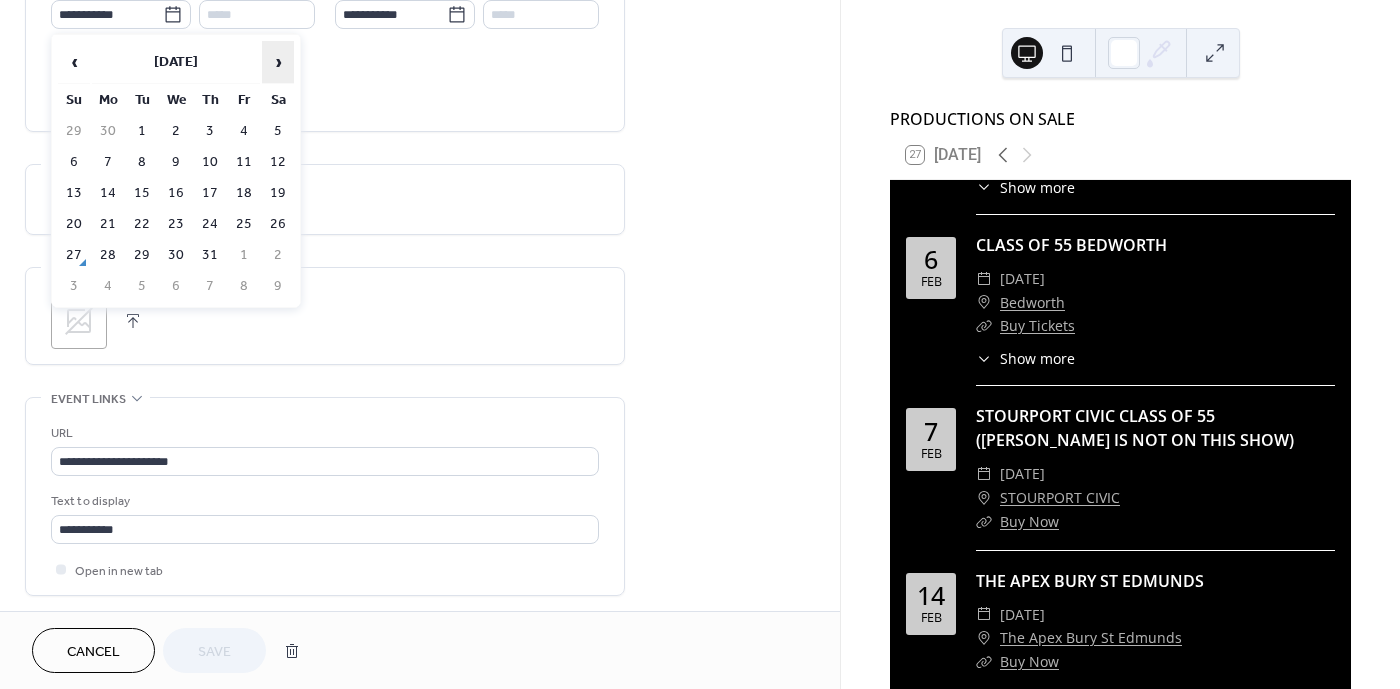 click on "›" at bounding box center [278, 62] 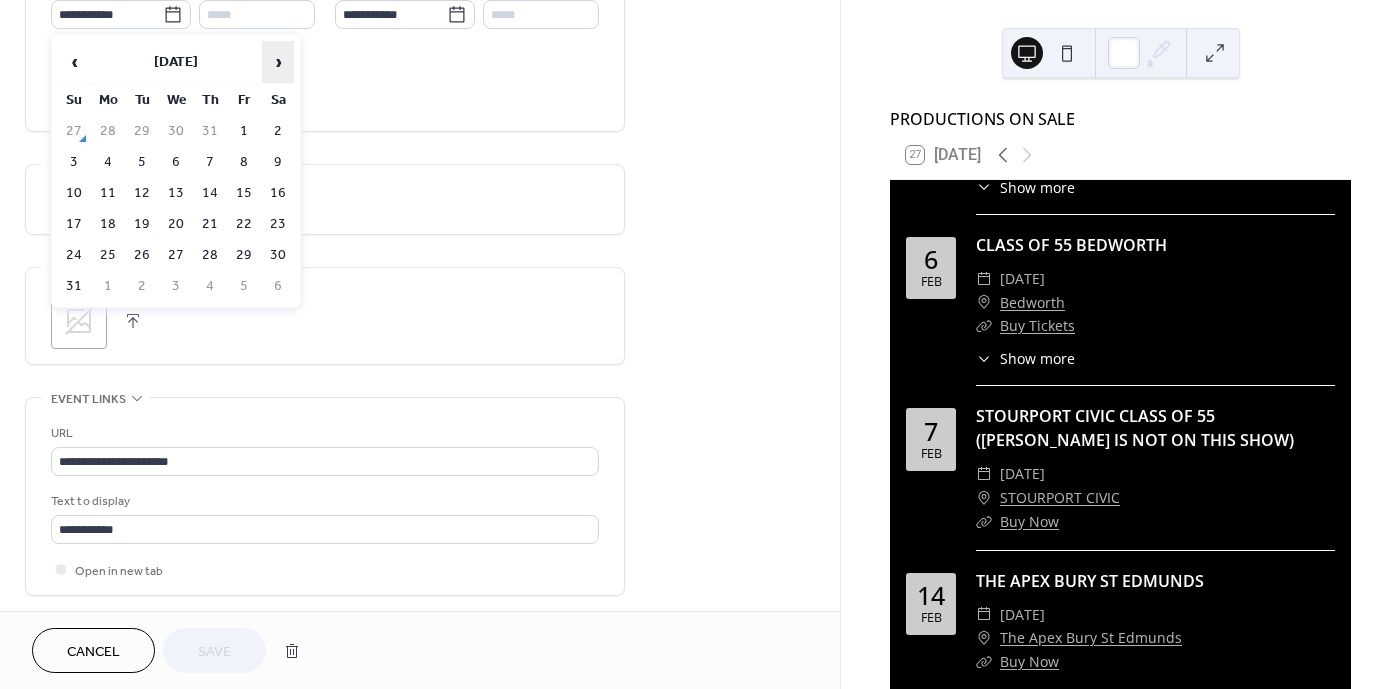 click on "›" at bounding box center [278, 62] 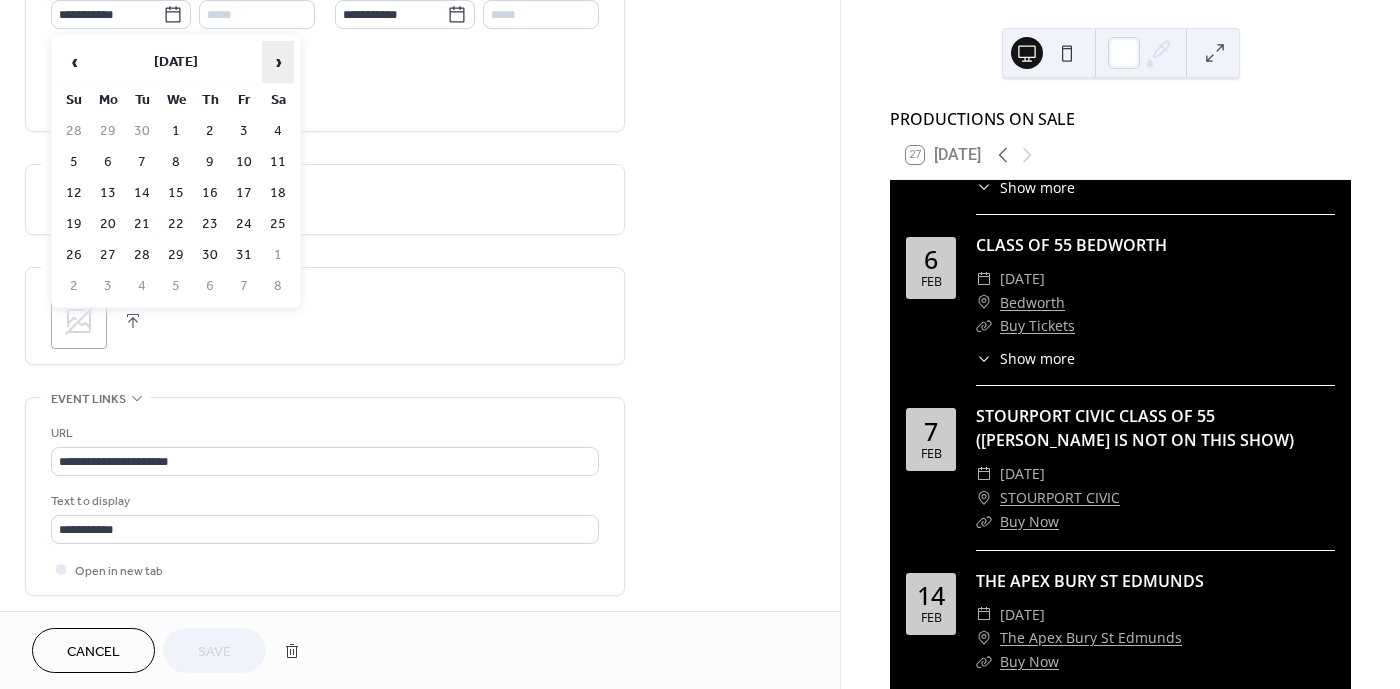 click on "›" at bounding box center [278, 62] 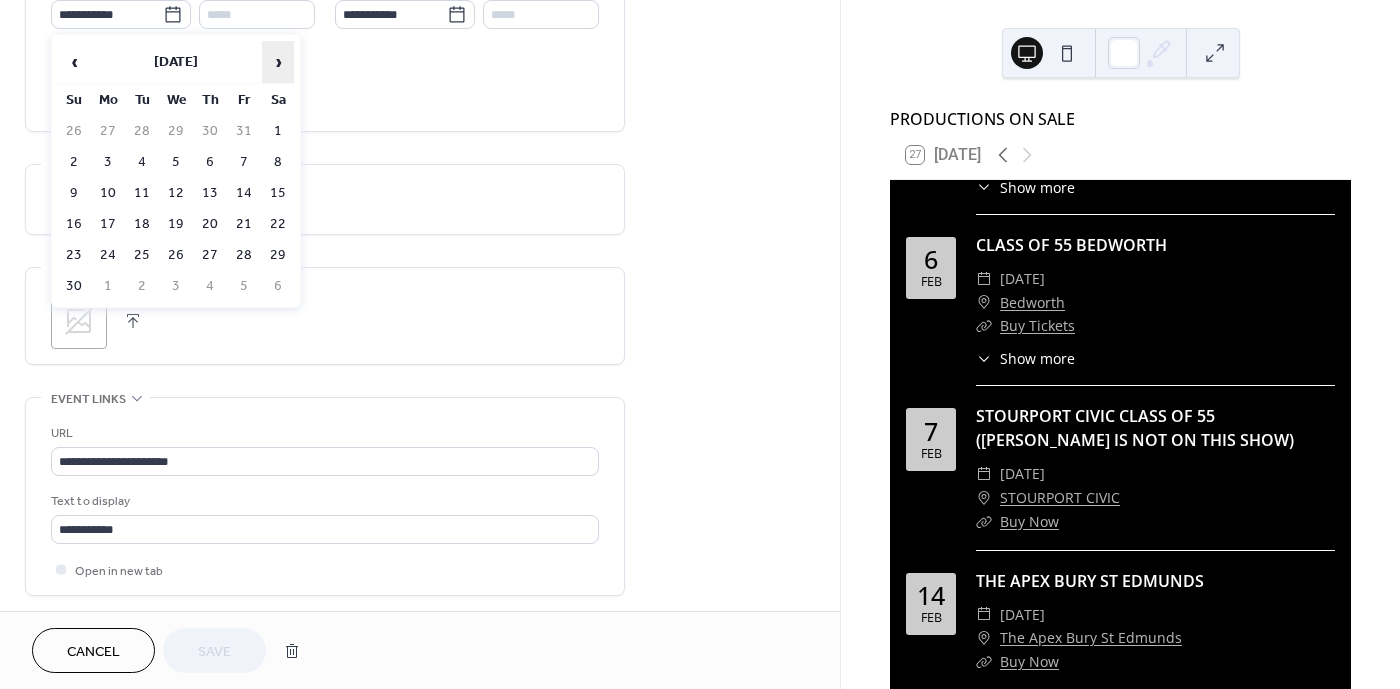 click on "›" at bounding box center (278, 62) 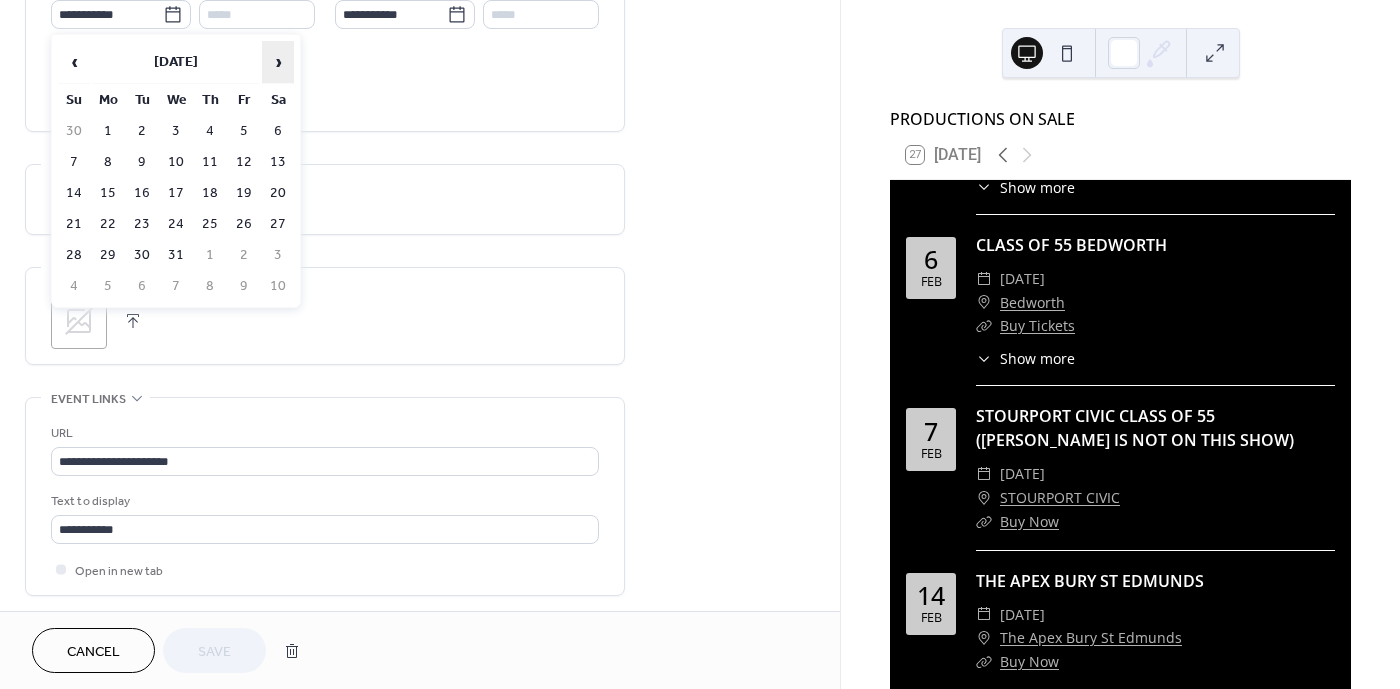 click on "›" at bounding box center (278, 62) 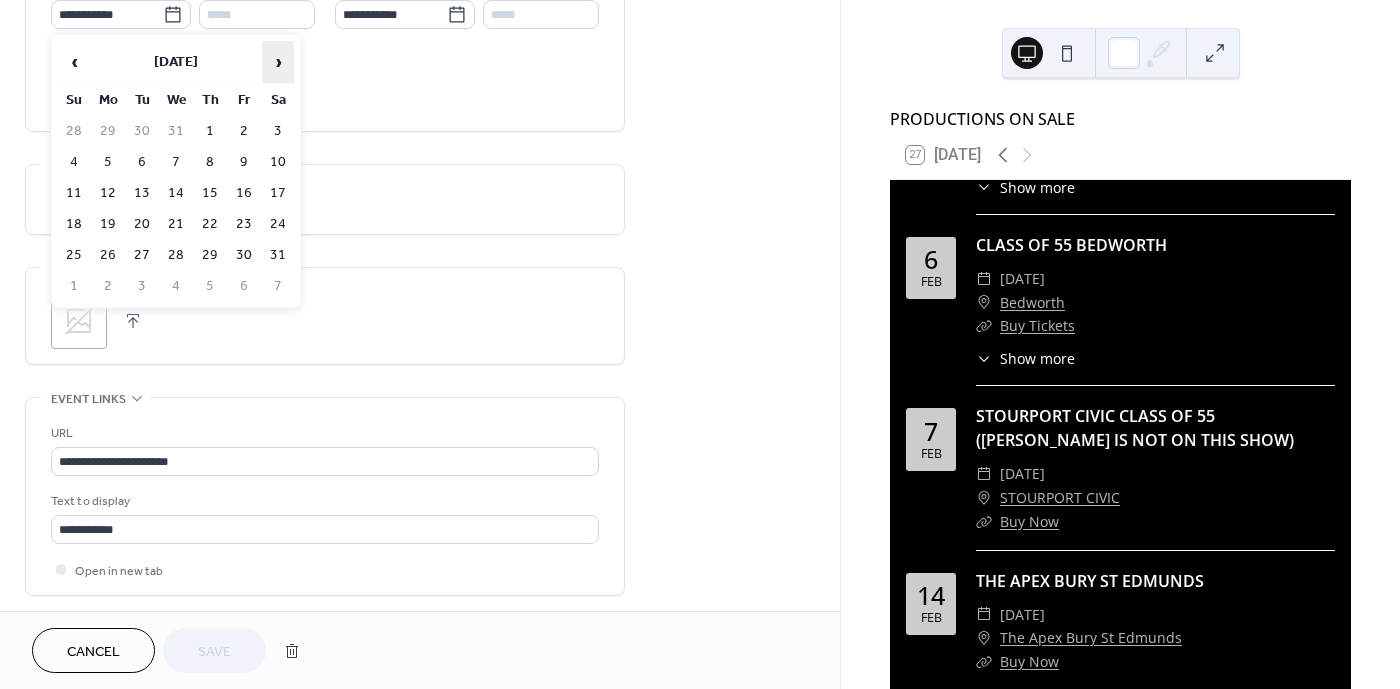 click on "›" at bounding box center (278, 62) 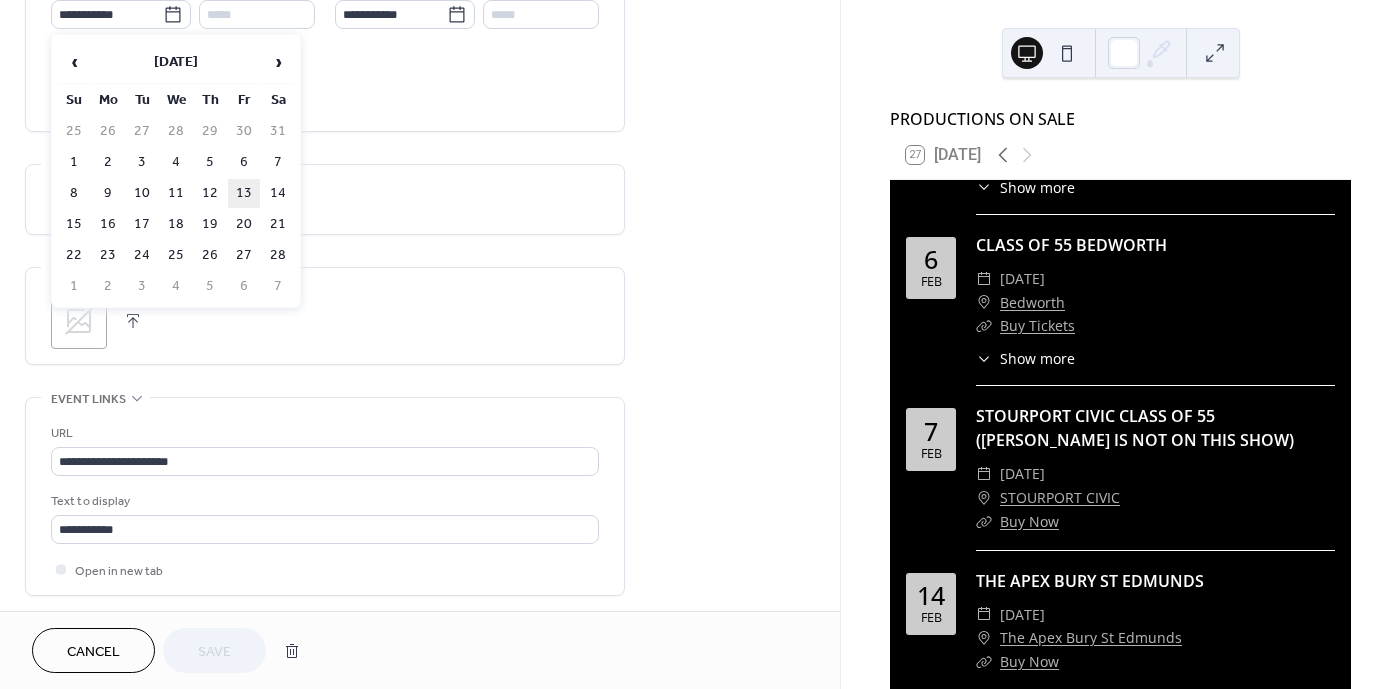 click on "13" at bounding box center [244, 193] 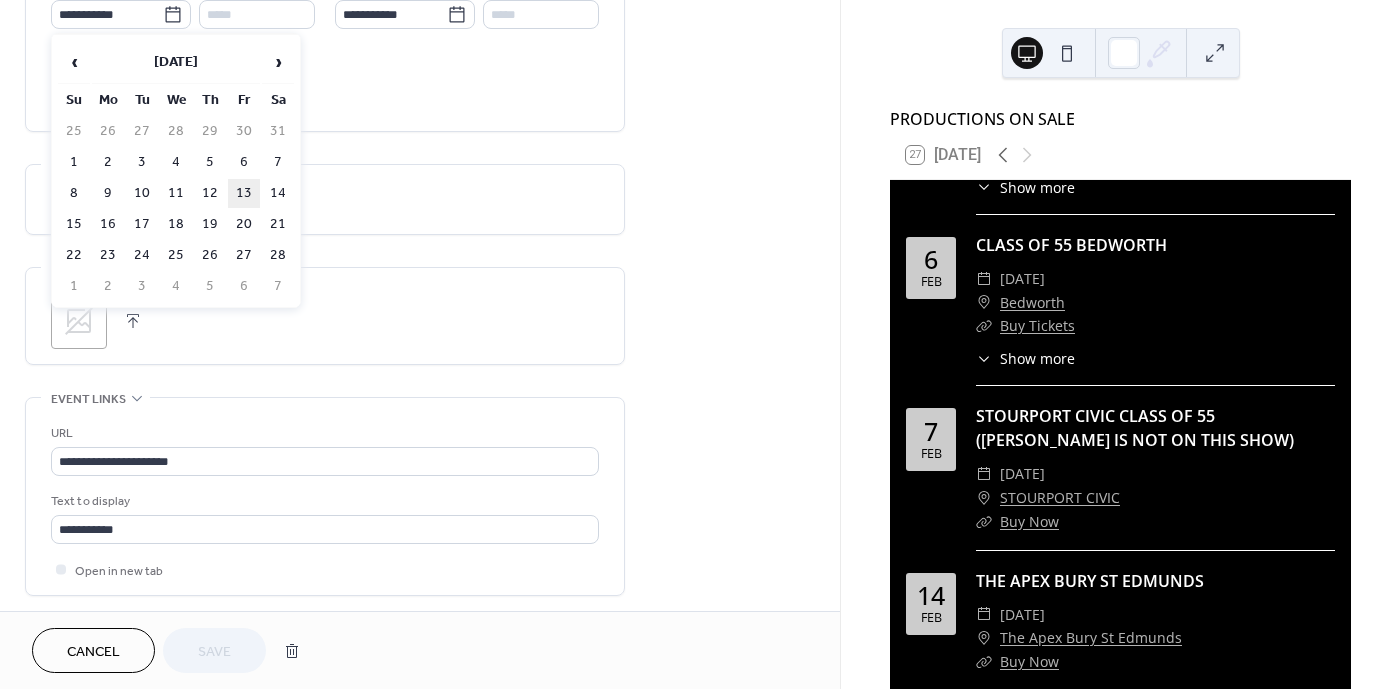 type on "**********" 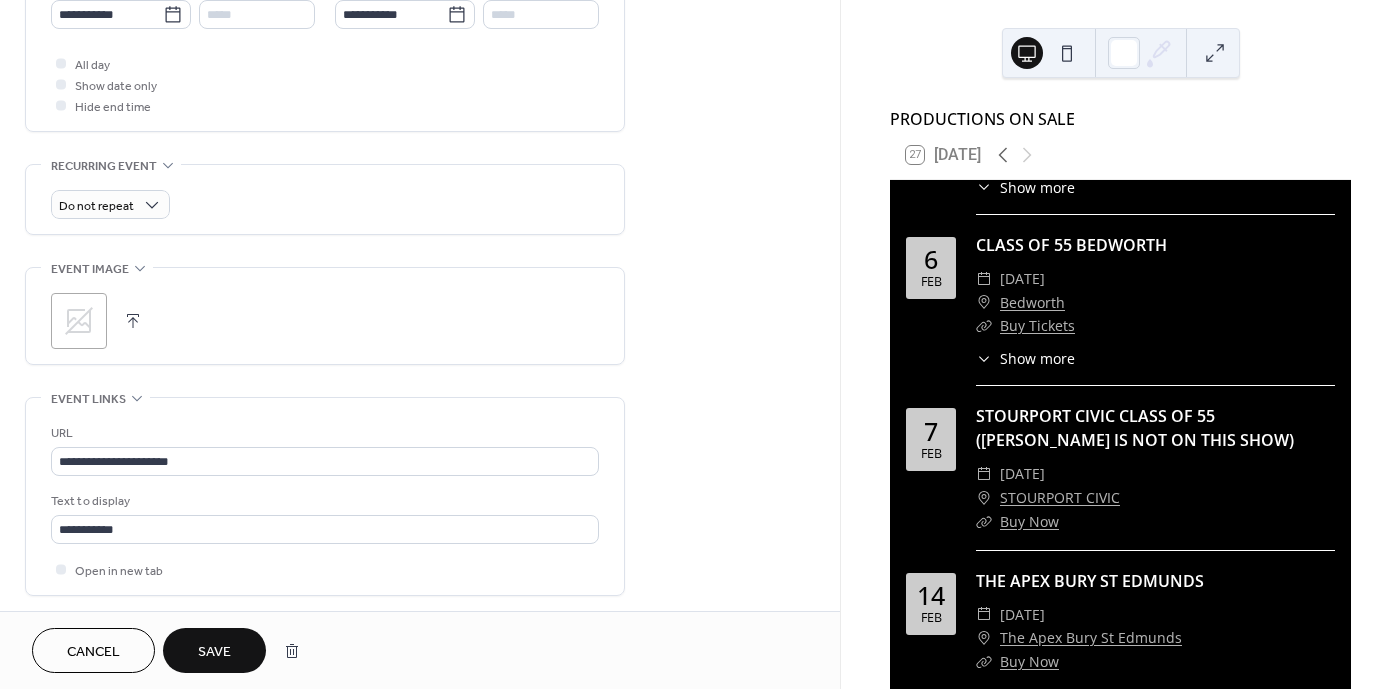 click on "Save" at bounding box center [214, 652] 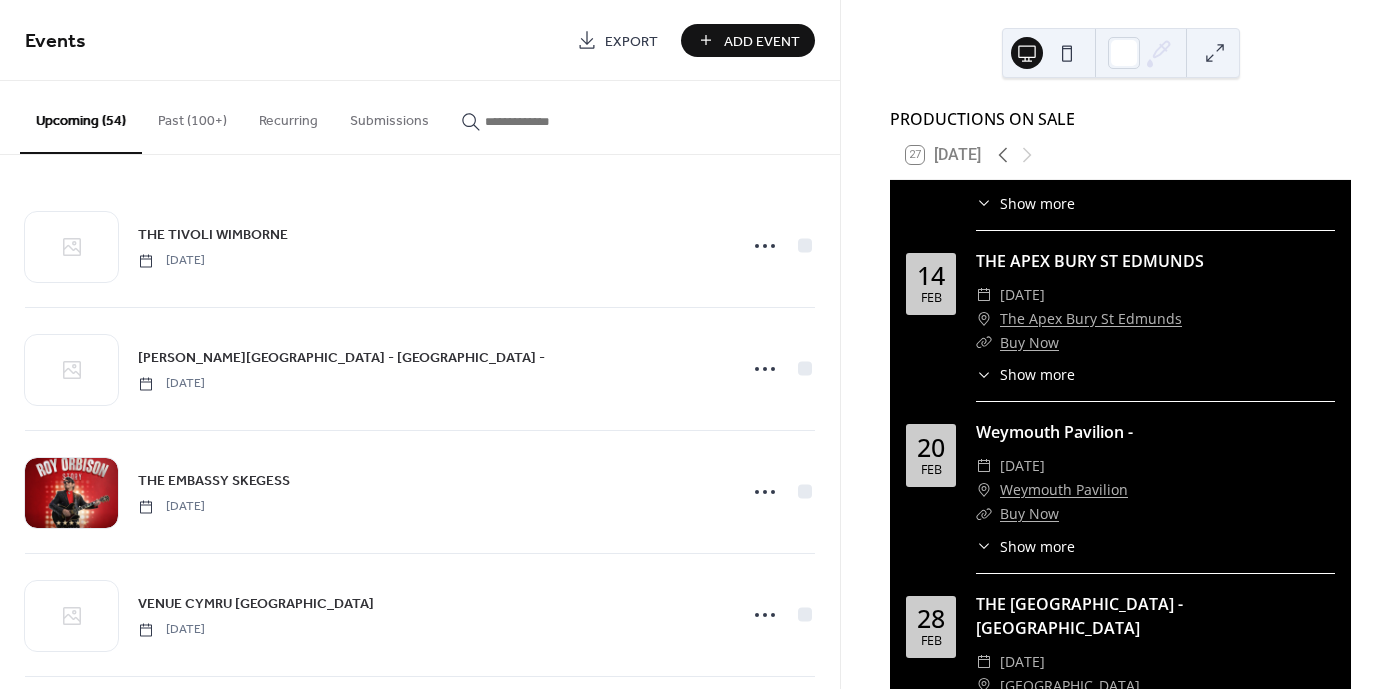 scroll, scrollTop: 7757, scrollLeft: 0, axis: vertical 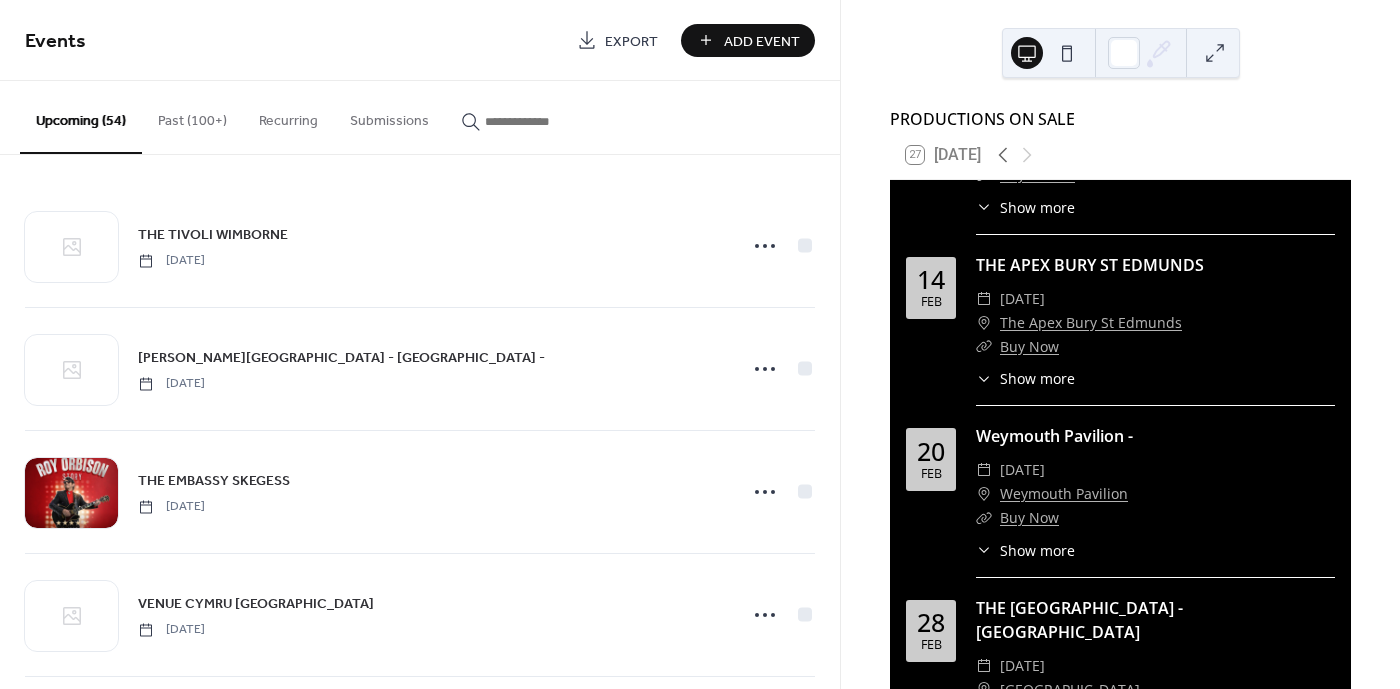 click at bounding box center [545, 121] 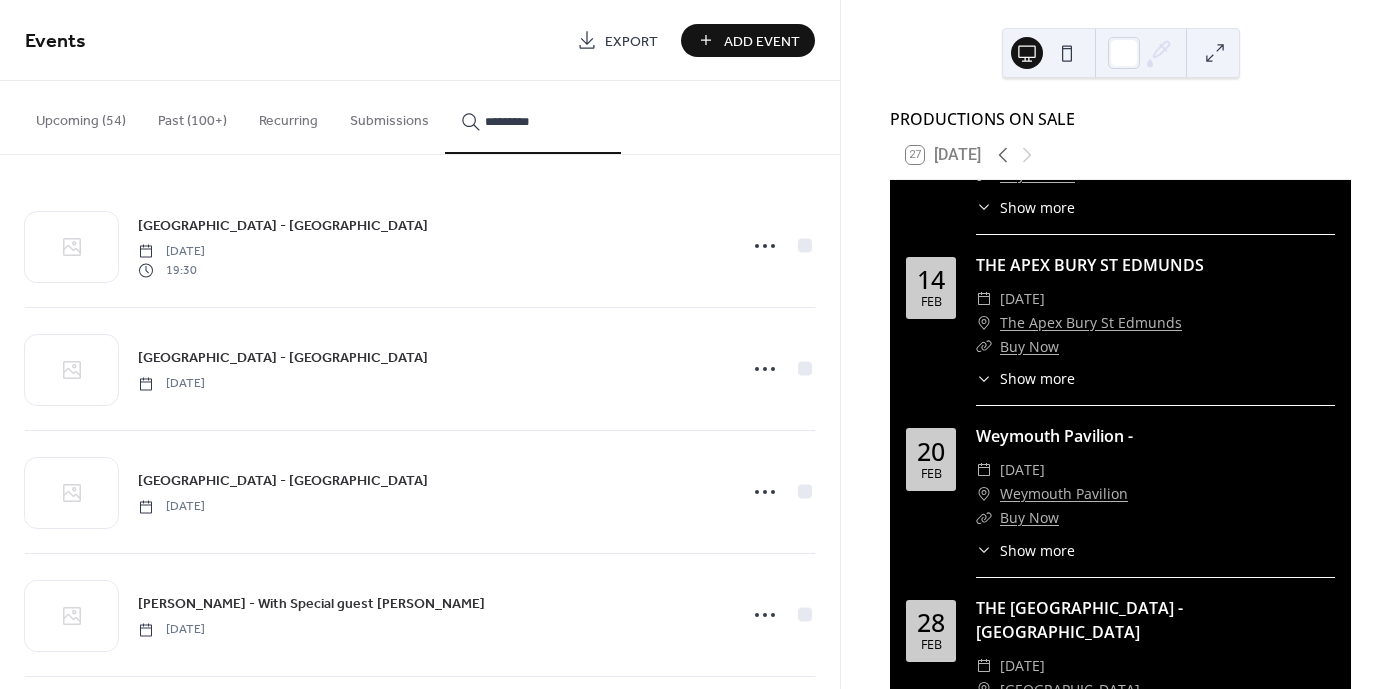 click on "*********" at bounding box center [545, 121] 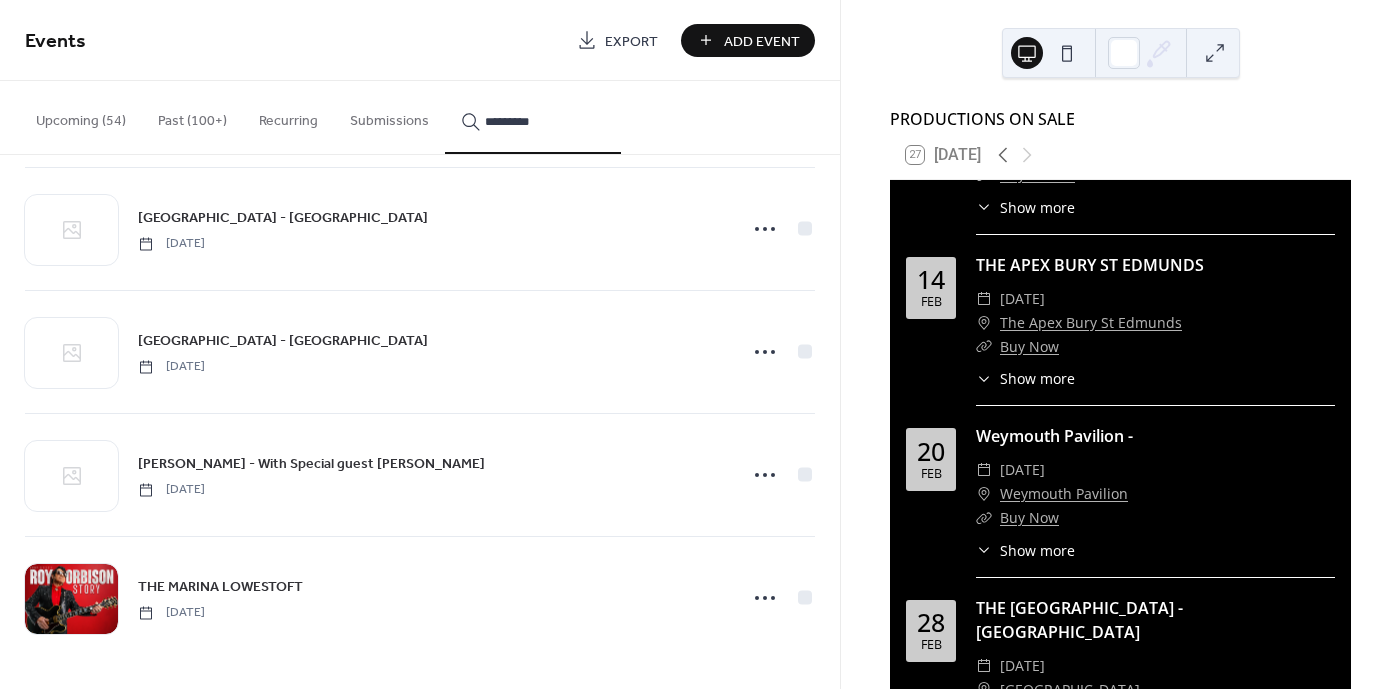 type on "*********" 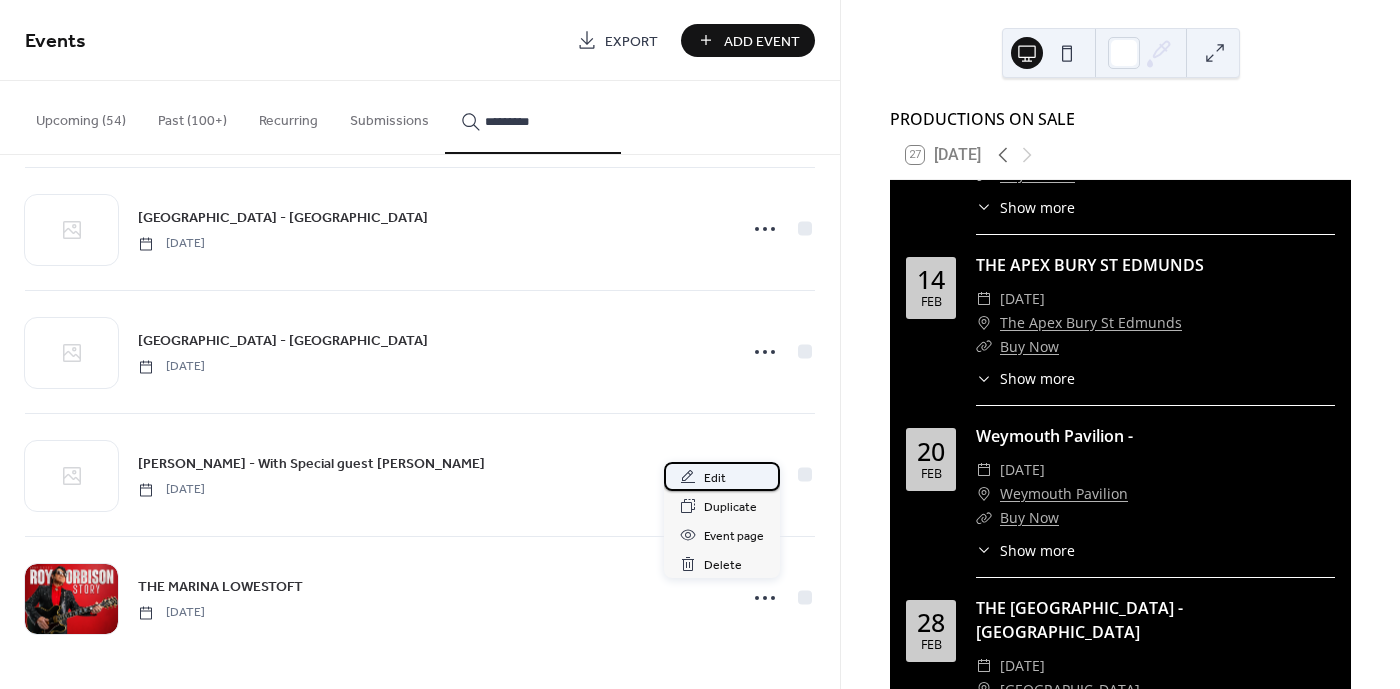 click on "Edit" at bounding box center [722, 476] 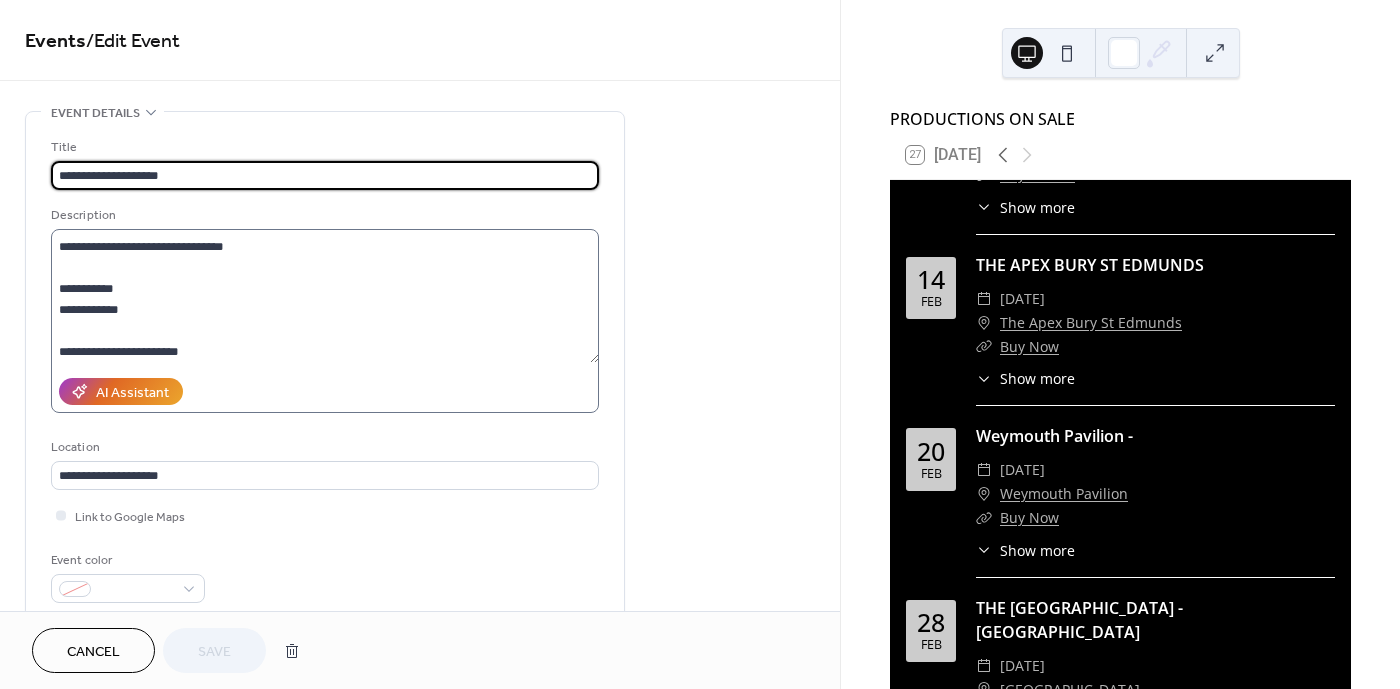 scroll, scrollTop: 105, scrollLeft: 0, axis: vertical 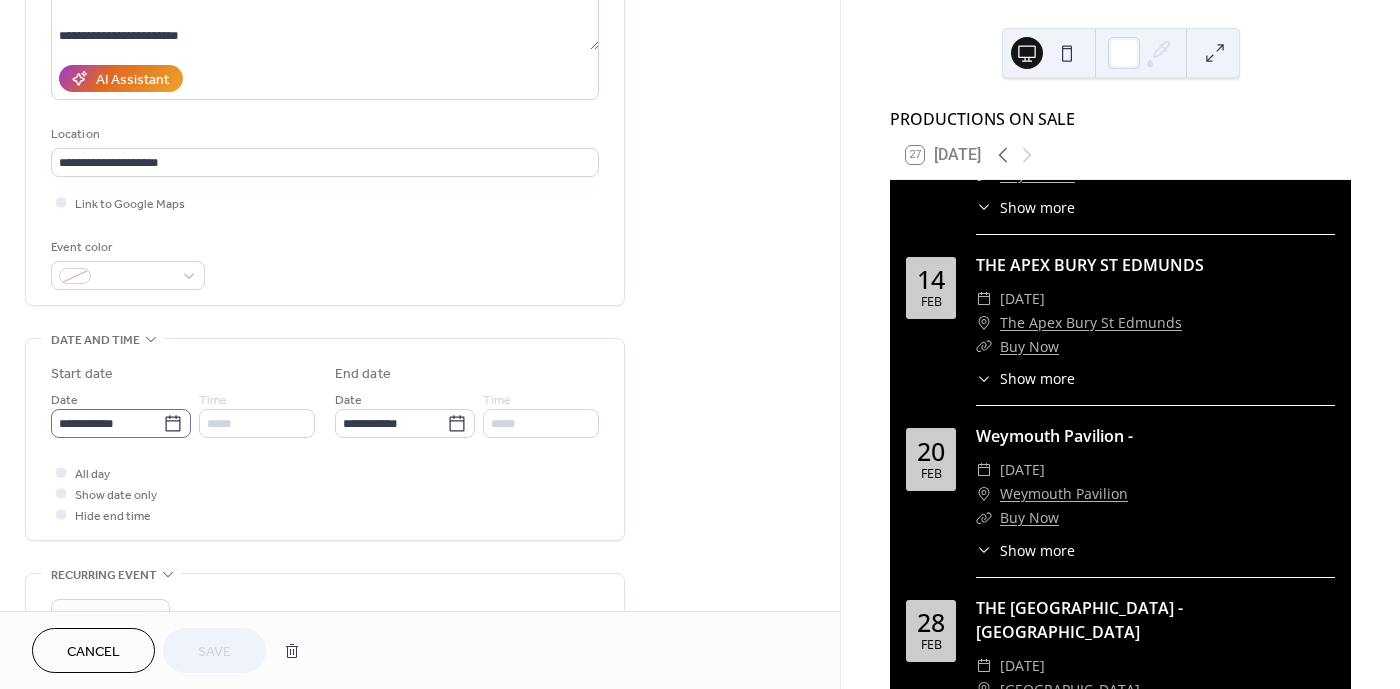 click 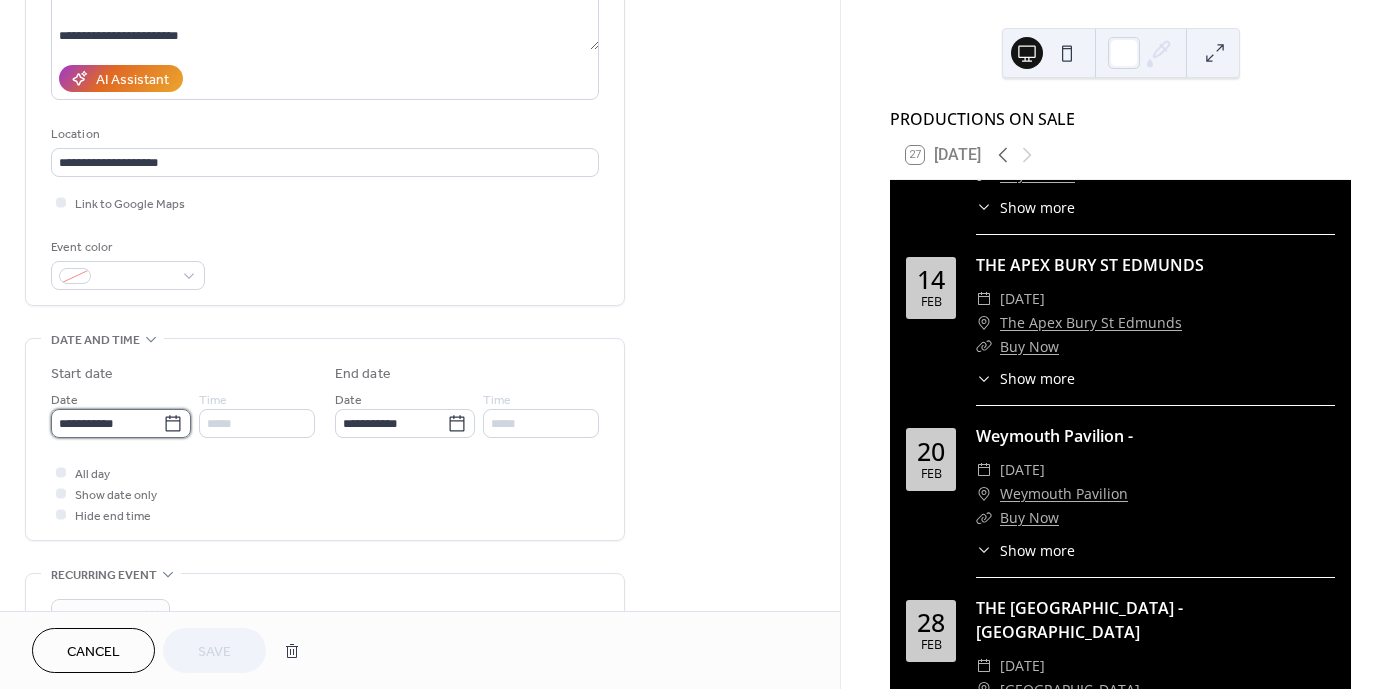 click on "**********" at bounding box center (107, 423) 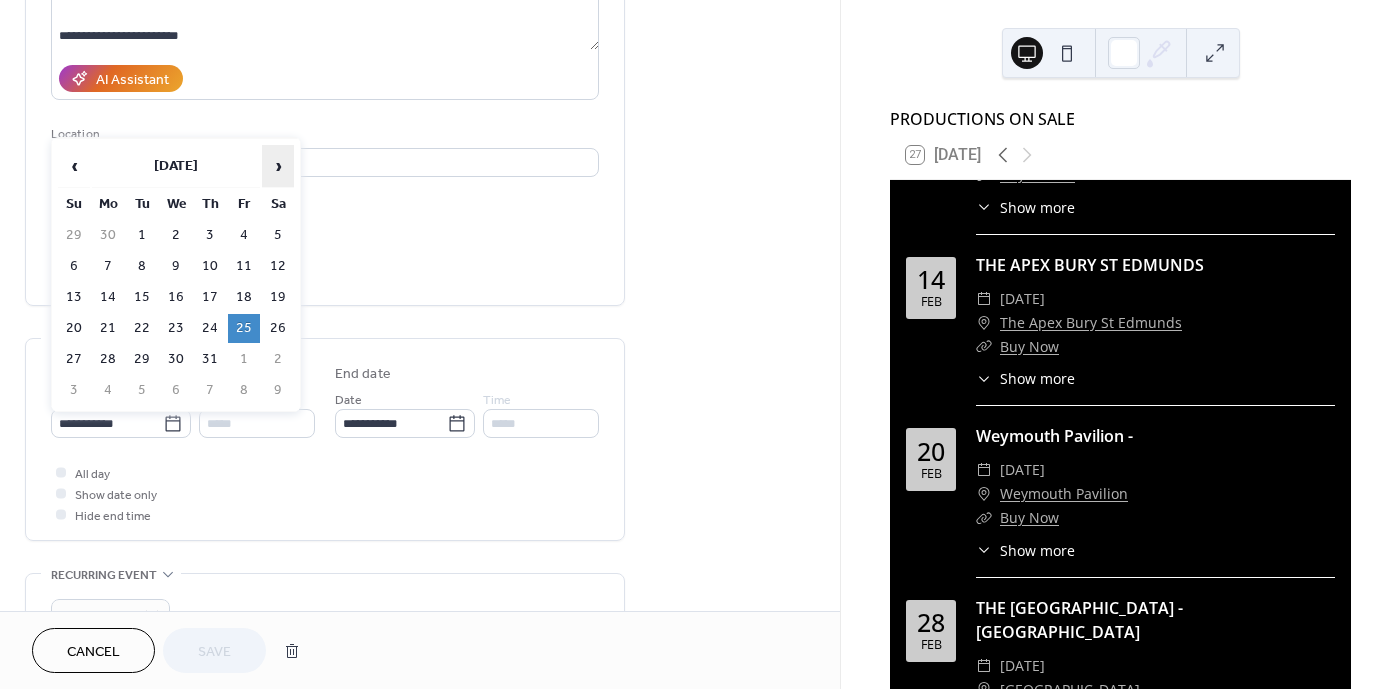 click on "›" at bounding box center [278, 166] 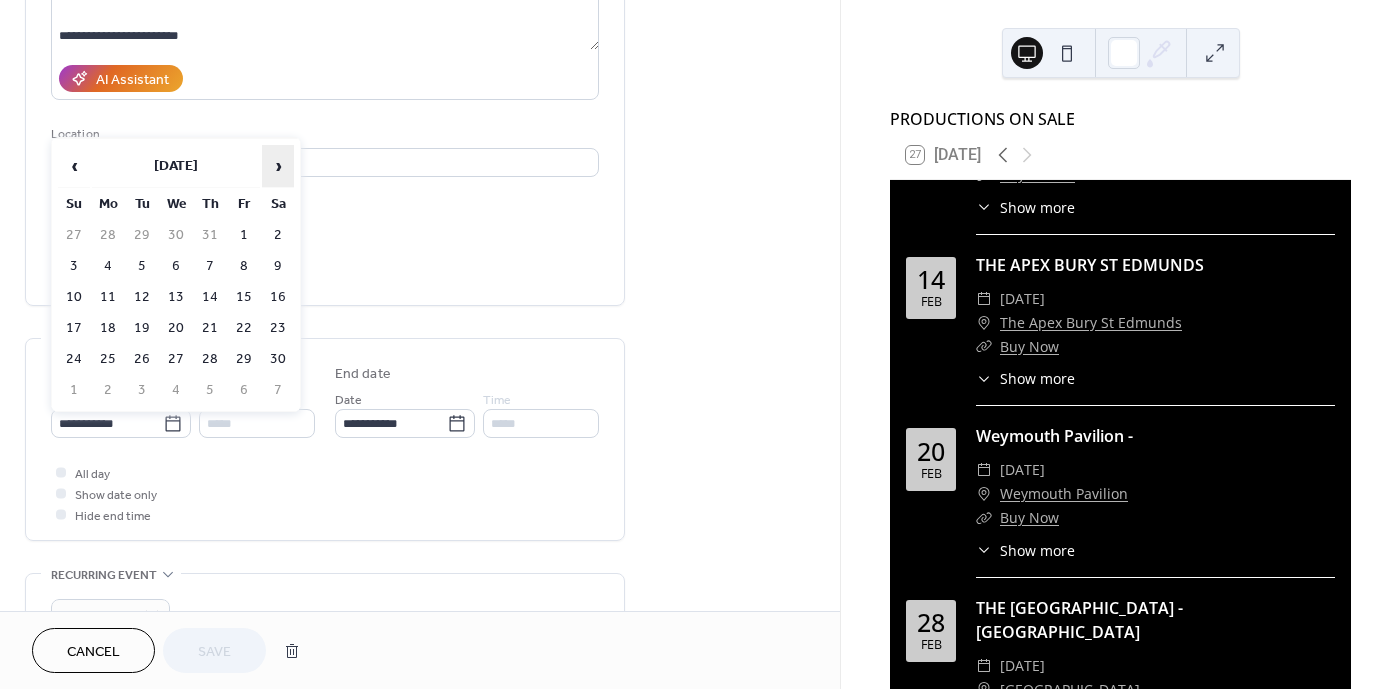 click on "›" at bounding box center (278, 166) 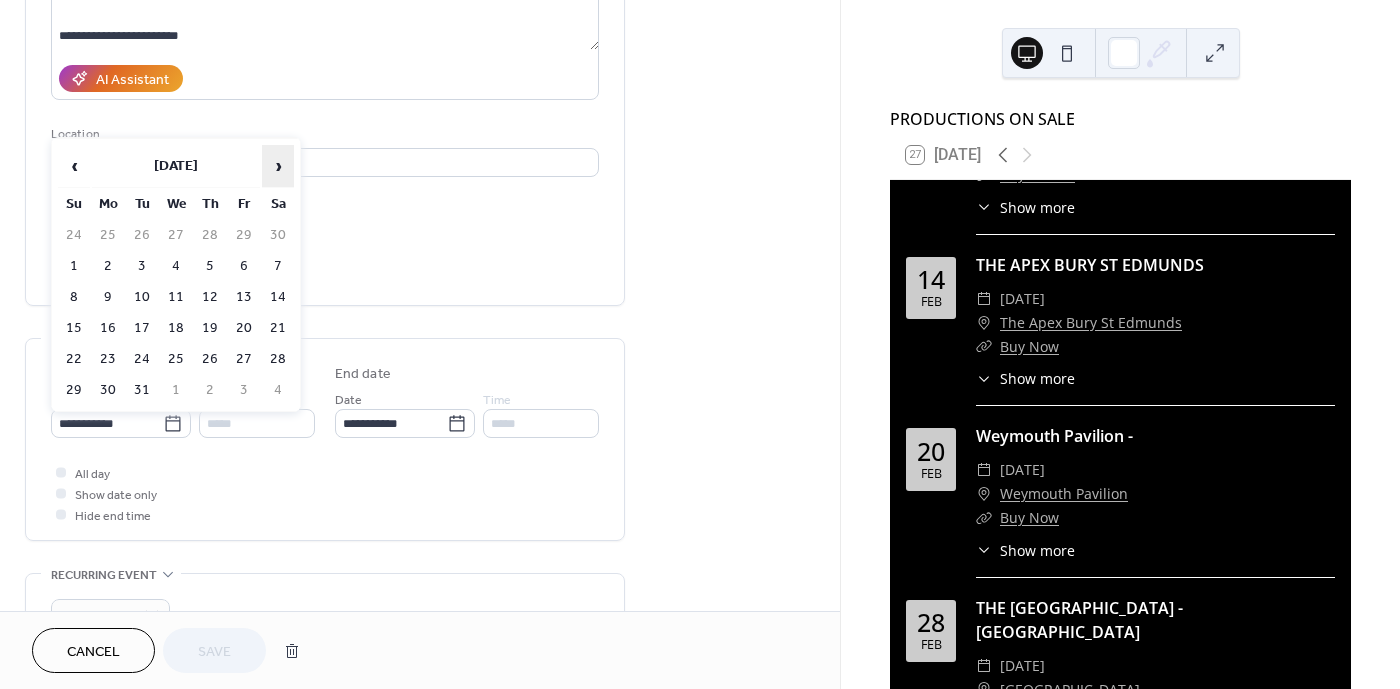 click on "›" at bounding box center [278, 166] 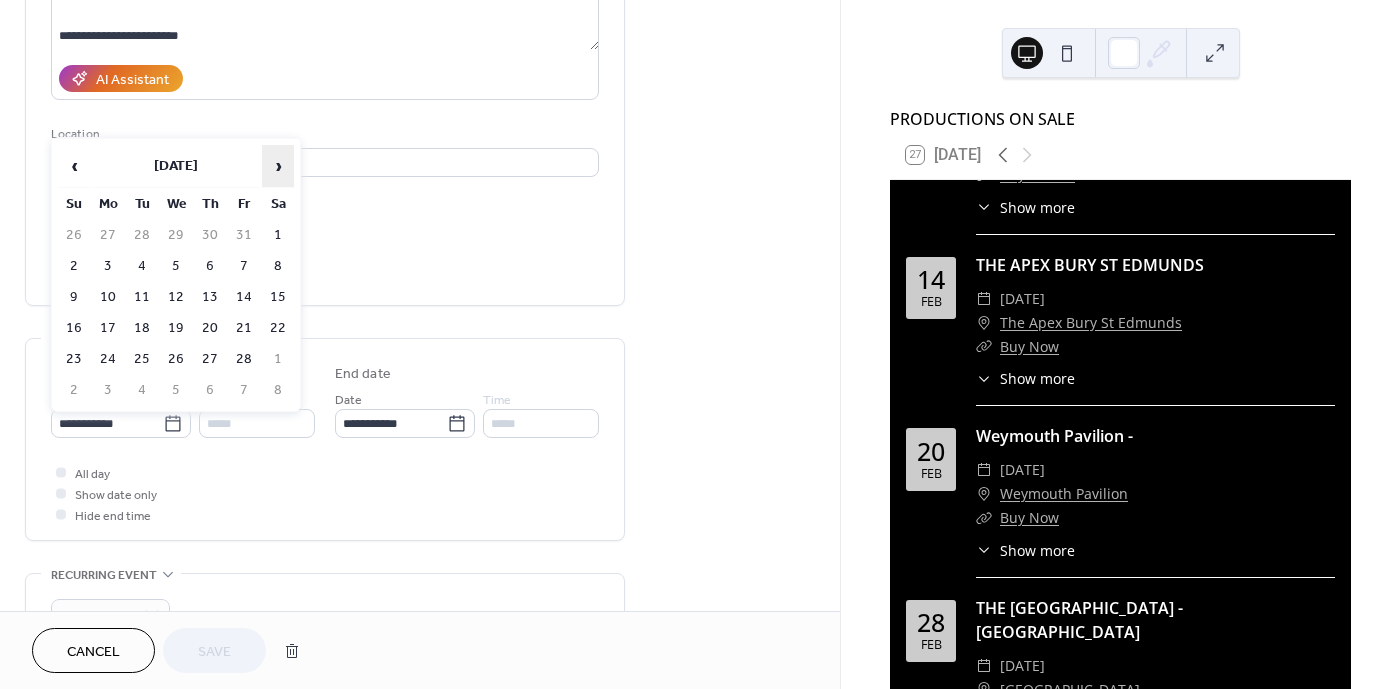 click on "›" at bounding box center [278, 166] 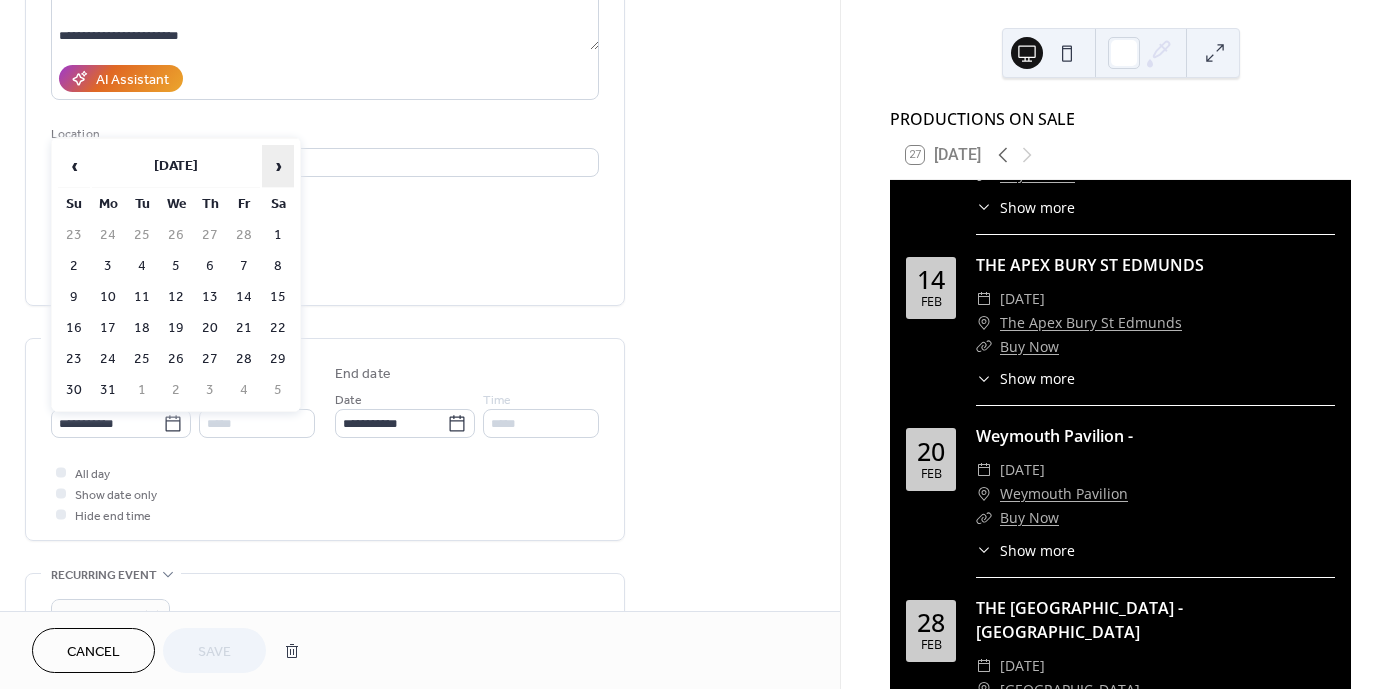 click on "›" at bounding box center [278, 166] 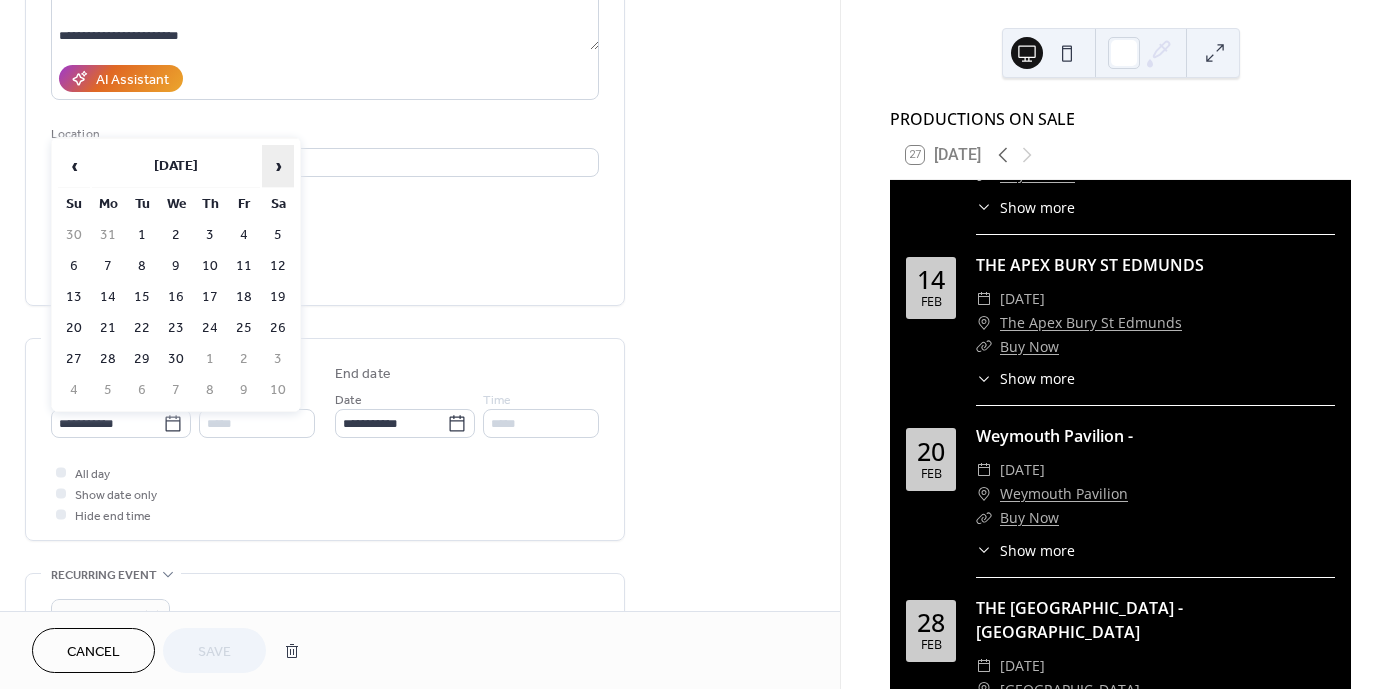 click on "›" at bounding box center [278, 166] 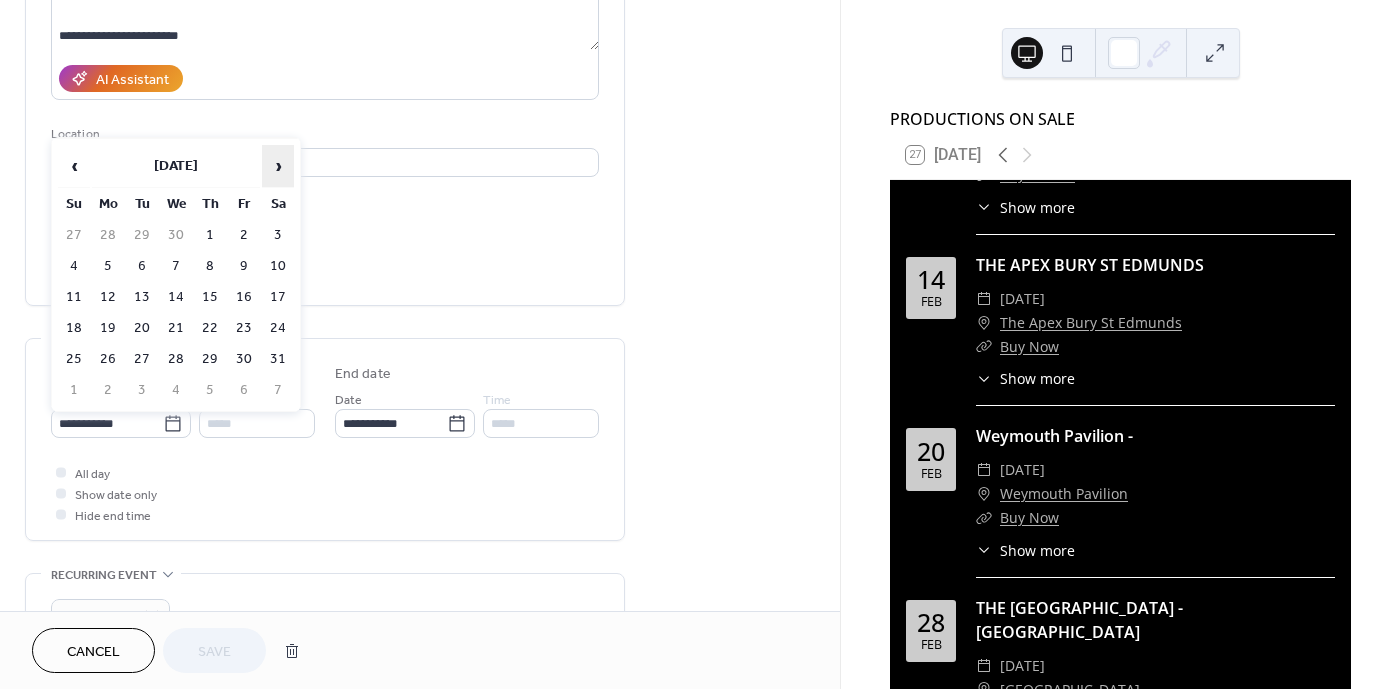 click on "›" at bounding box center [278, 166] 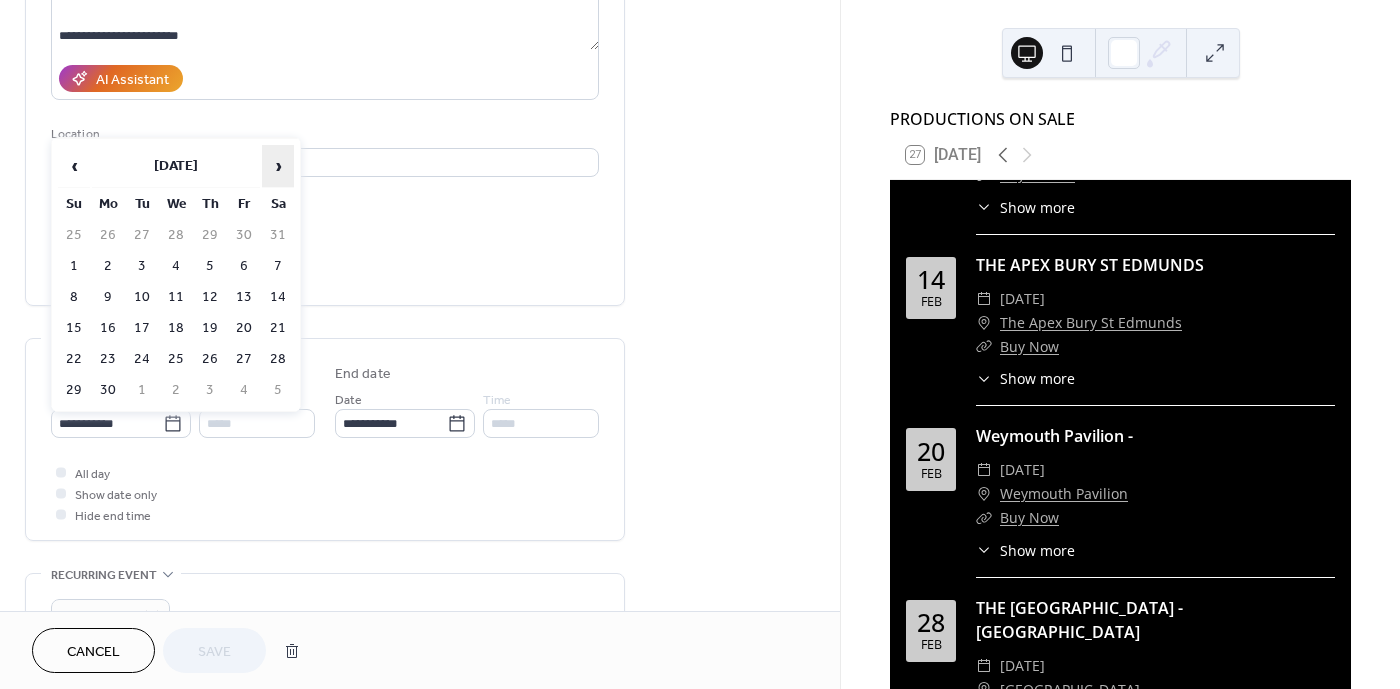 click on "›" at bounding box center [278, 166] 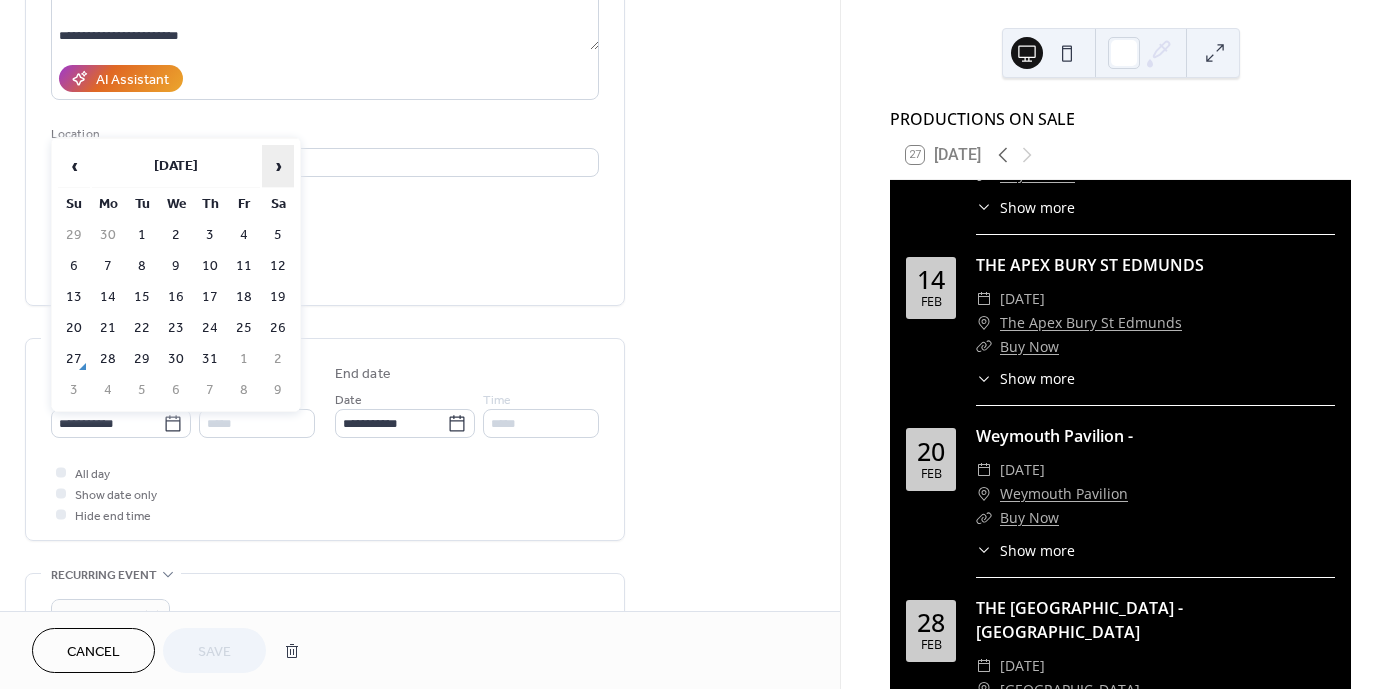 click on "›" at bounding box center (278, 166) 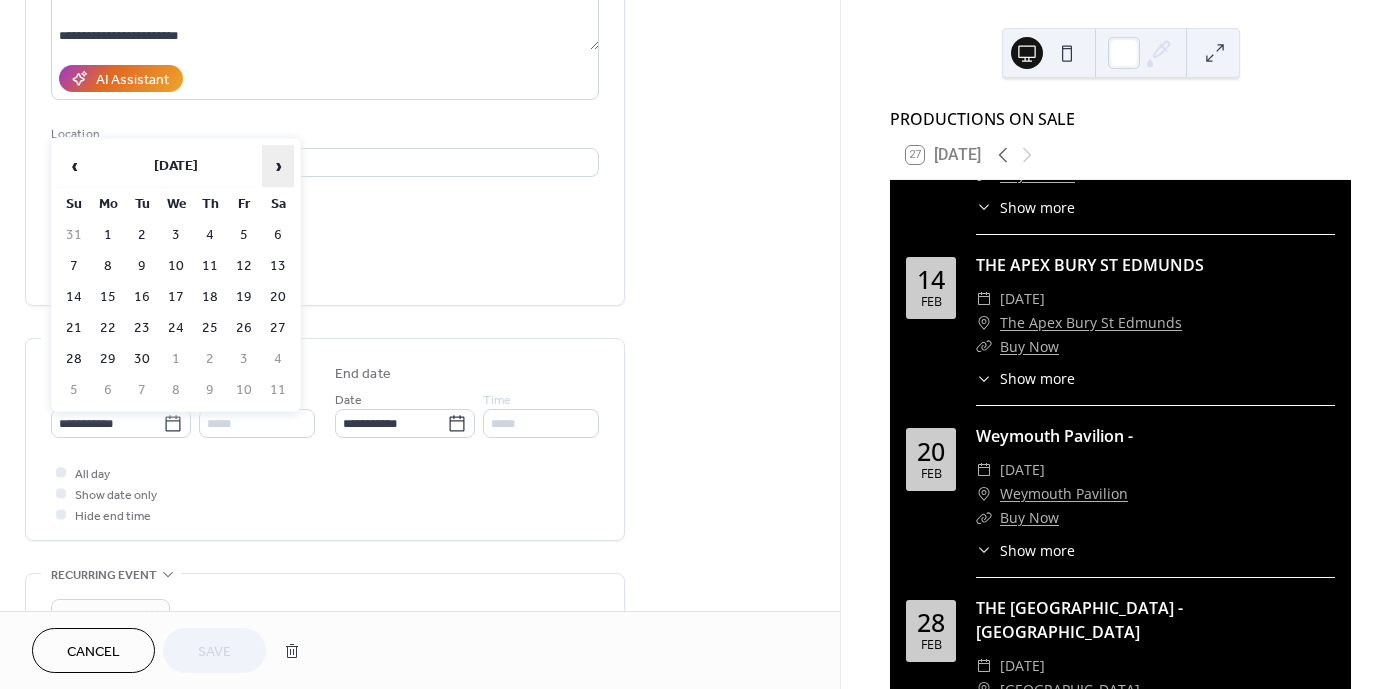 click on "›" at bounding box center (278, 166) 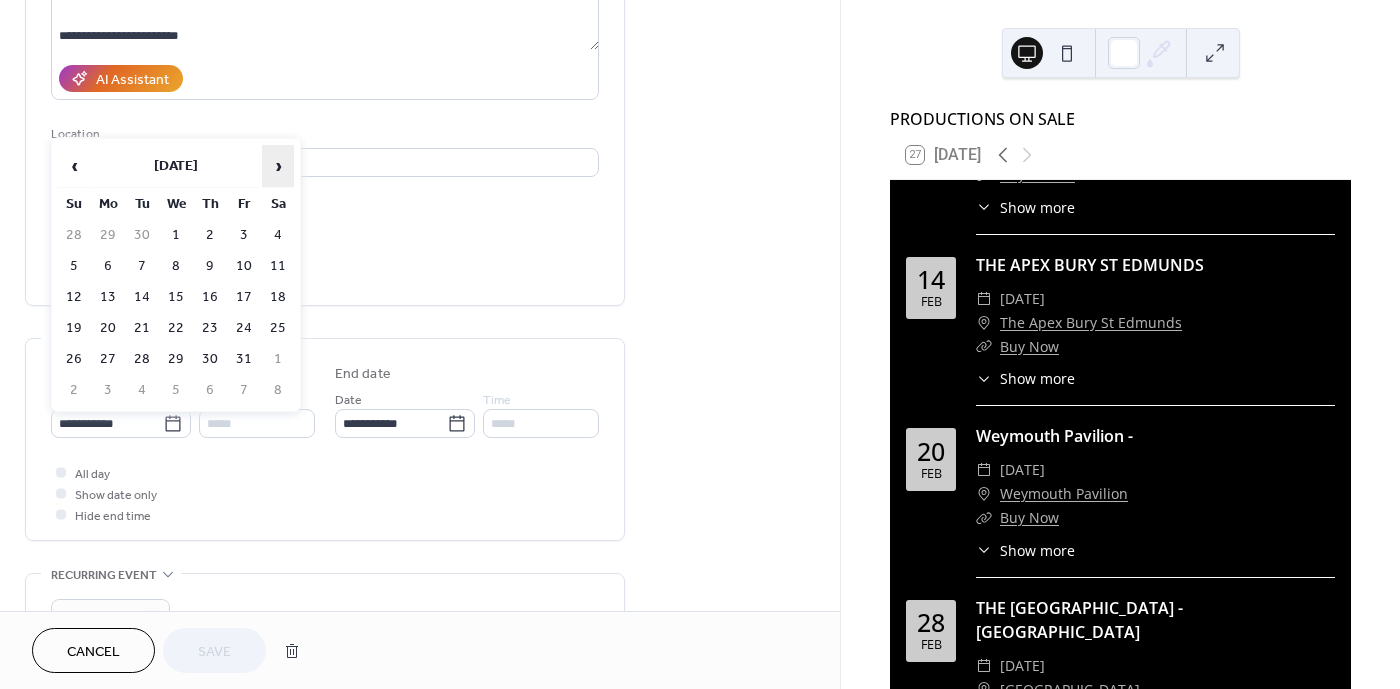 click on "›" at bounding box center [278, 166] 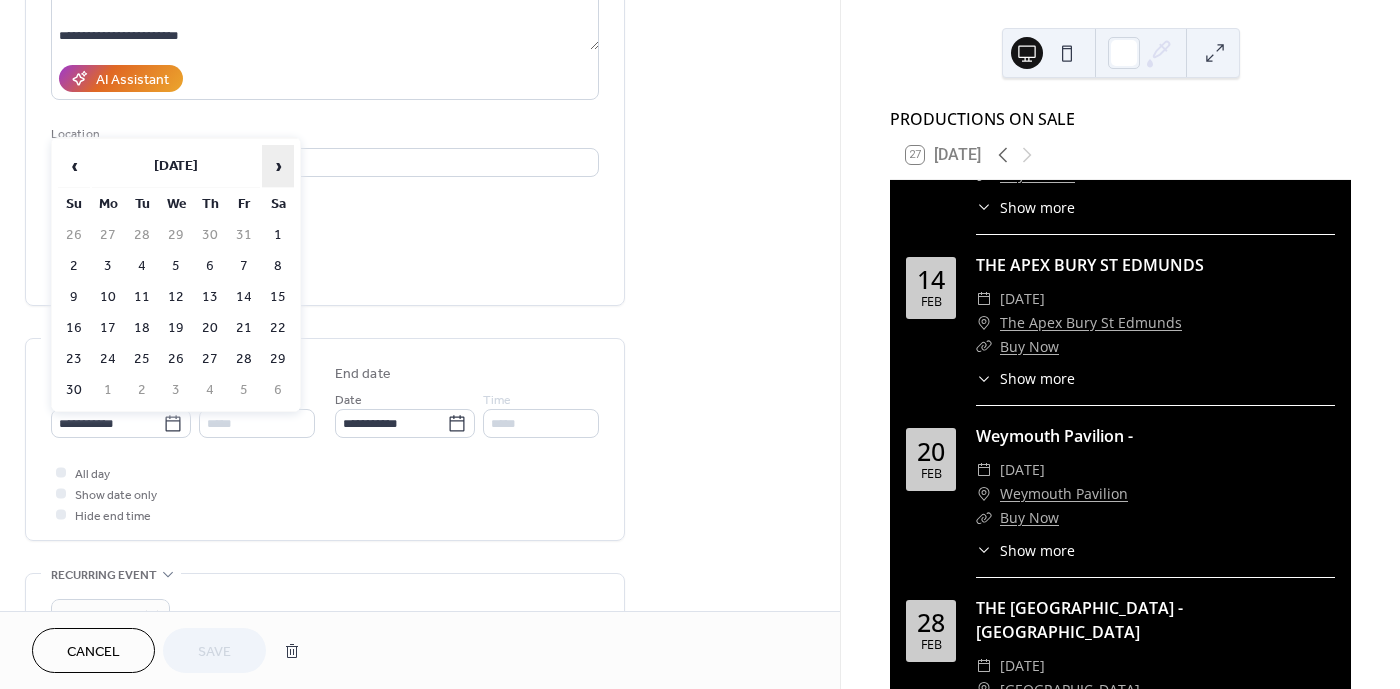 click on "›" at bounding box center (278, 166) 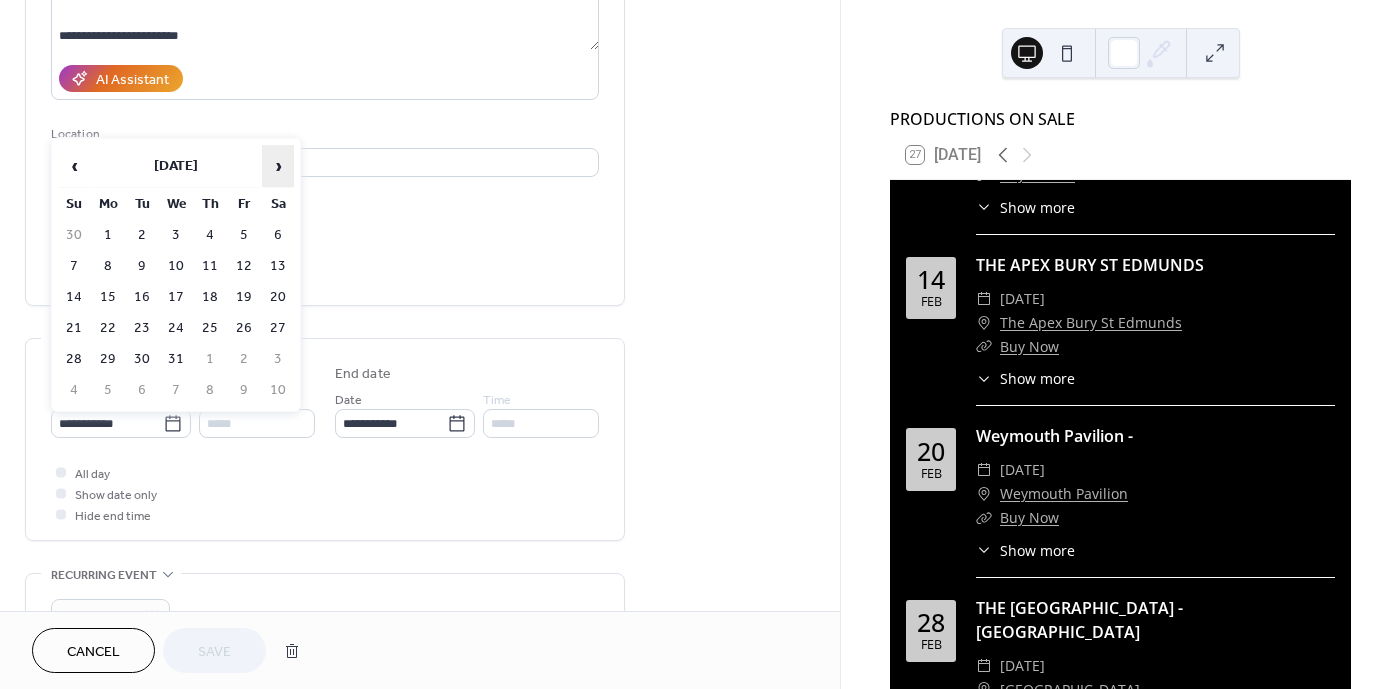 click on "›" at bounding box center [278, 166] 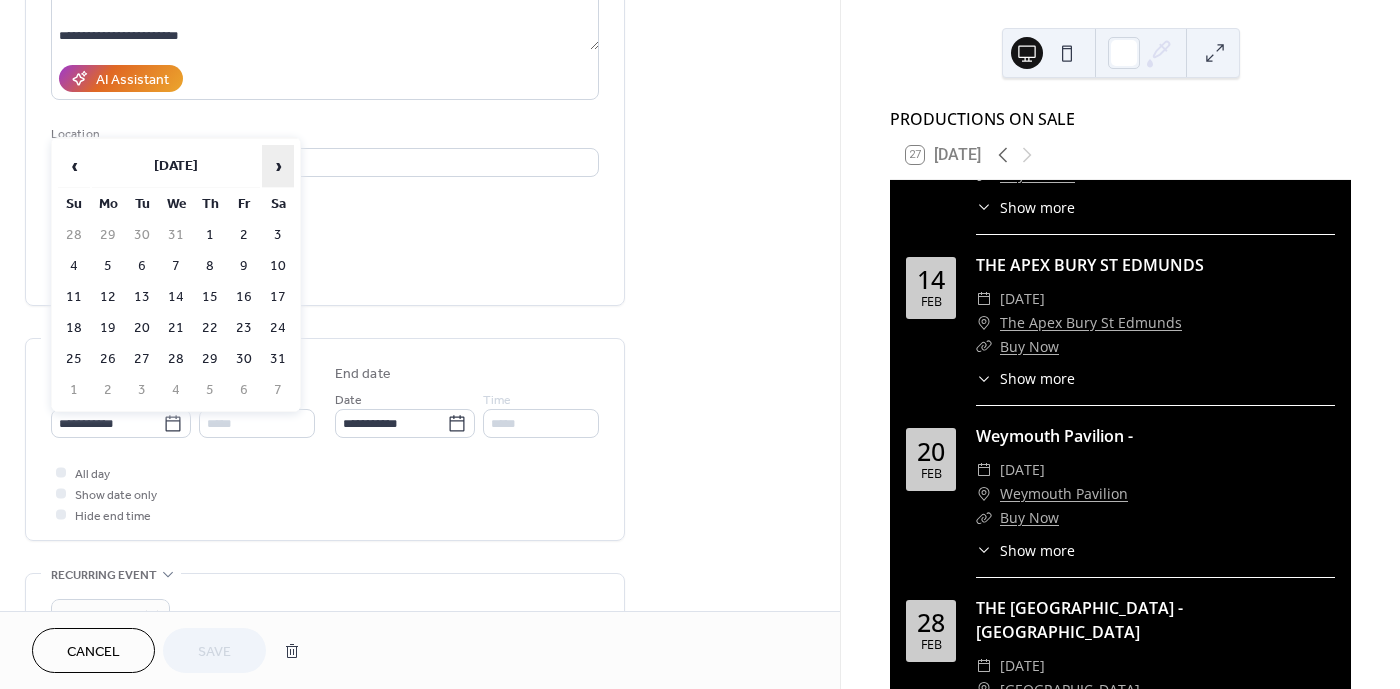 click on "›" at bounding box center [278, 166] 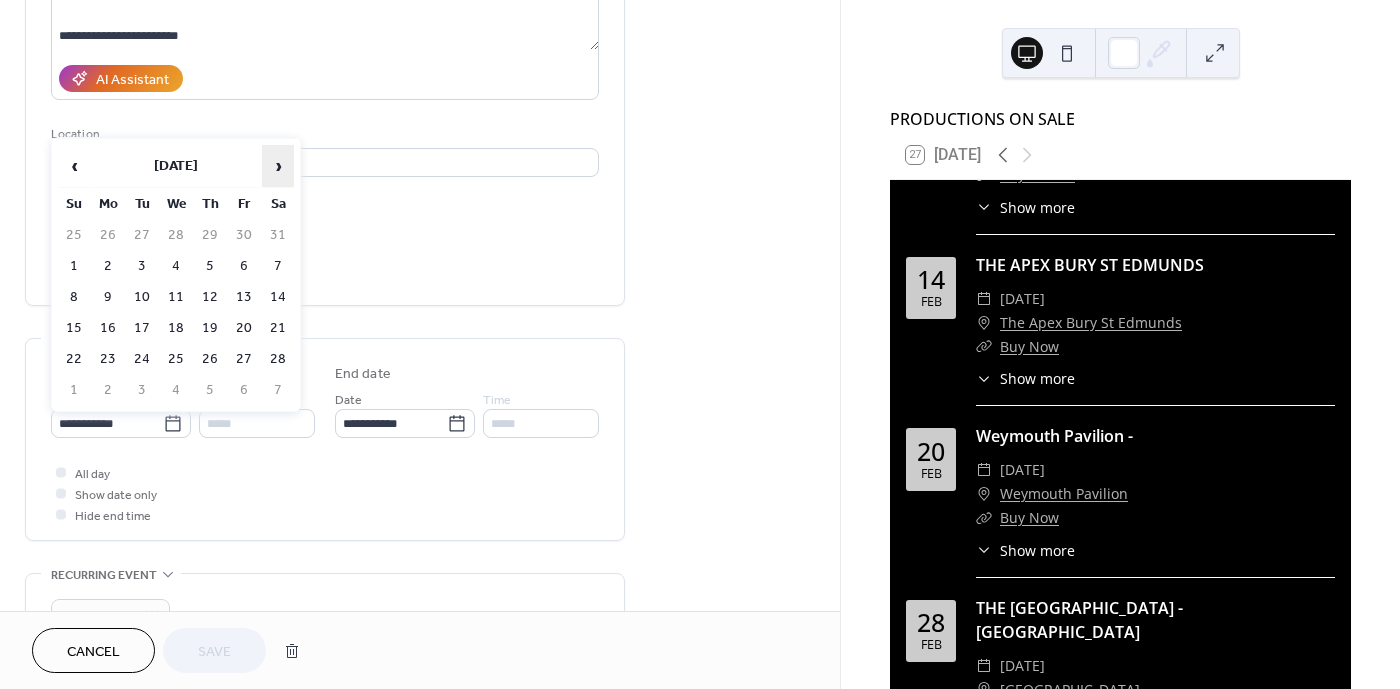 click on "›" at bounding box center [278, 166] 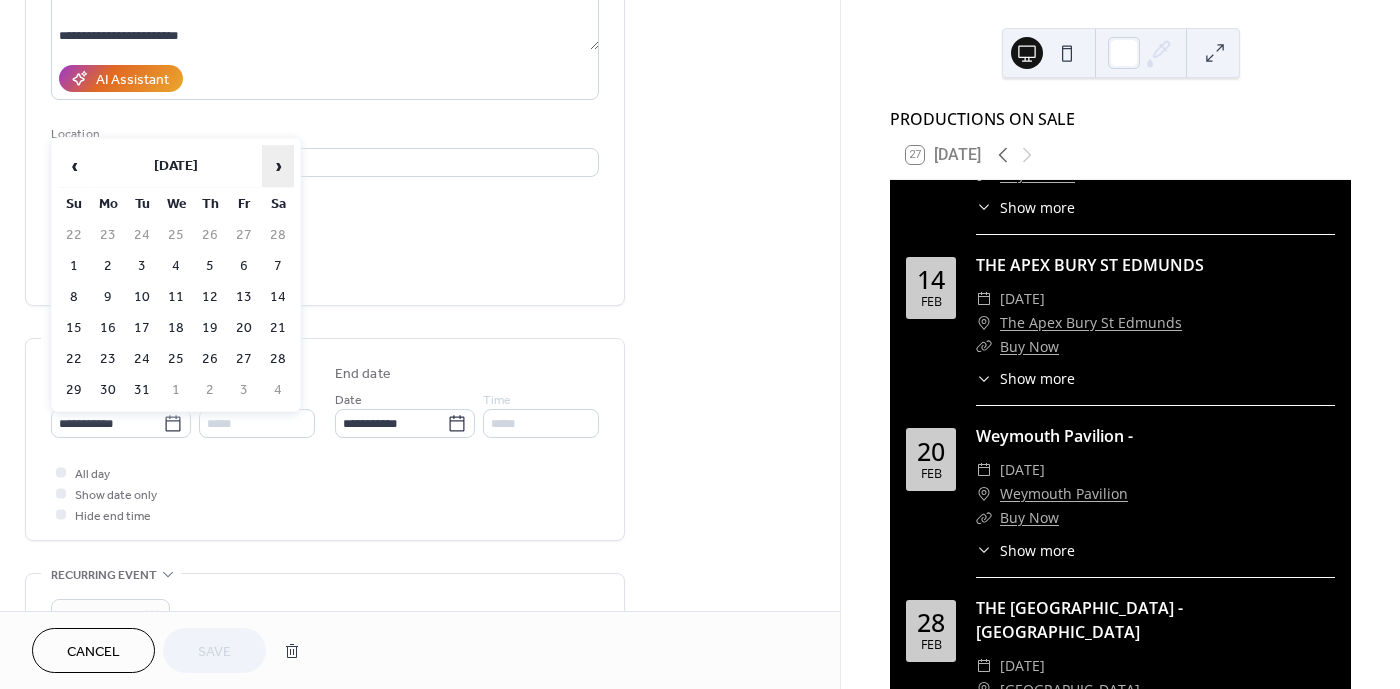 click on "›" at bounding box center [278, 166] 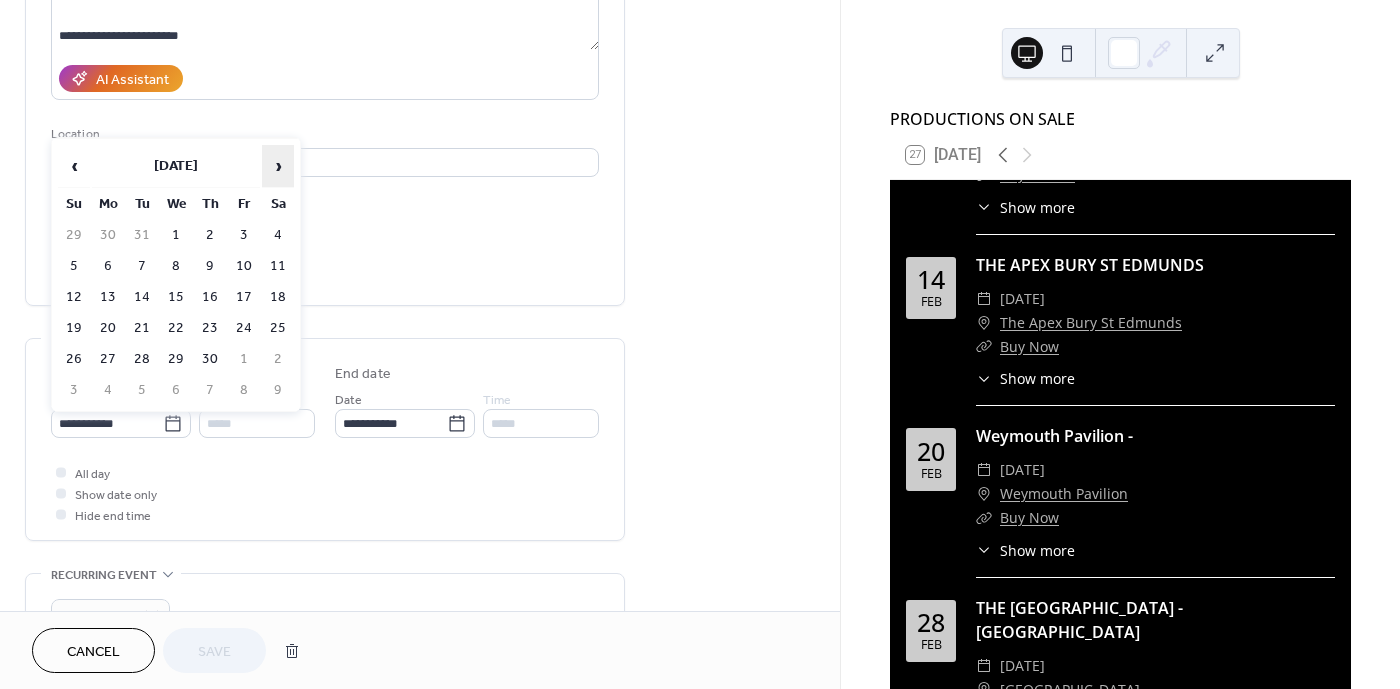 click on "›" at bounding box center (278, 166) 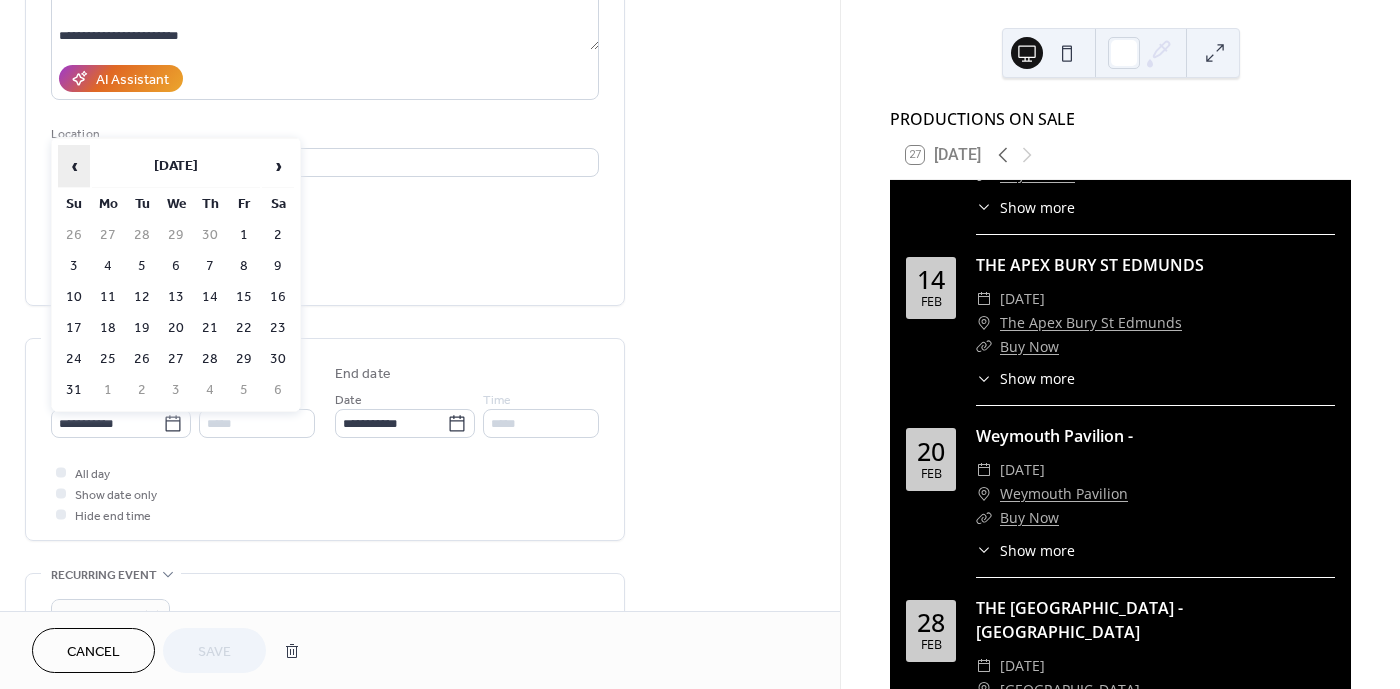 click on "‹" at bounding box center [74, 166] 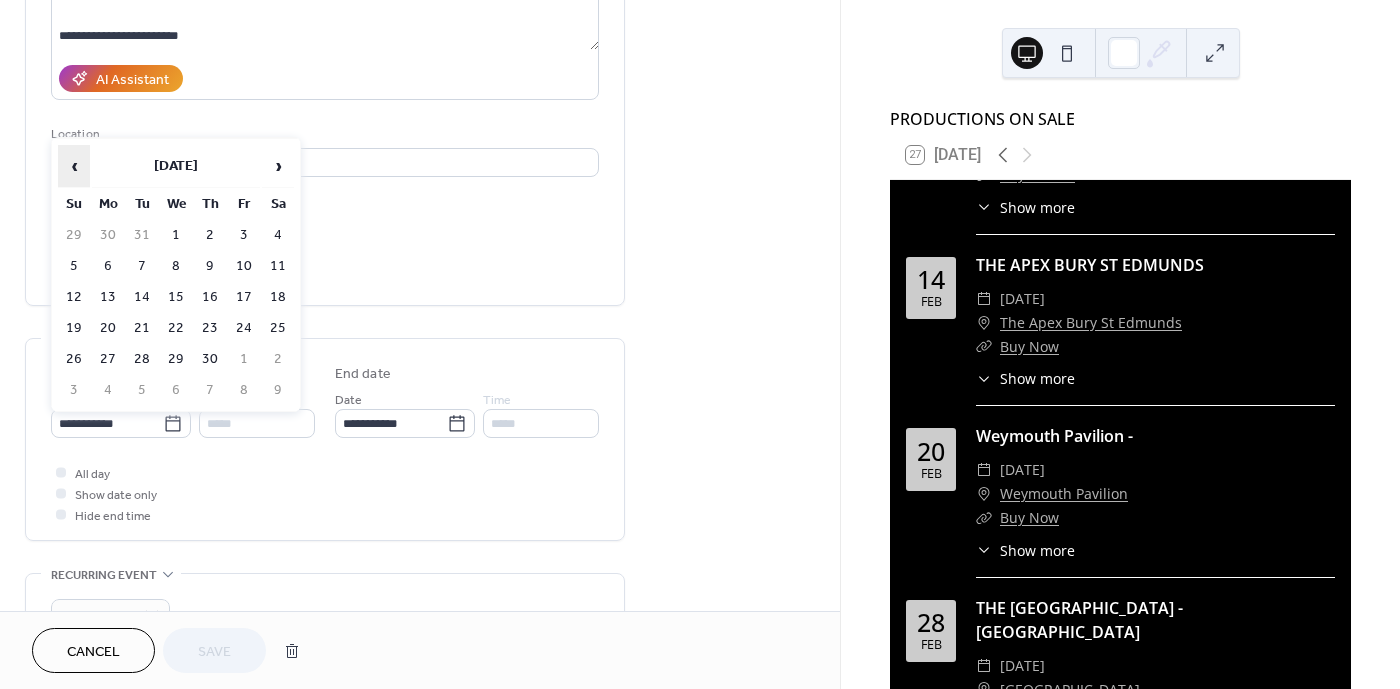click on "‹" at bounding box center (74, 166) 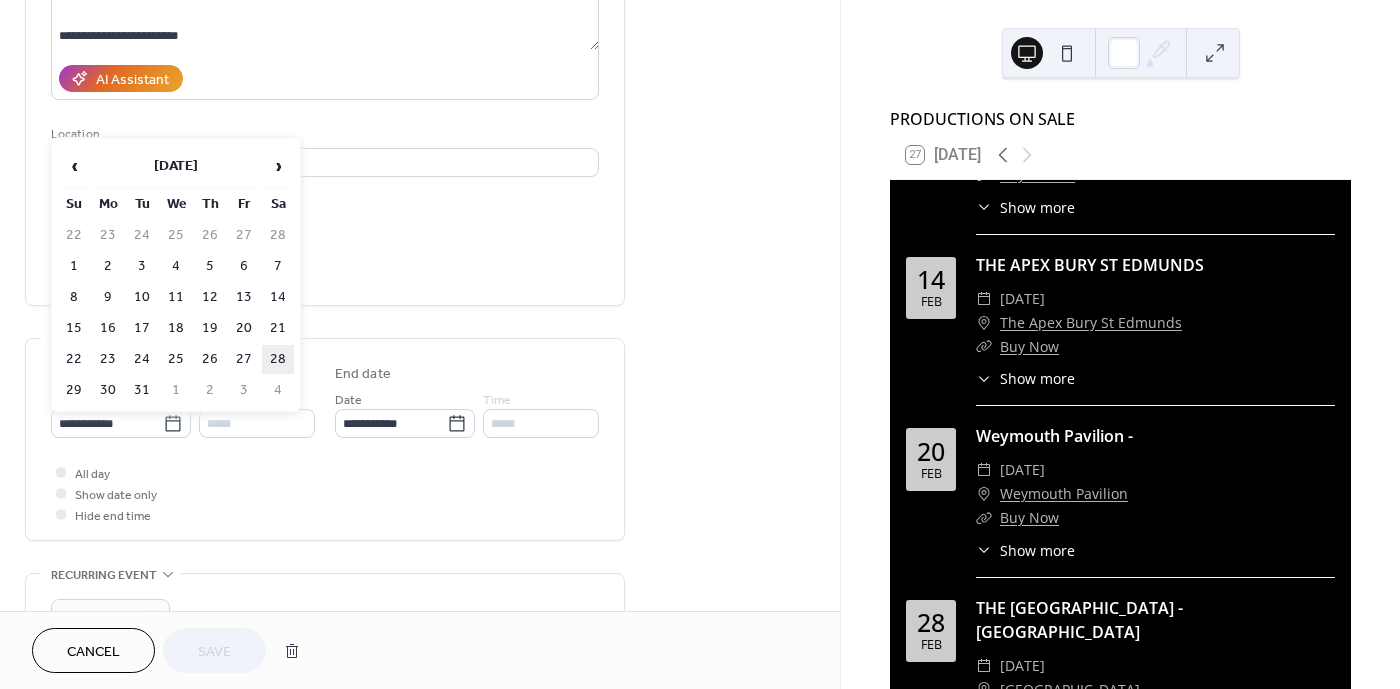 click on "28" at bounding box center (278, 359) 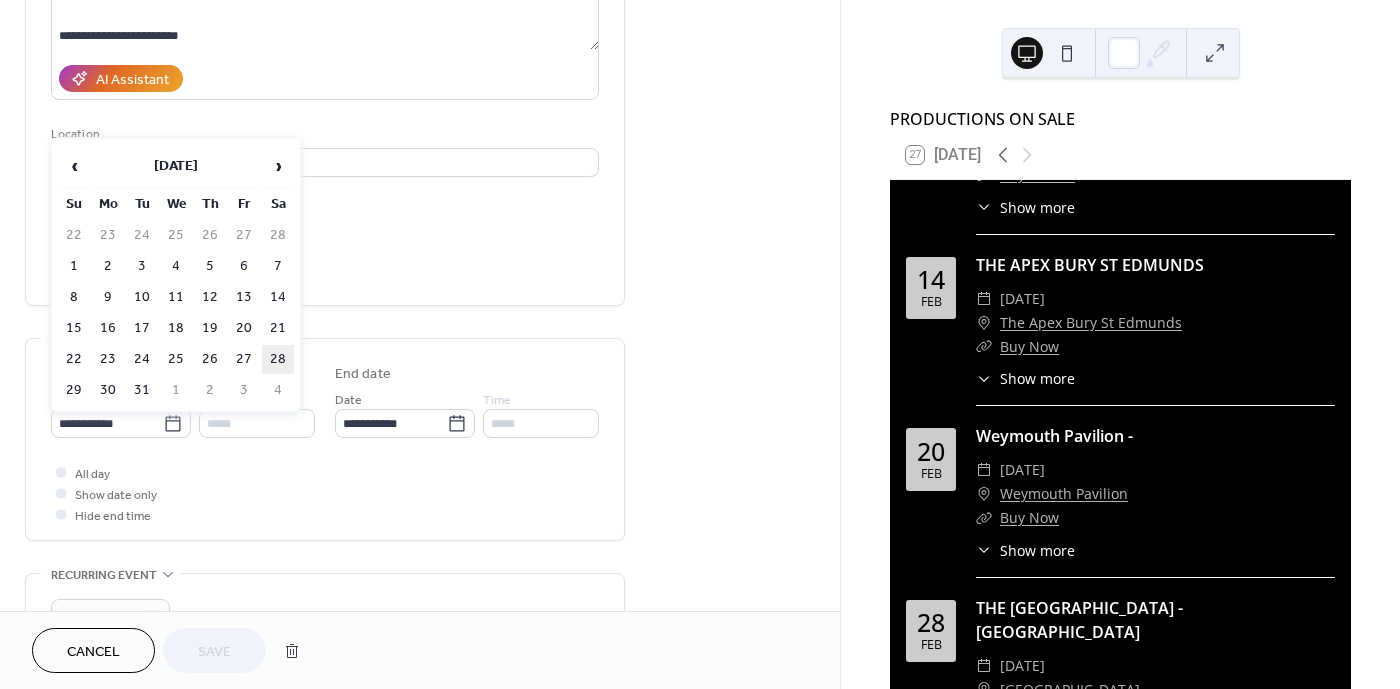 type on "**********" 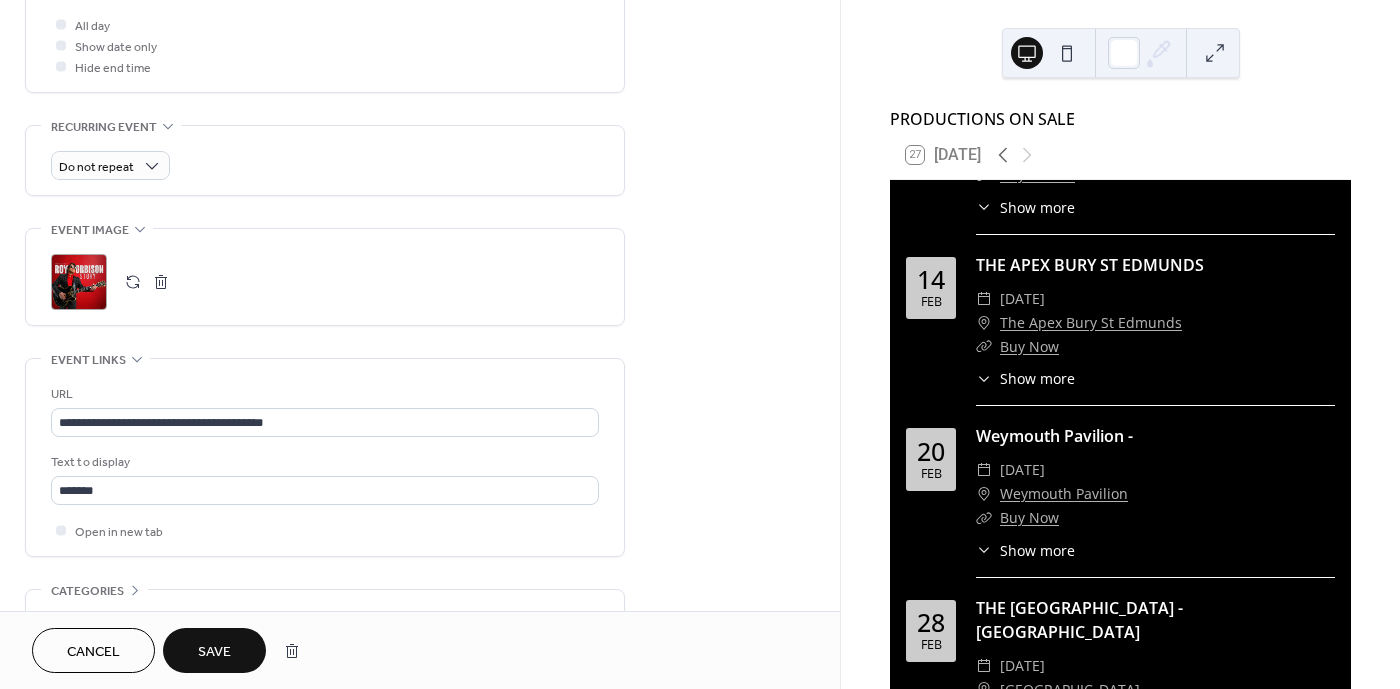 scroll, scrollTop: 835, scrollLeft: 0, axis: vertical 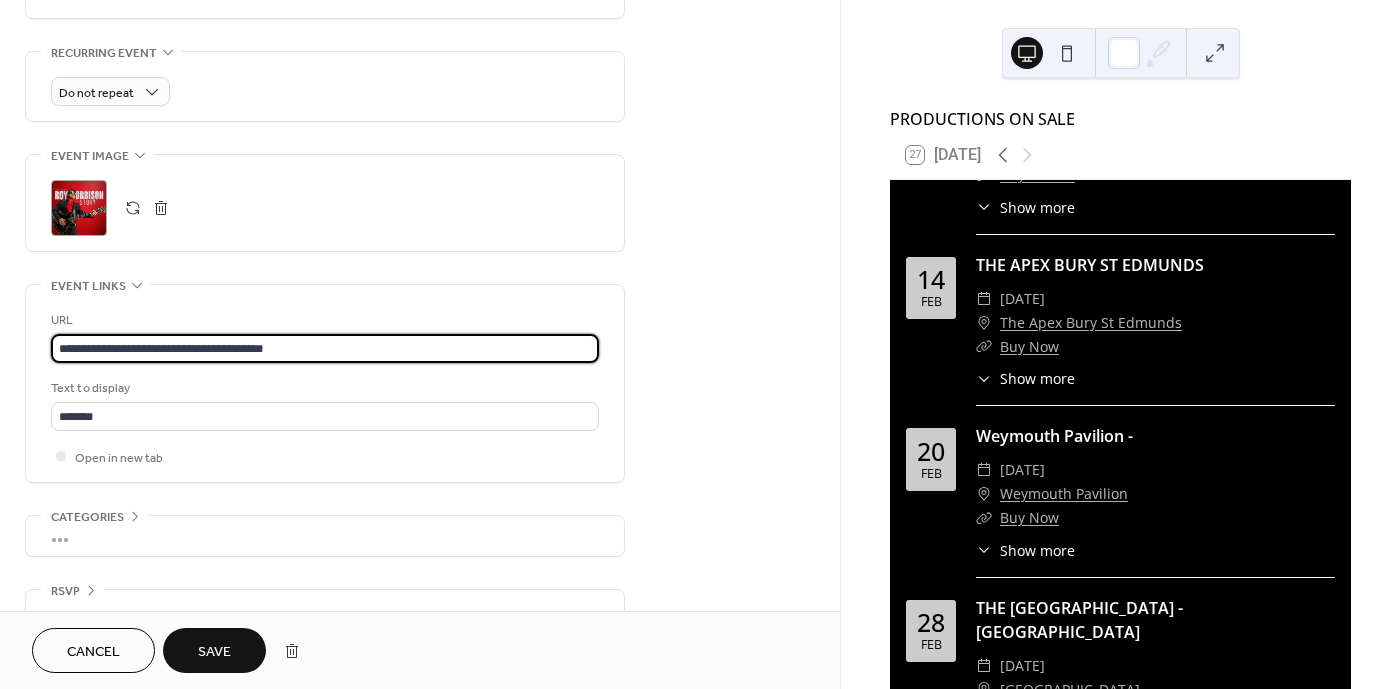 drag, startPoint x: 308, startPoint y: 351, endPoint x: 48, endPoint y: 314, distance: 262.6195 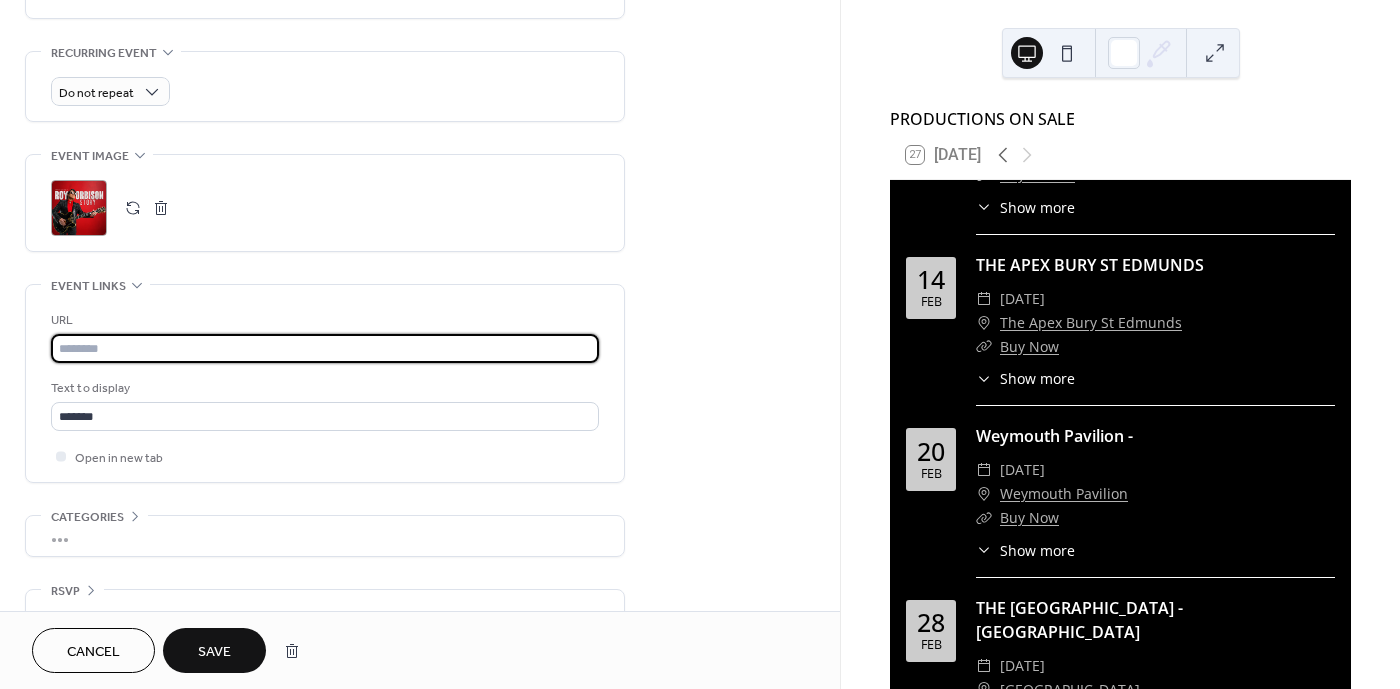 paste on "**********" 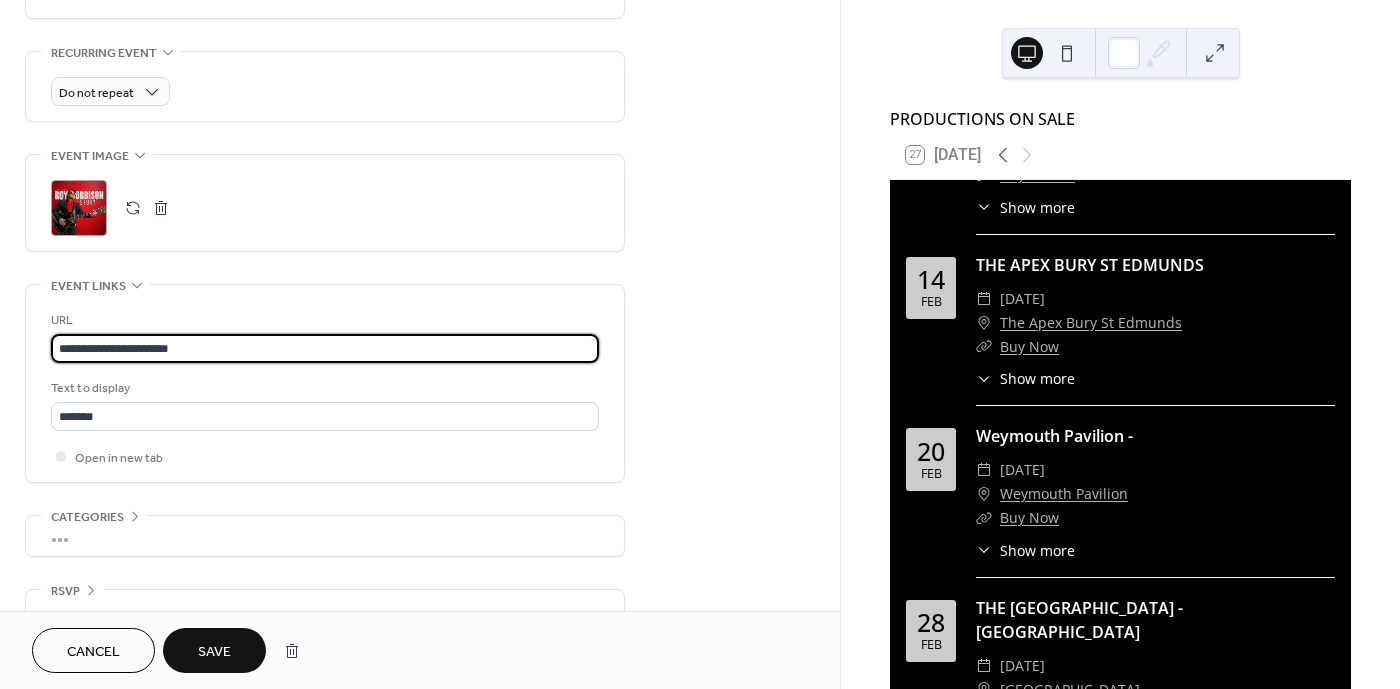 type on "**********" 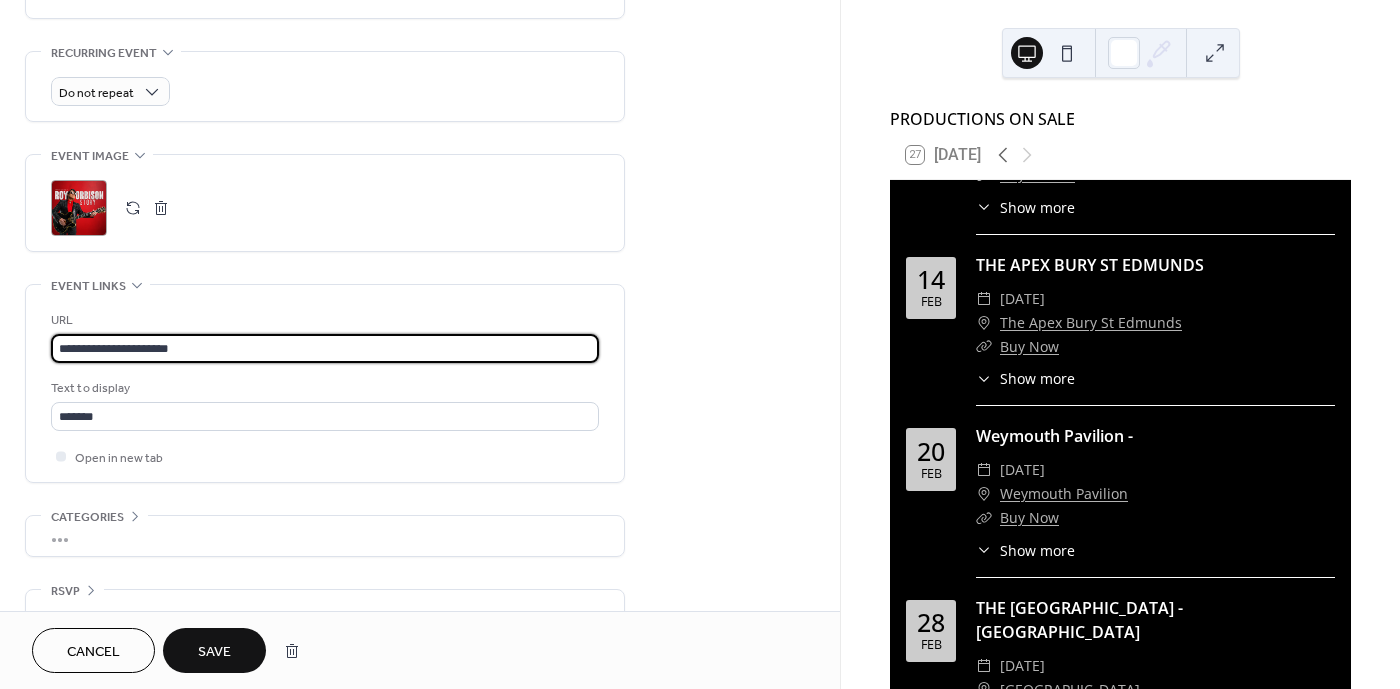 click on "Save" at bounding box center [214, 652] 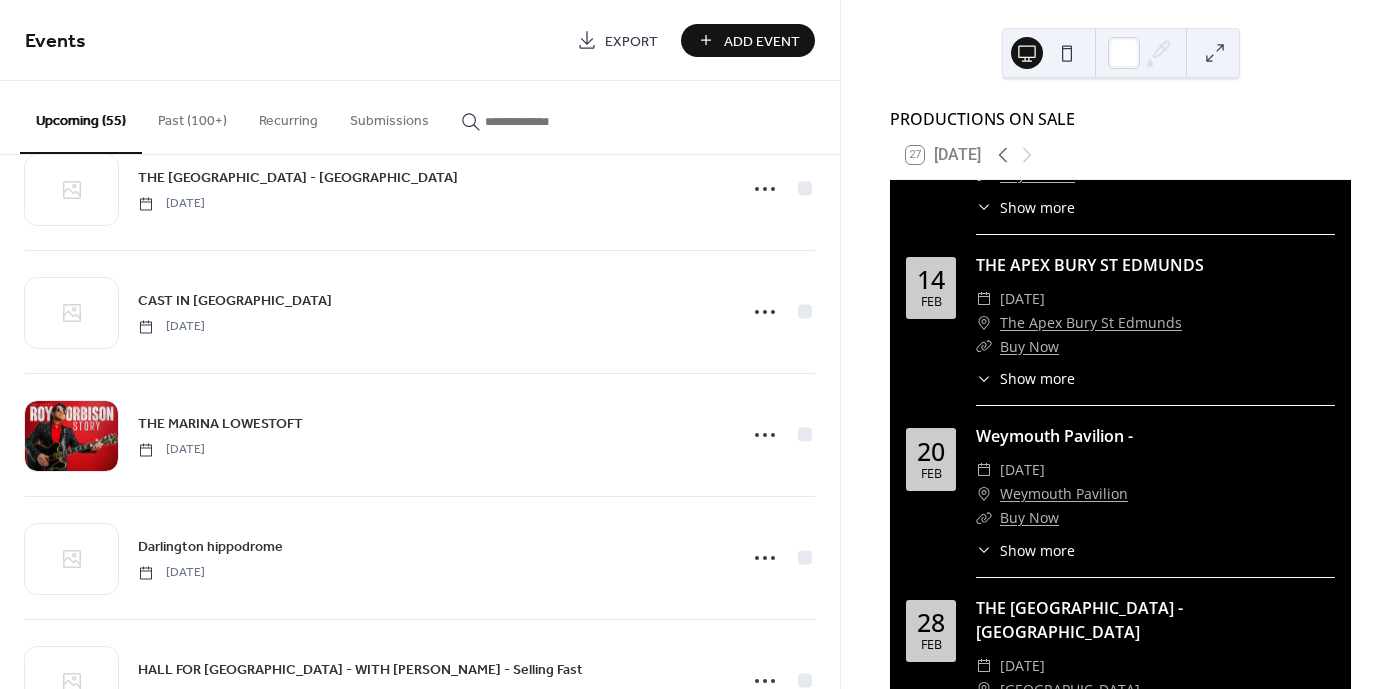 scroll, scrollTop: 6201, scrollLeft: 0, axis: vertical 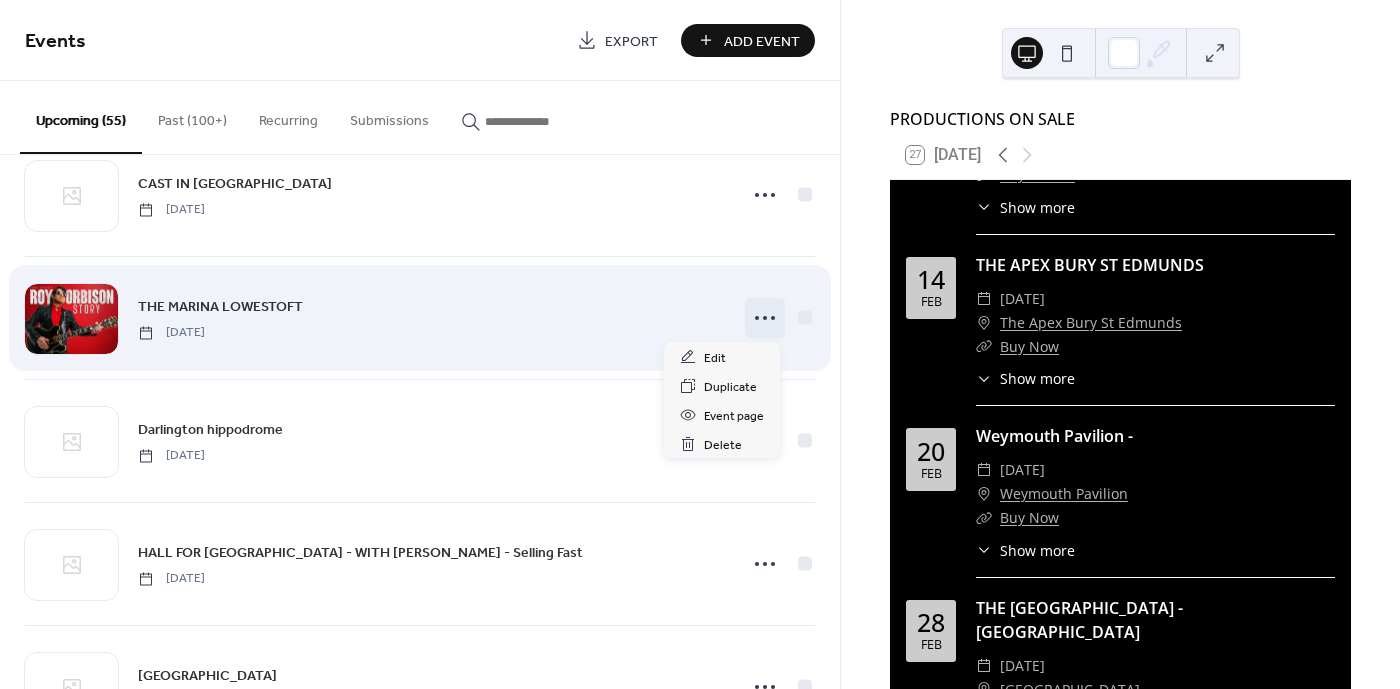 click 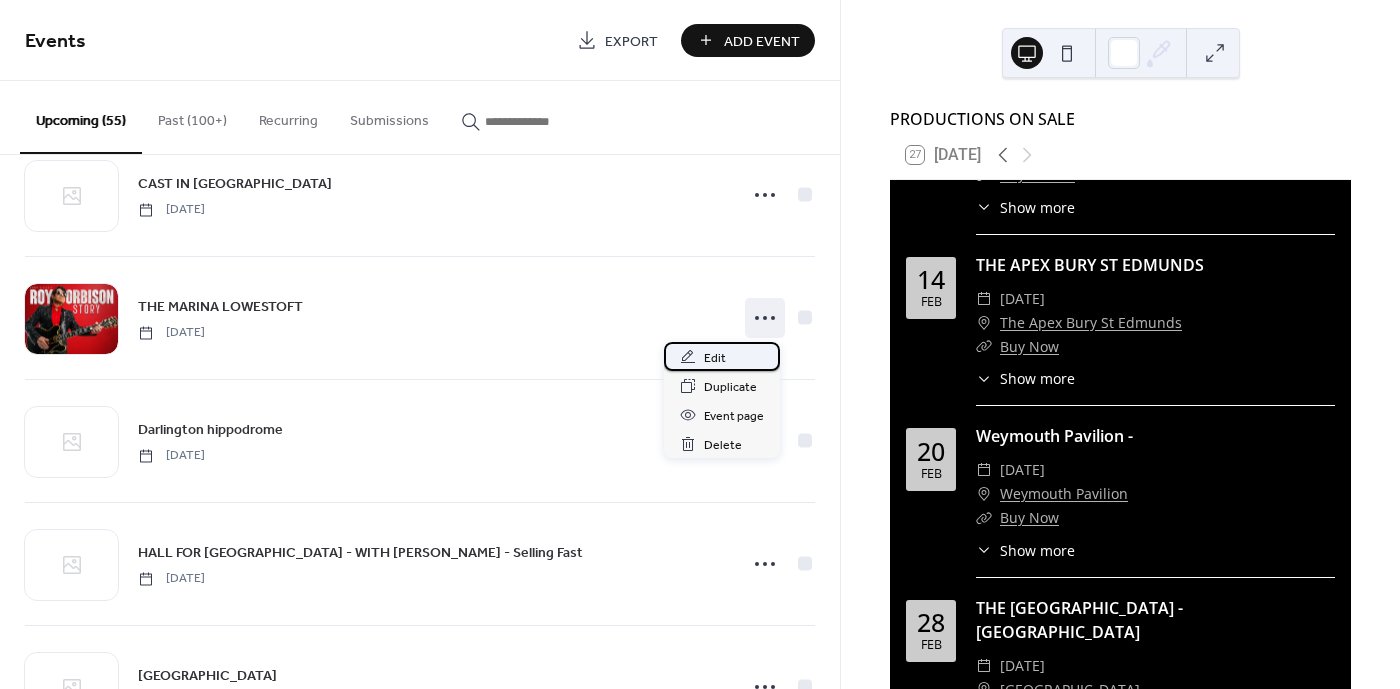 click on "Edit" at bounding box center [715, 358] 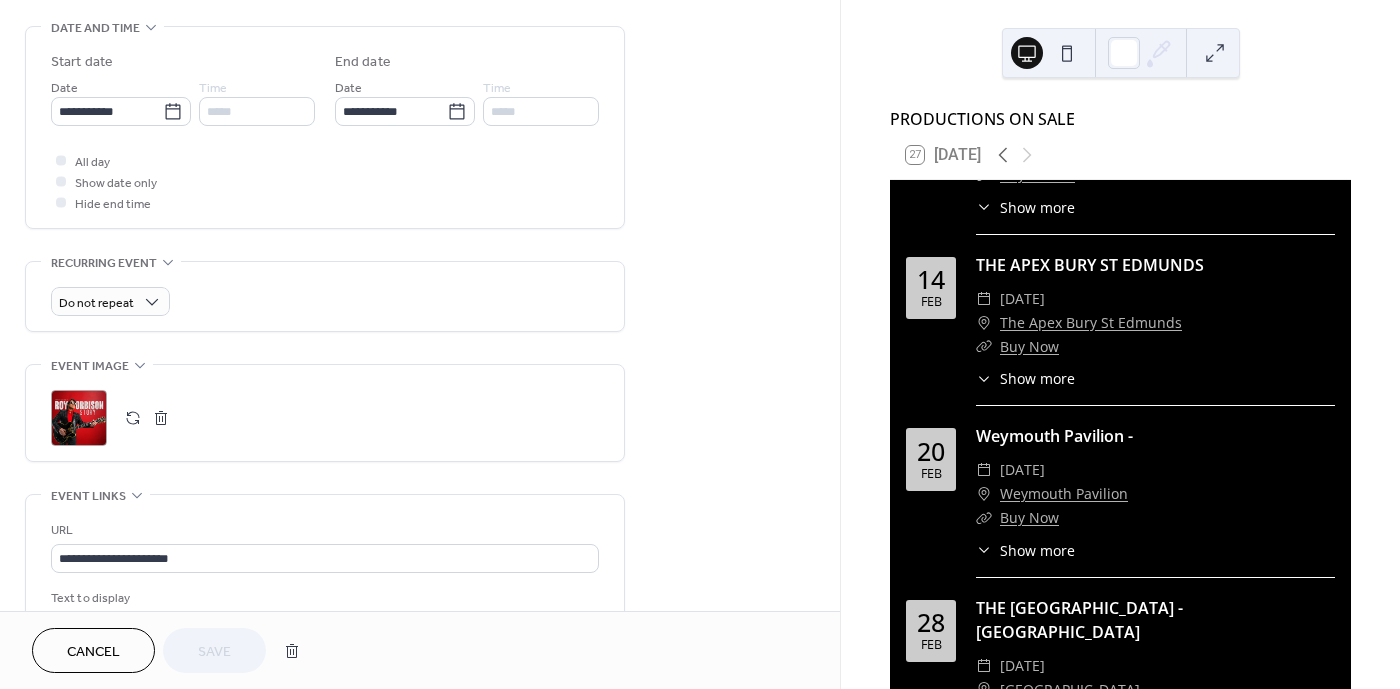 scroll, scrollTop: 875, scrollLeft: 0, axis: vertical 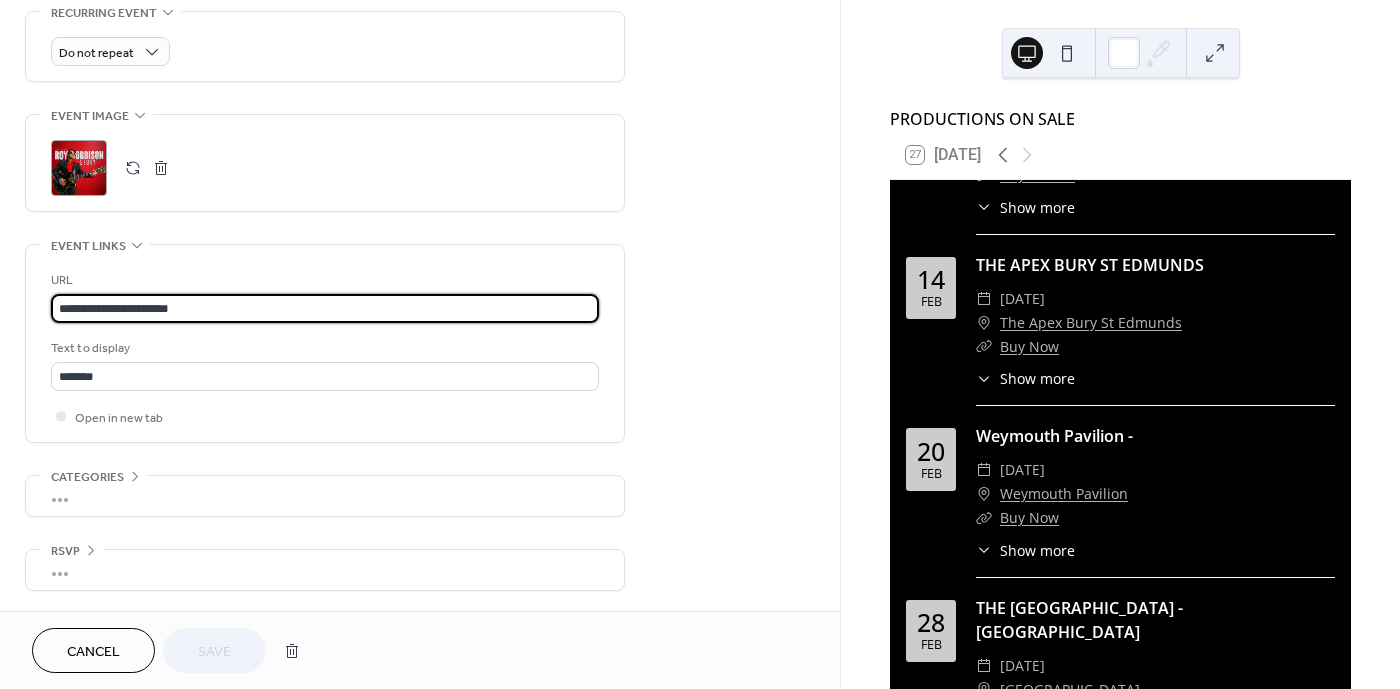 drag, startPoint x: 185, startPoint y: 301, endPoint x: 1, endPoint y: 258, distance: 188.95767 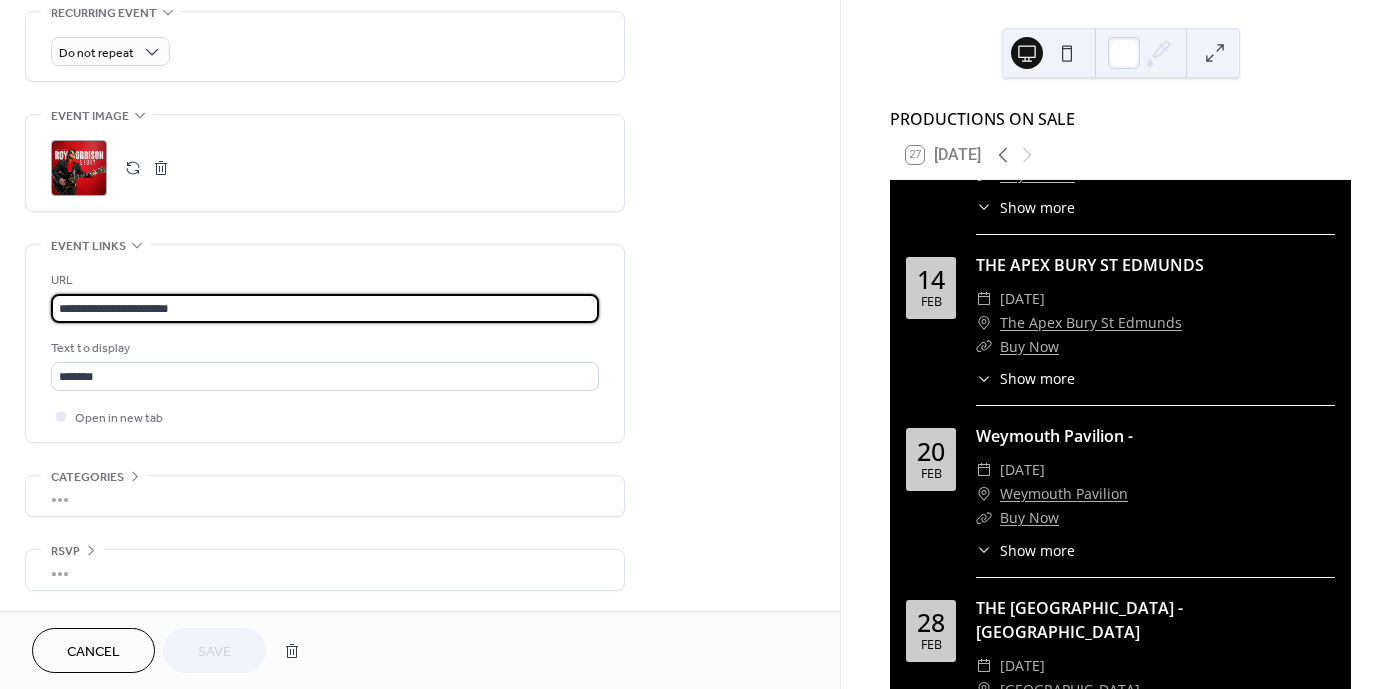 click on "**********" at bounding box center [420, -77] 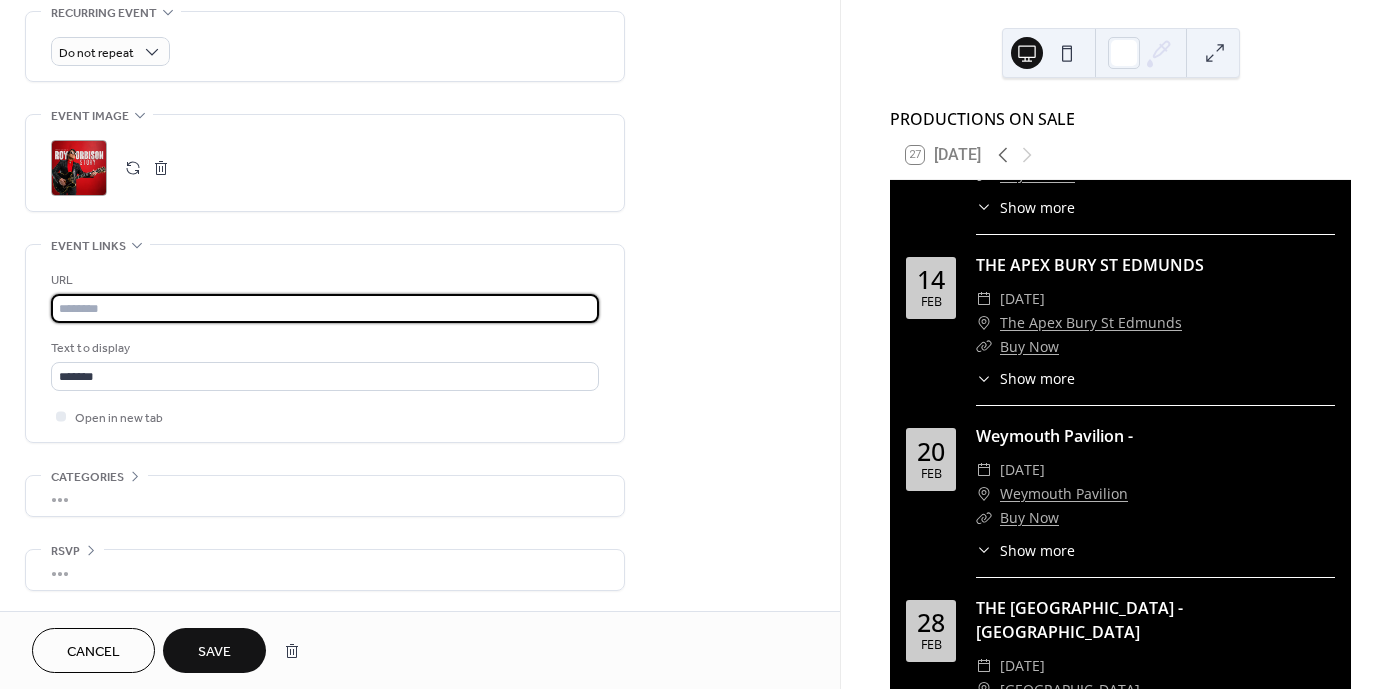 paste on "**********" 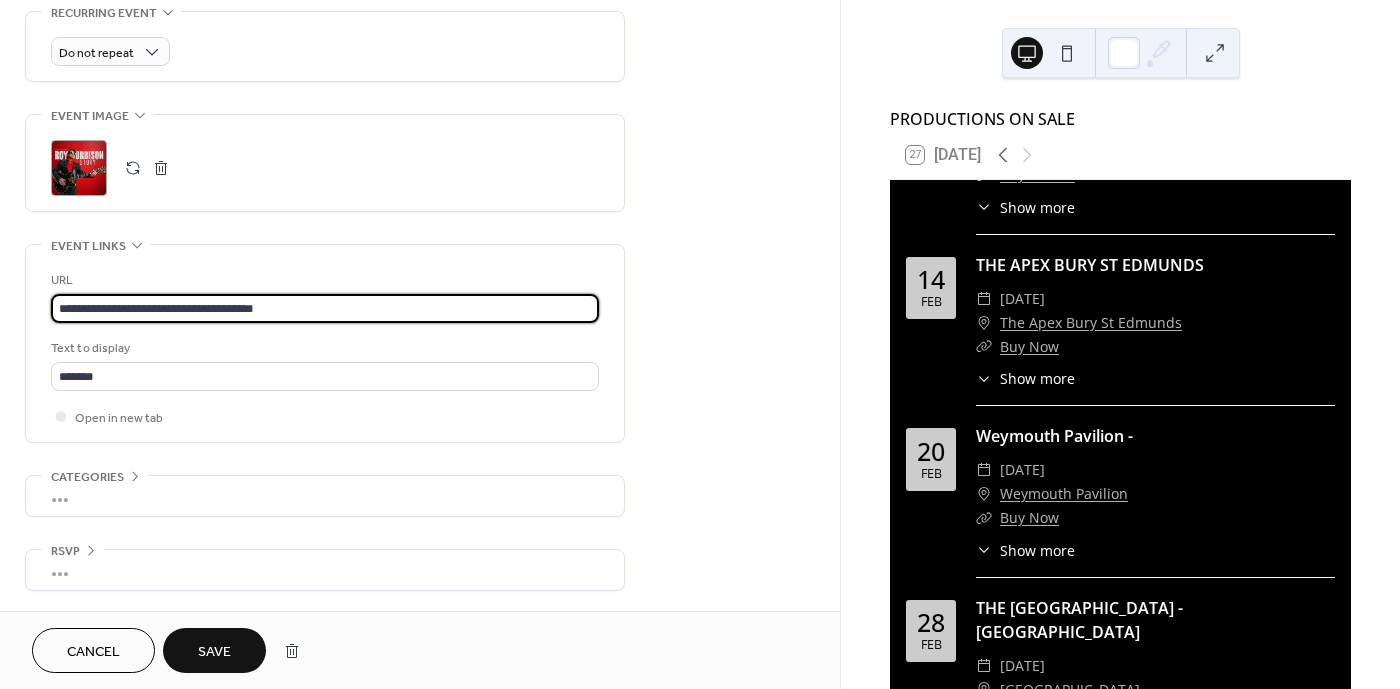 type on "**********" 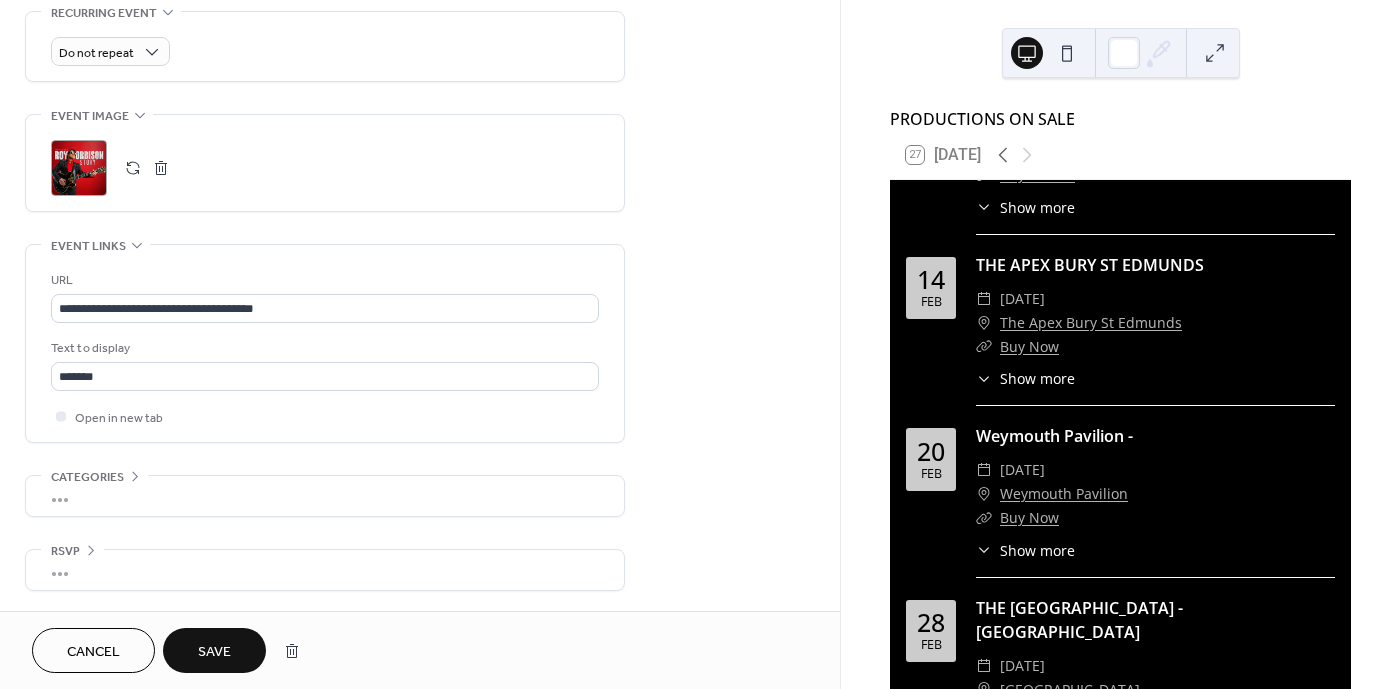 click on "Save" at bounding box center (214, 652) 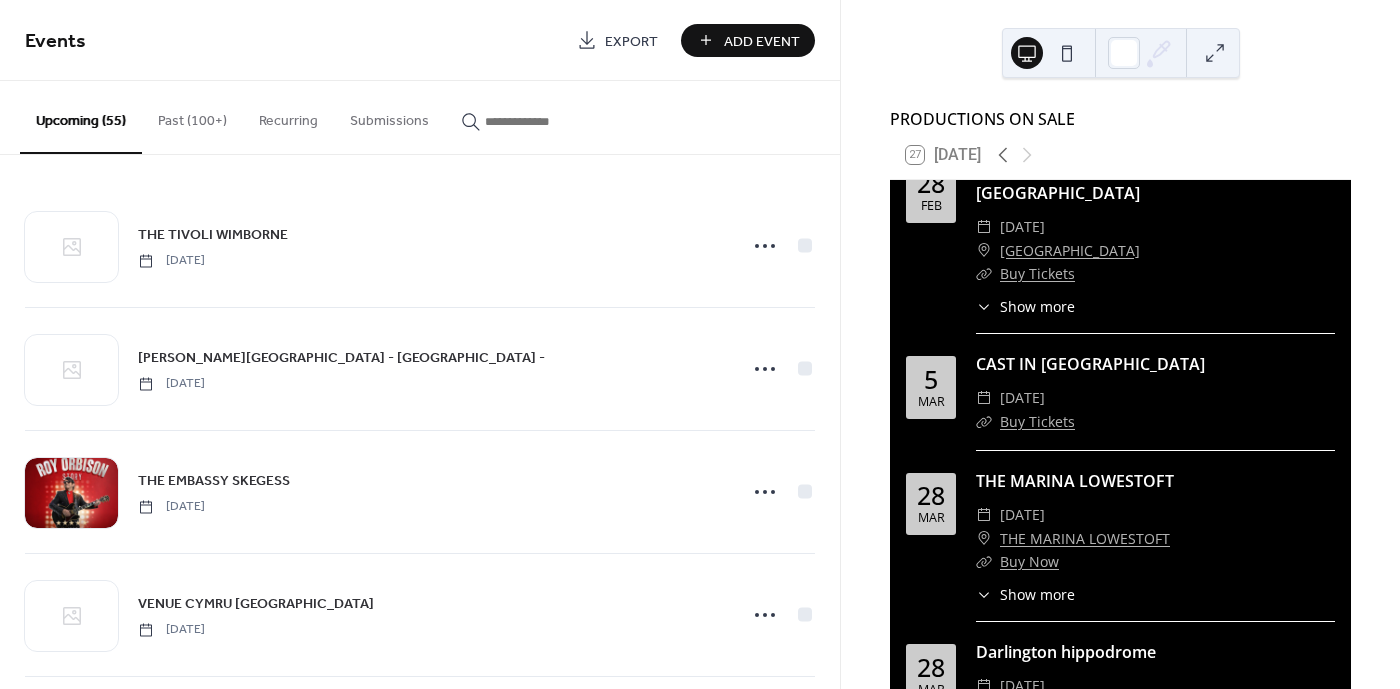 scroll, scrollTop: 8100, scrollLeft: 0, axis: vertical 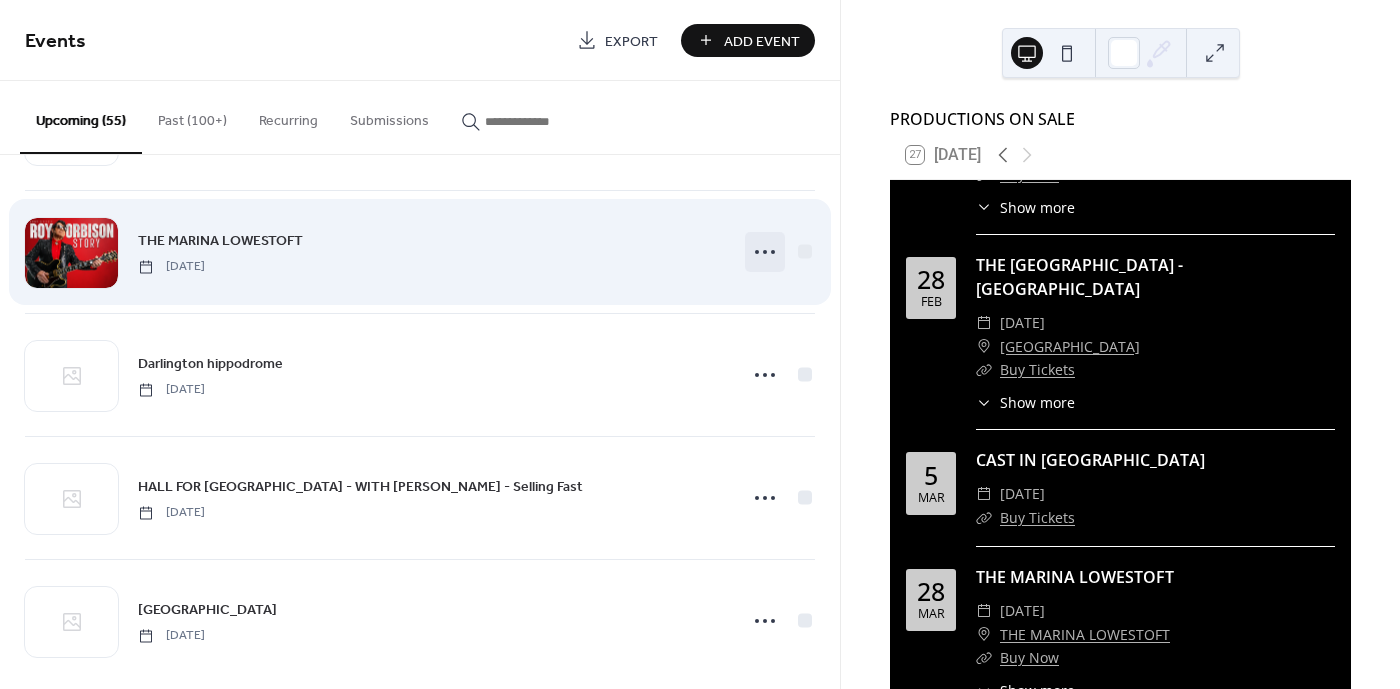 click 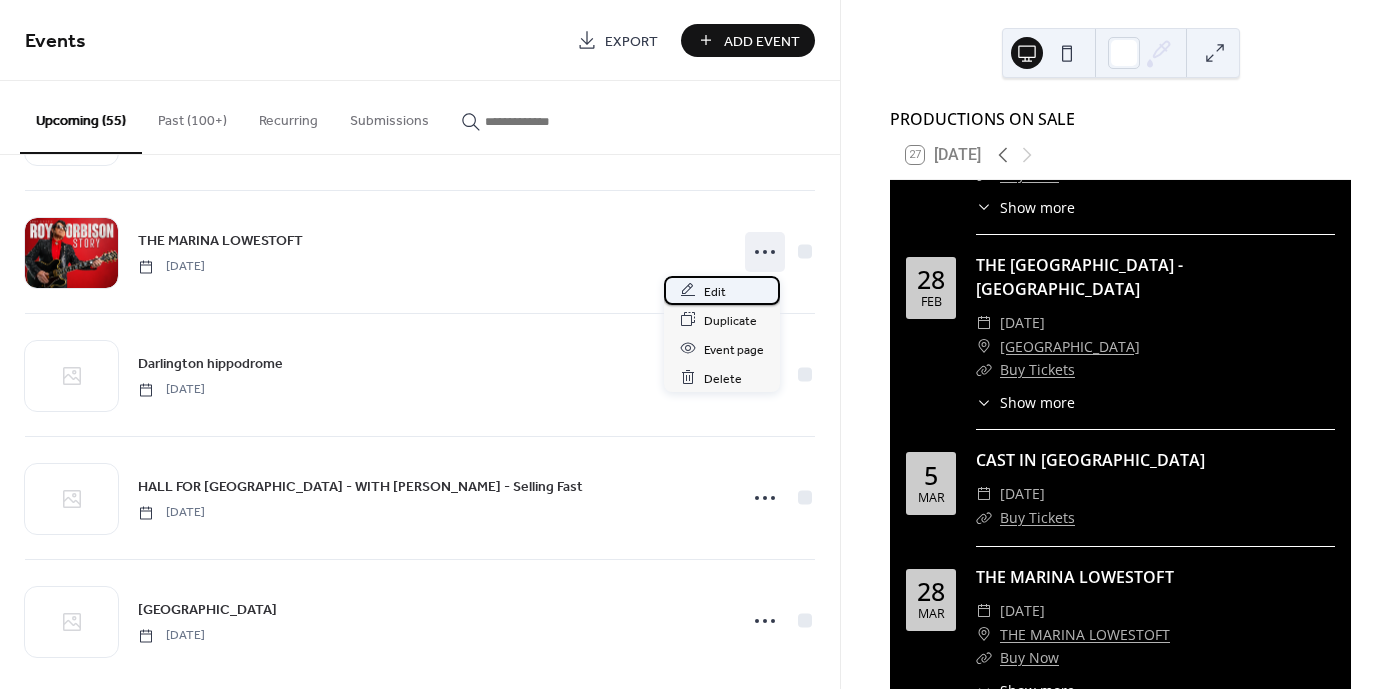 click on "Edit" at bounding box center [722, 290] 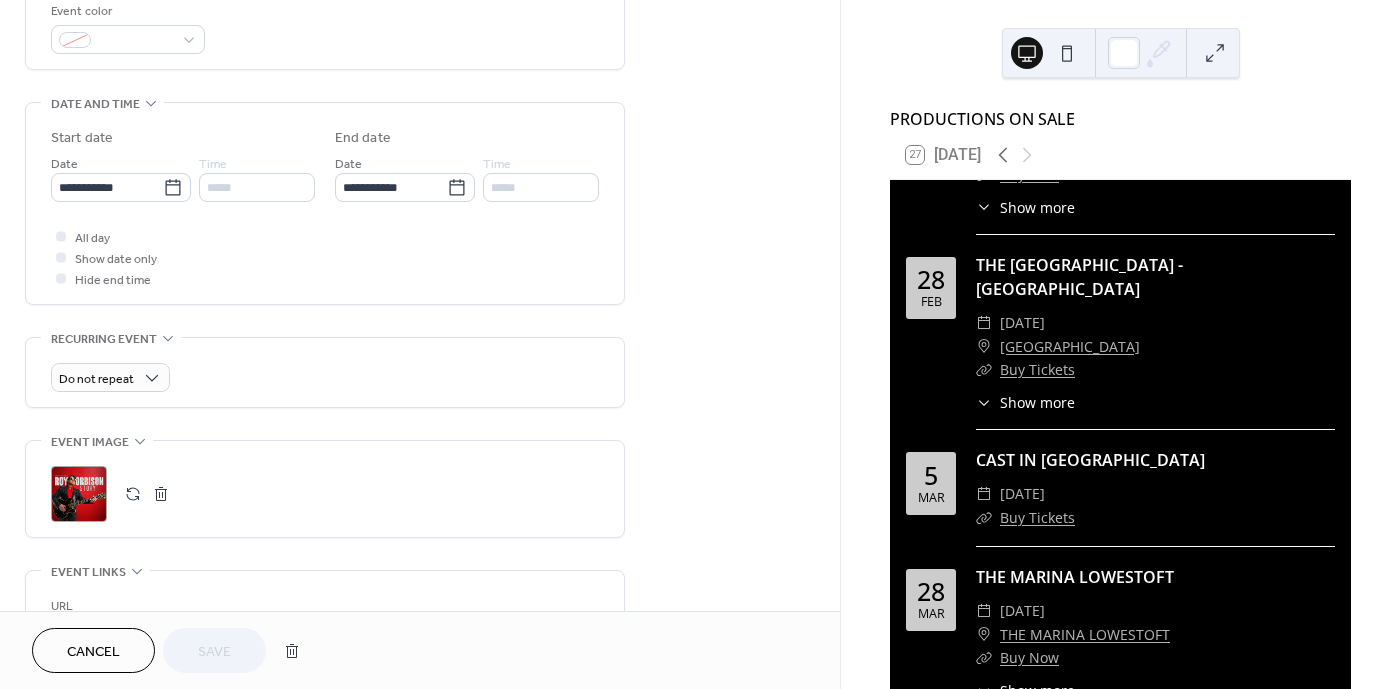 scroll, scrollTop: 548, scrollLeft: 0, axis: vertical 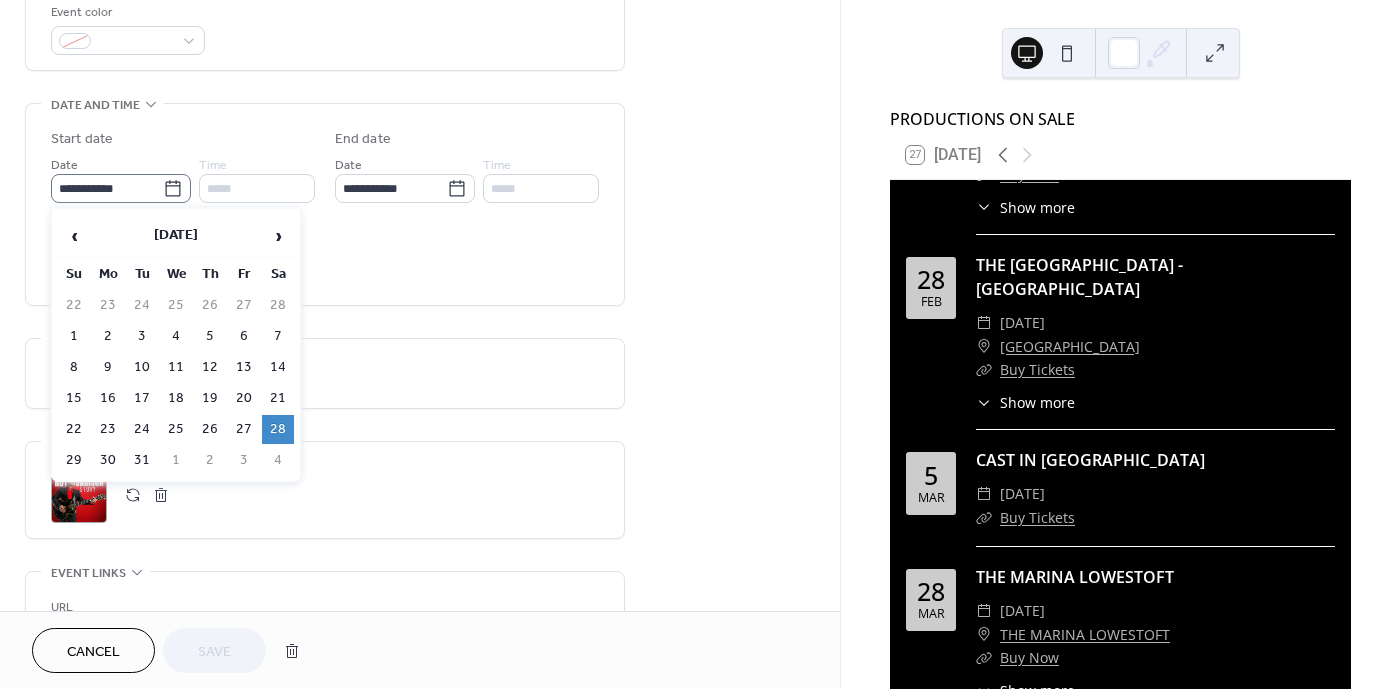 click 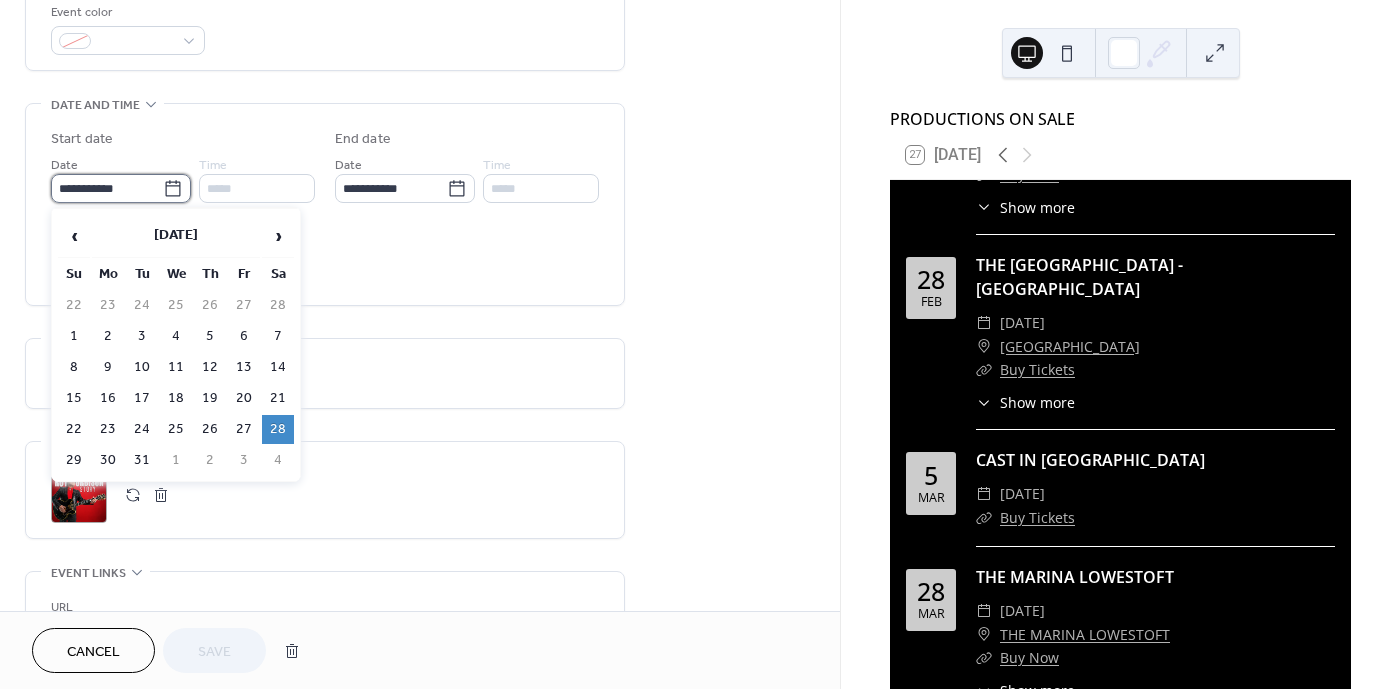 click on "**********" at bounding box center [107, 188] 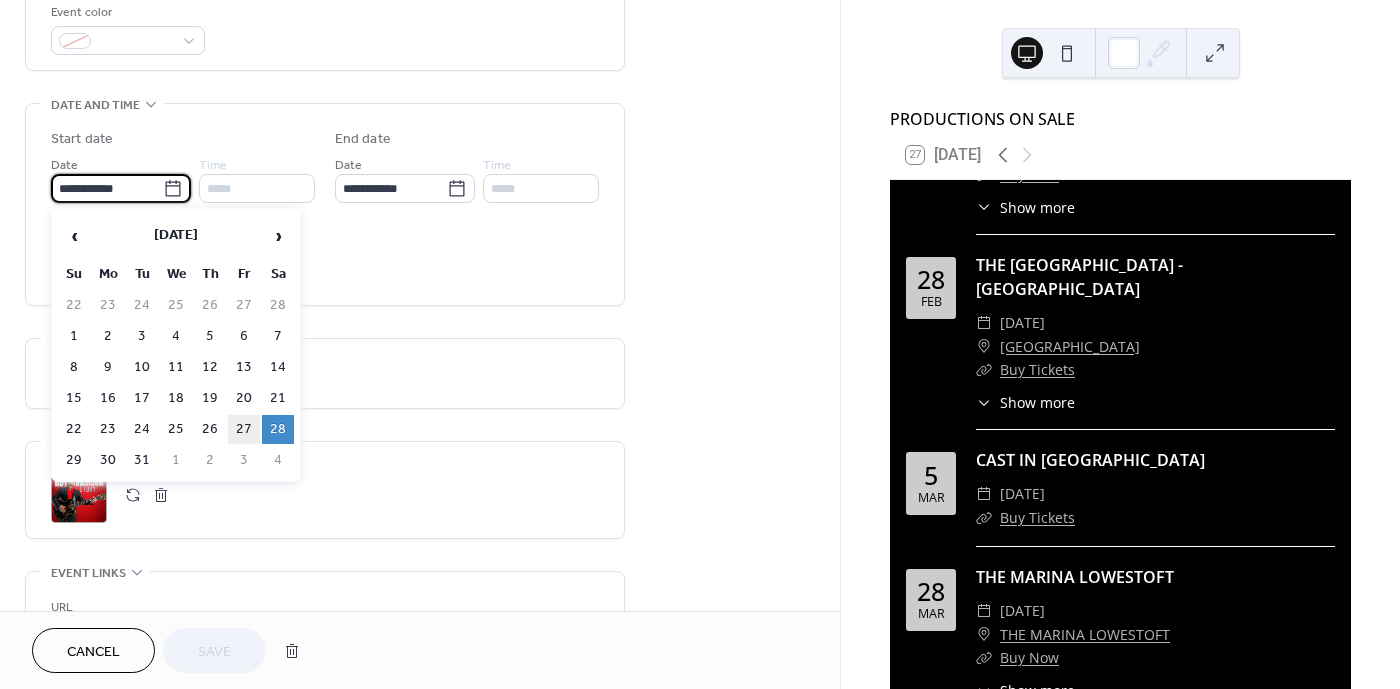 click on "27" at bounding box center (244, 429) 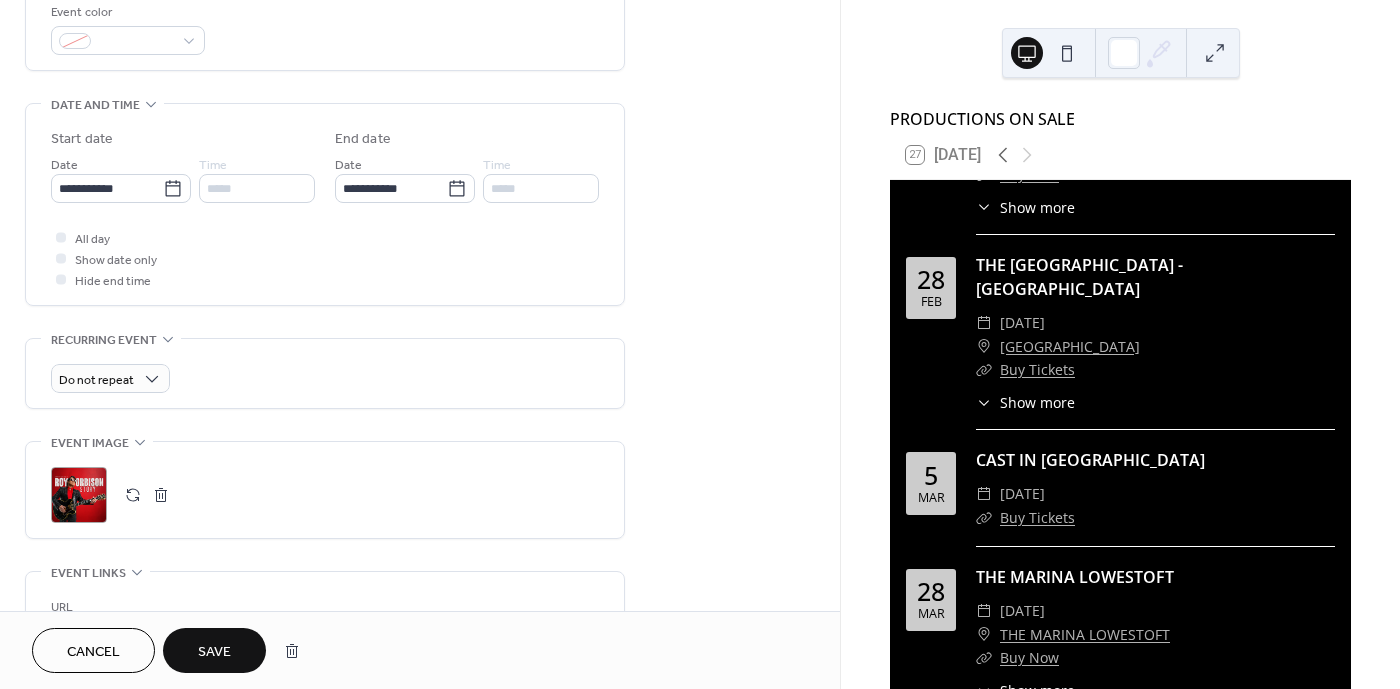click on "Save" at bounding box center [214, 652] 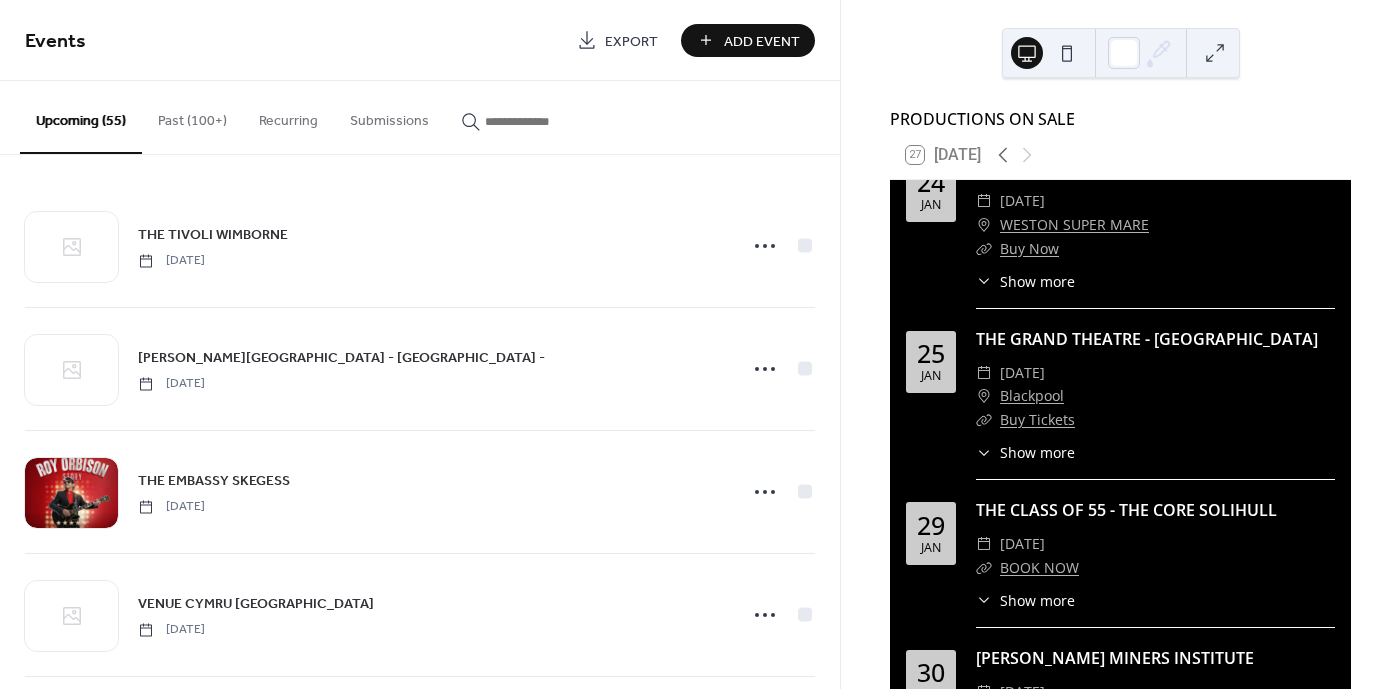 scroll, scrollTop: 6141, scrollLeft: 0, axis: vertical 